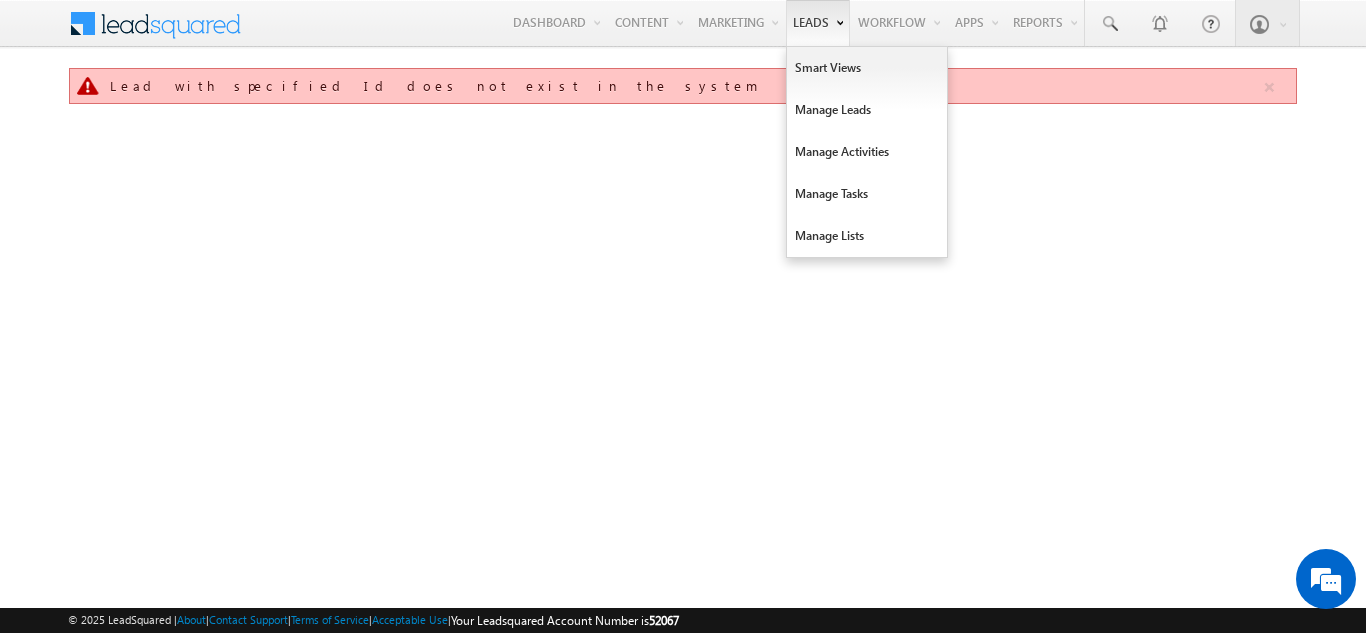 scroll, scrollTop: 0, scrollLeft: 0, axis: both 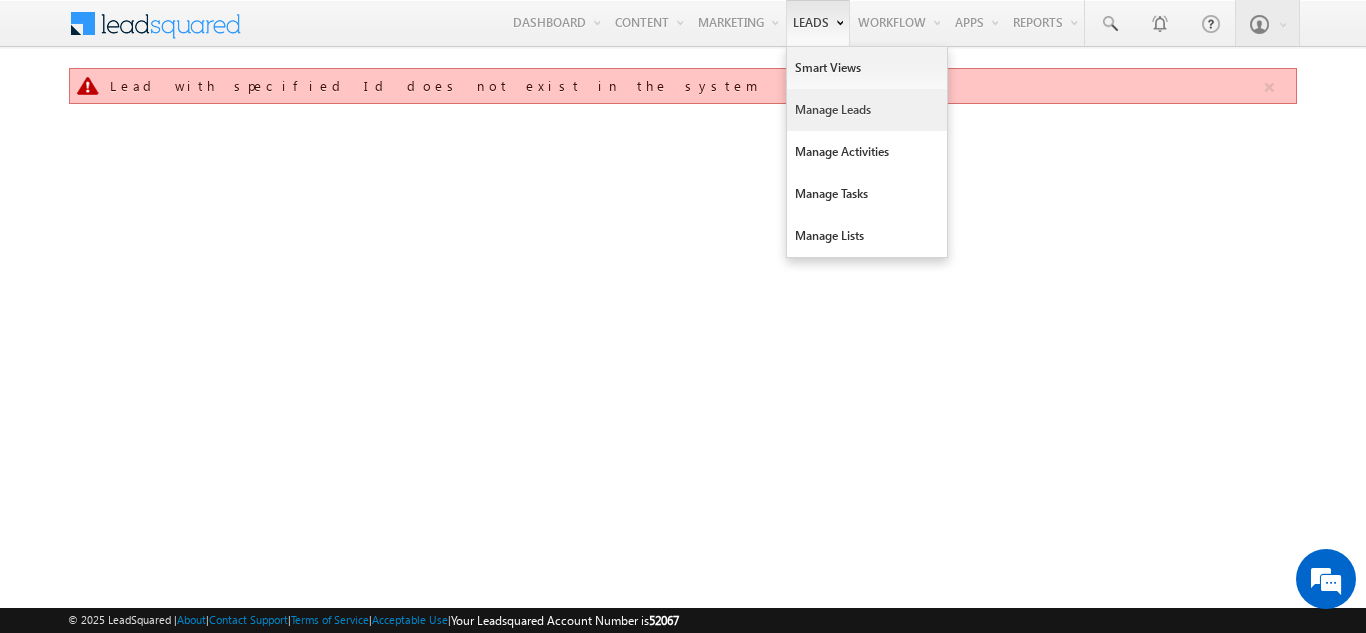 click on "Manage Leads" at bounding box center (867, 110) 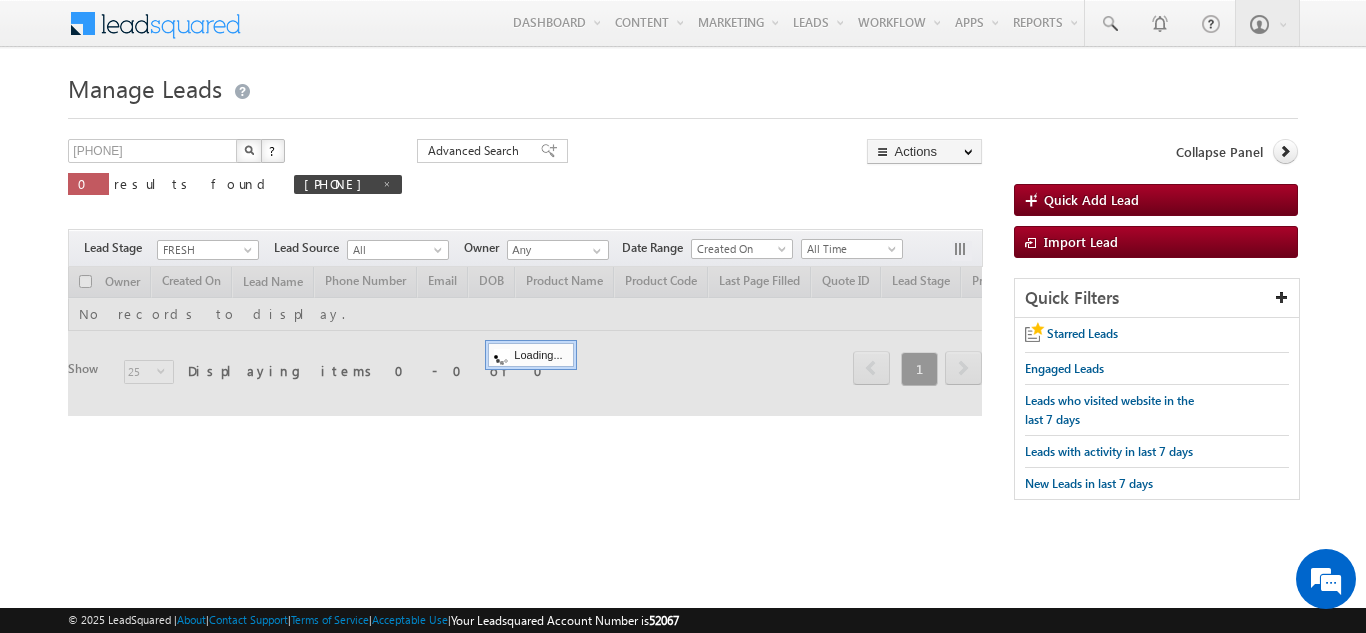 scroll, scrollTop: 0, scrollLeft: 0, axis: both 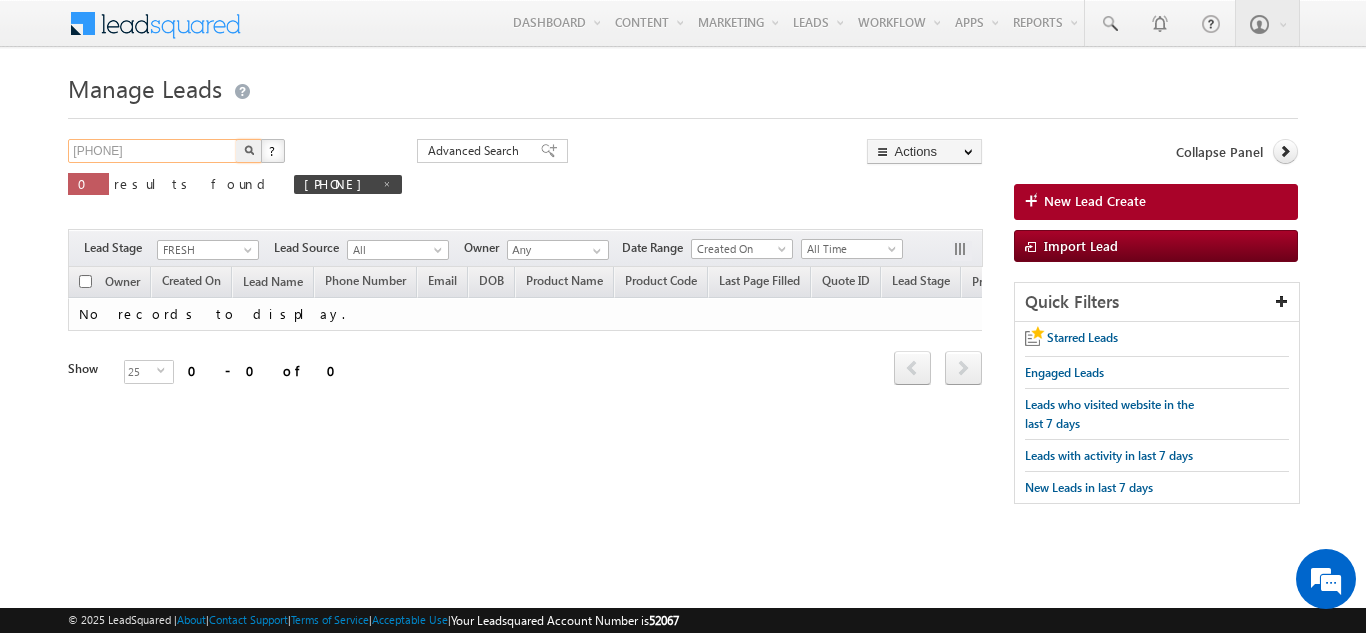drag, startPoint x: 176, startPoint y: 153, endPoint x: 0, endPoint y: 152, distance: 176.00284 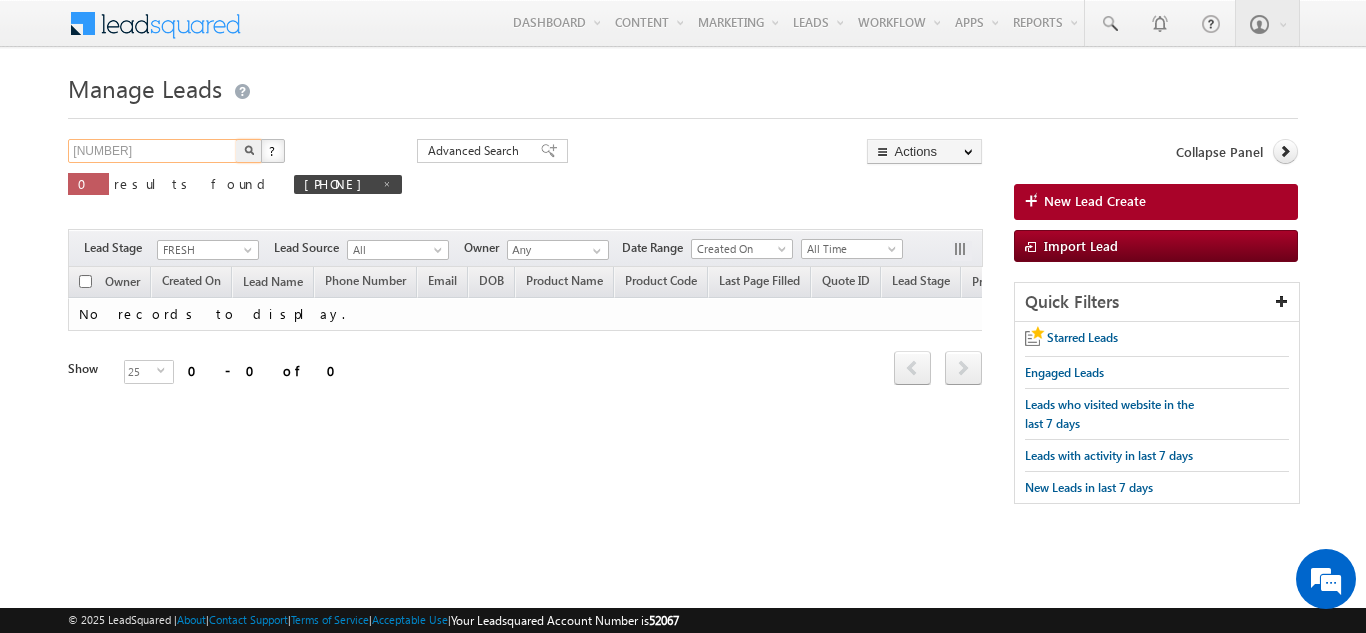 scroll, scrollTop: 0, scrollLeft: 0, axis: both 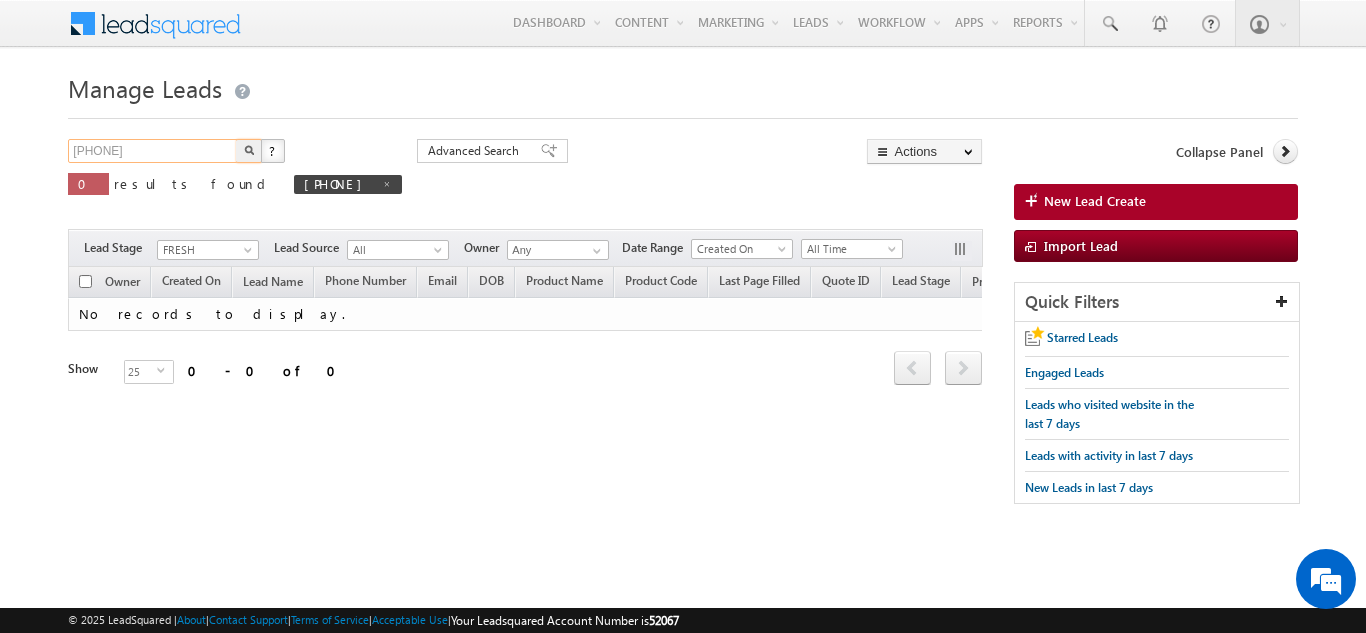 type on "9145128778" 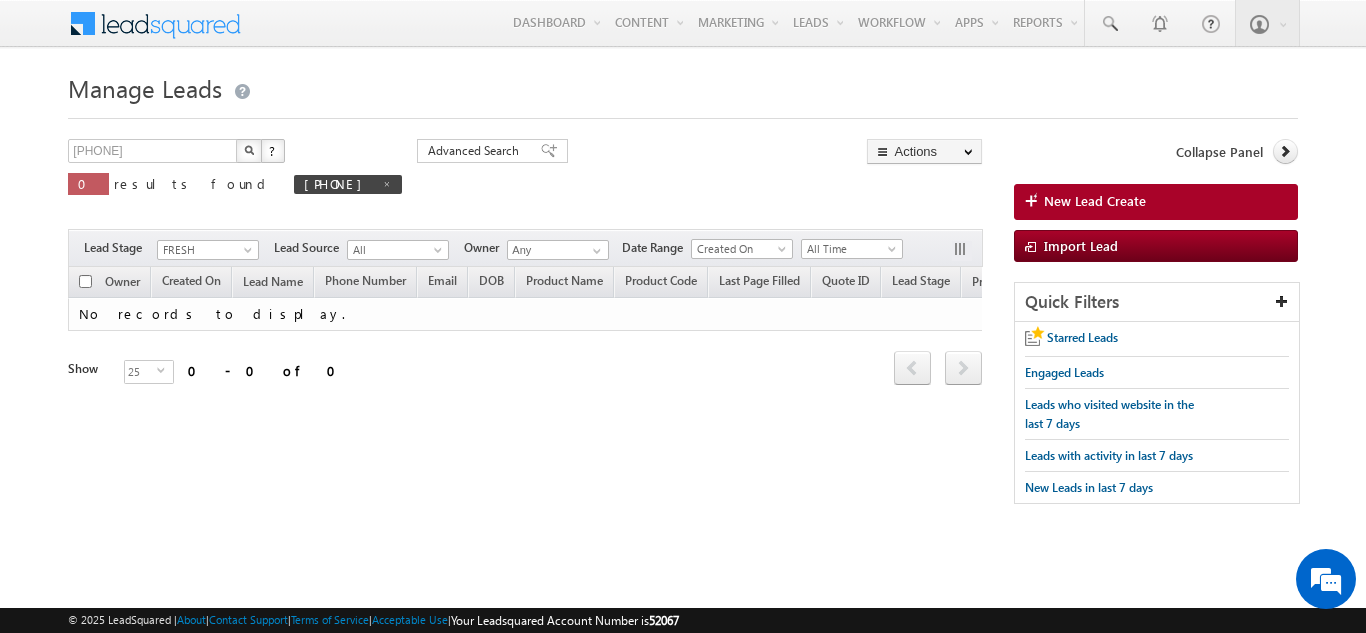 click at bounding box center [249, 150] 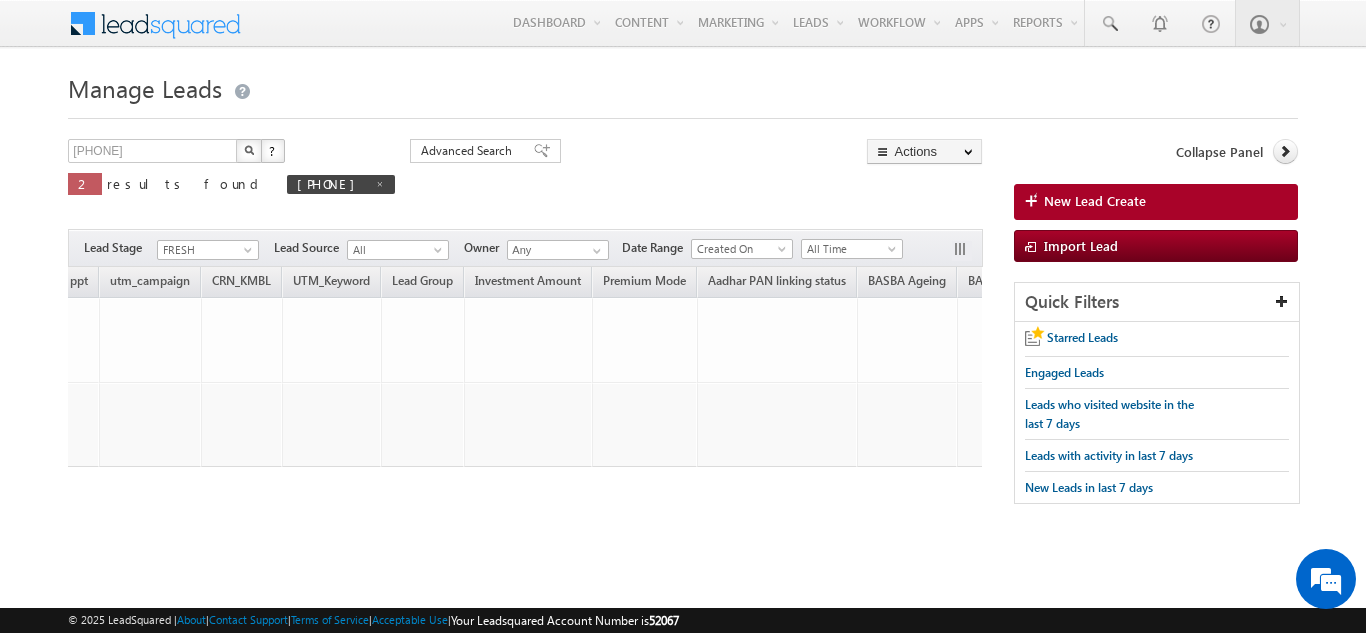 scroll, scrollTop: 0, scrollLeft: 3891, axis: horizontal 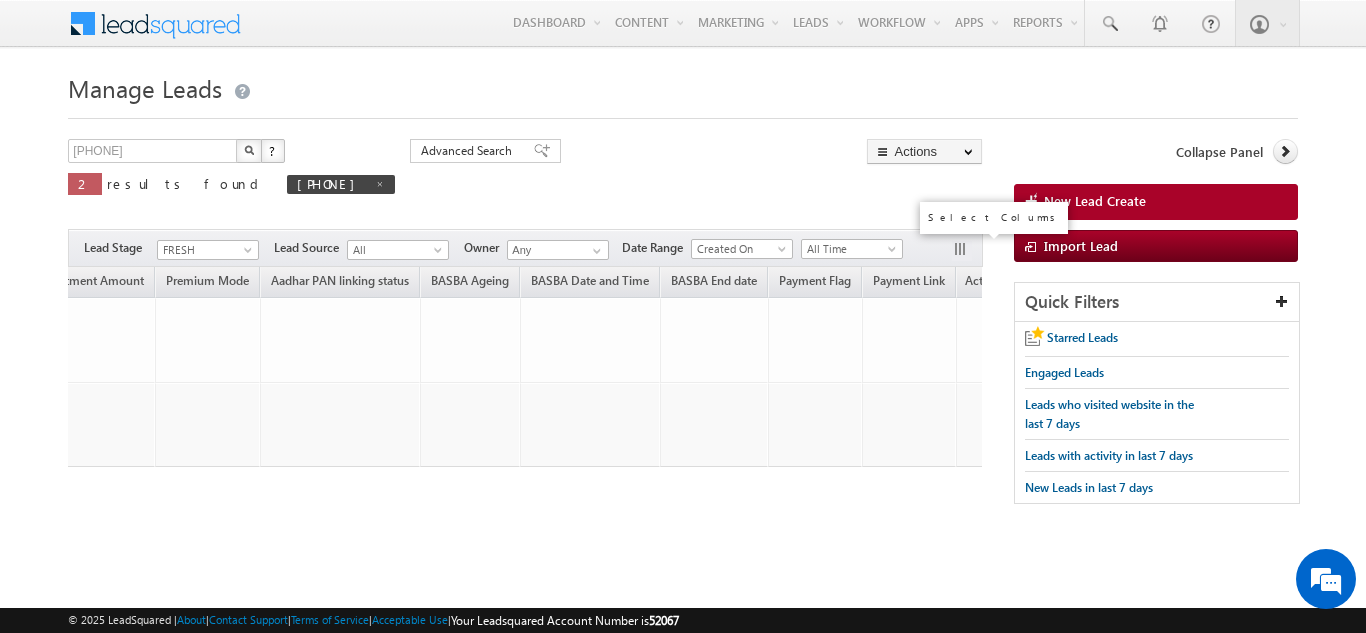 click at bounding box center [962, 251] 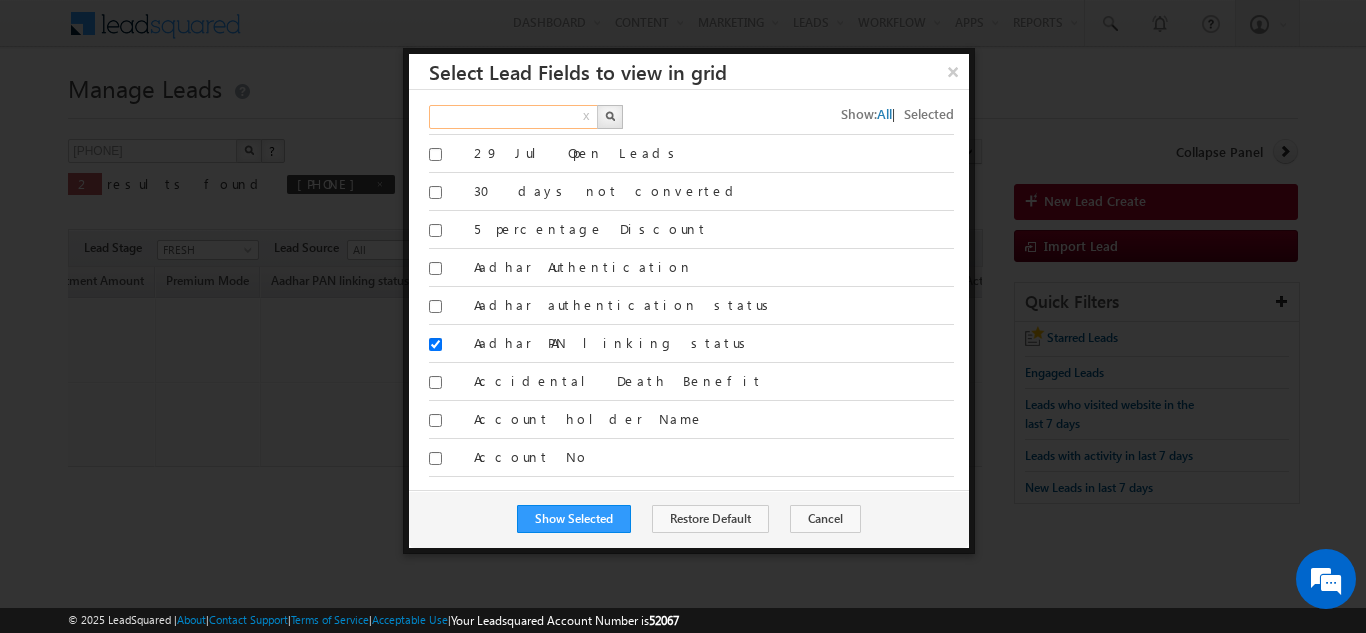 click at bounding box center (514, 117) 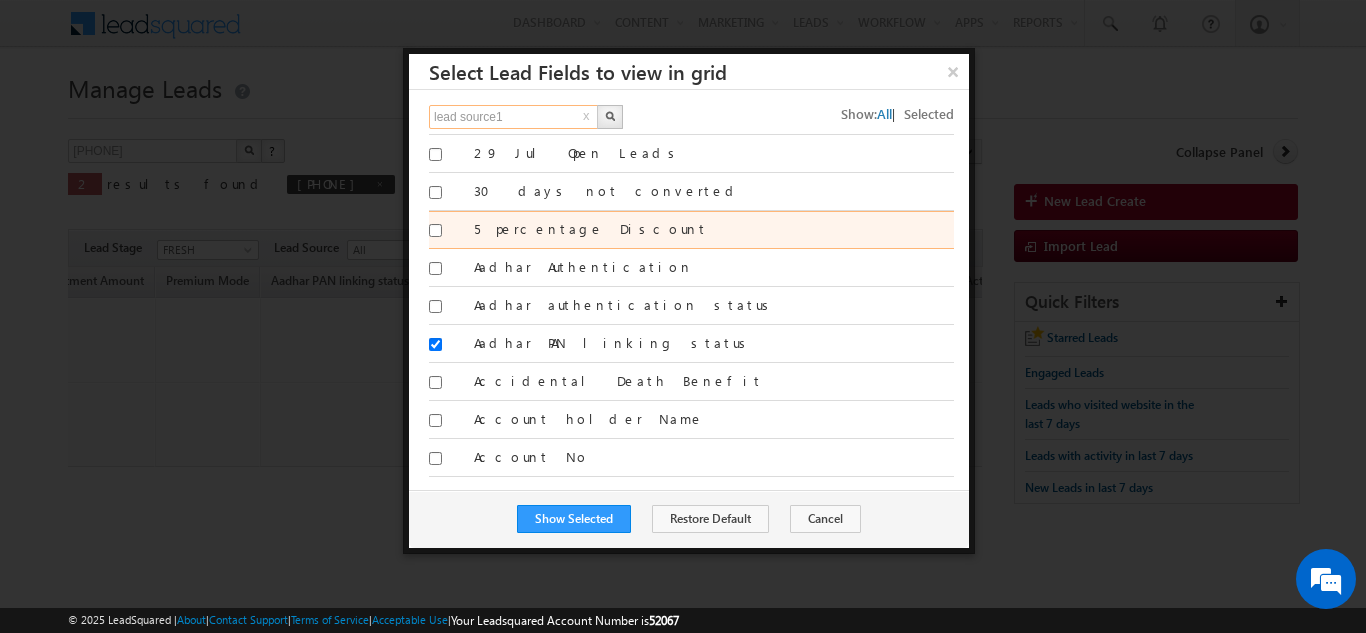 scroll, scrollTop: 0, scrollLeft: 0, axis: both 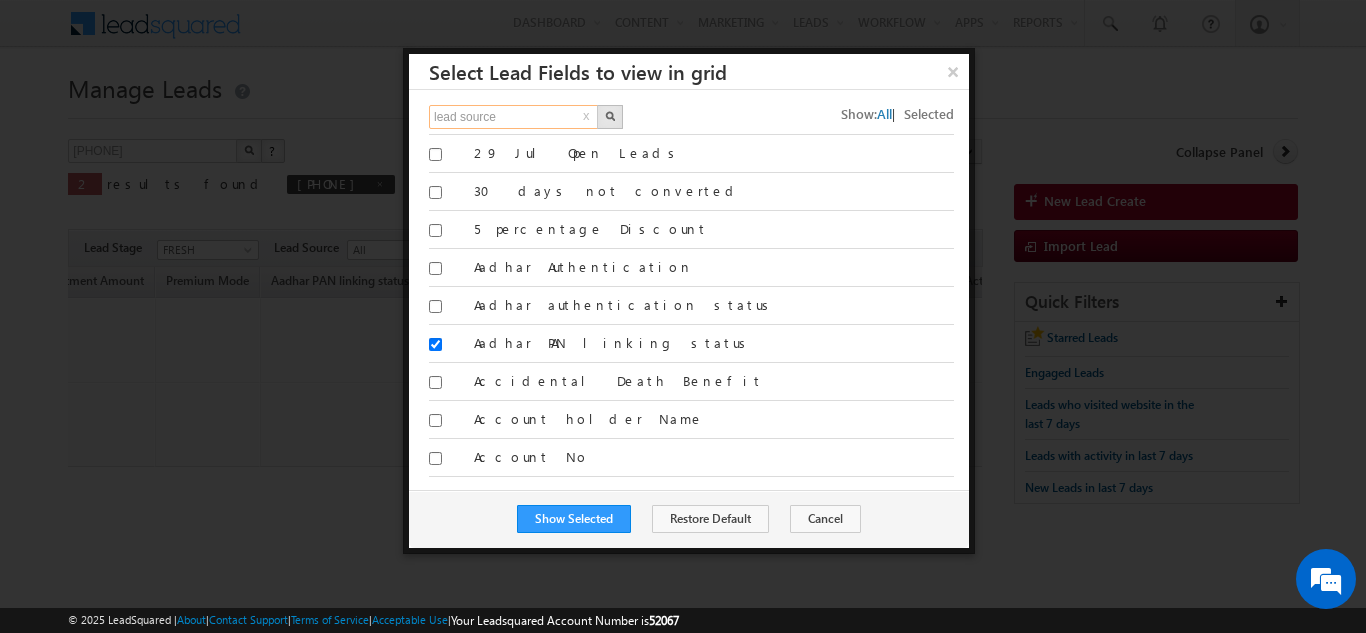 type on "lead source" 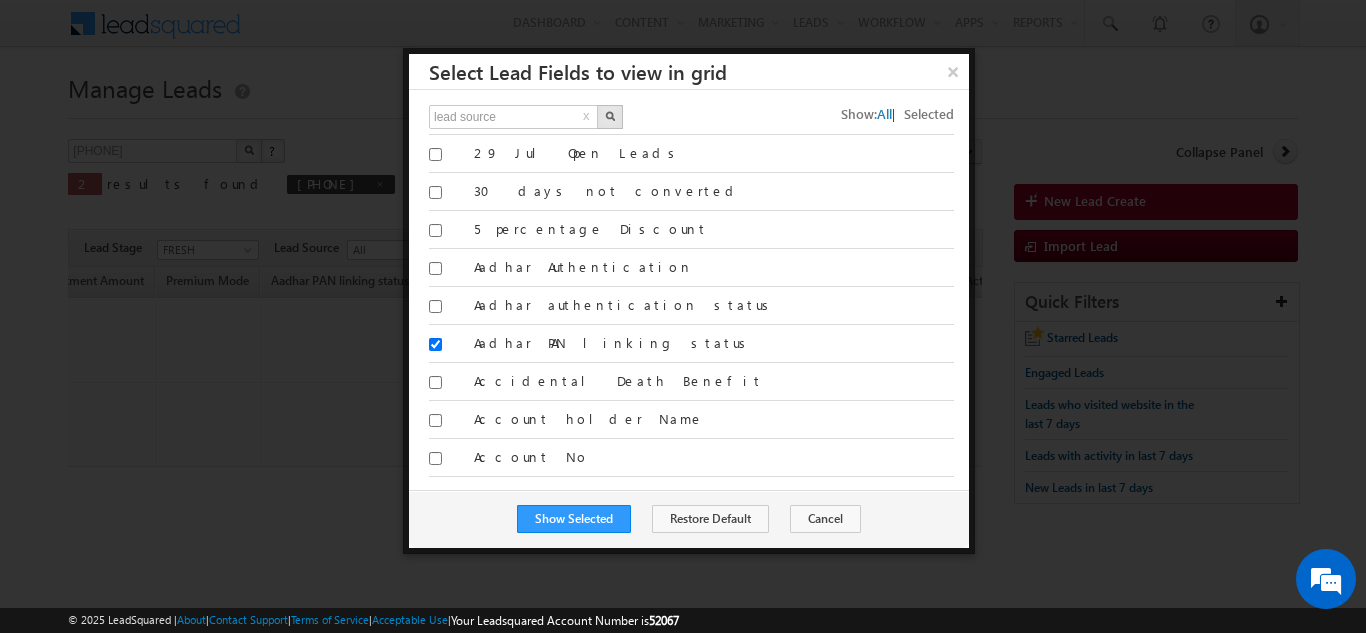 click at bounding box center [610, 117] 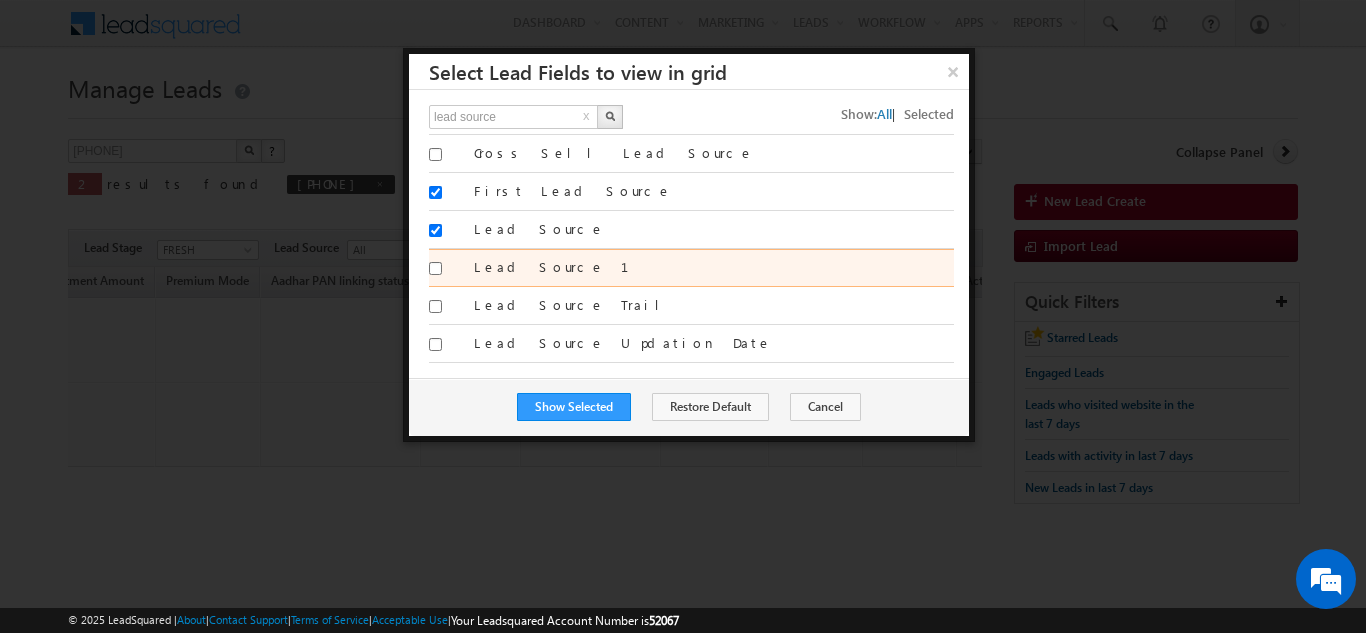 click on "Lead Source 1" at bounding box center (714, 267) 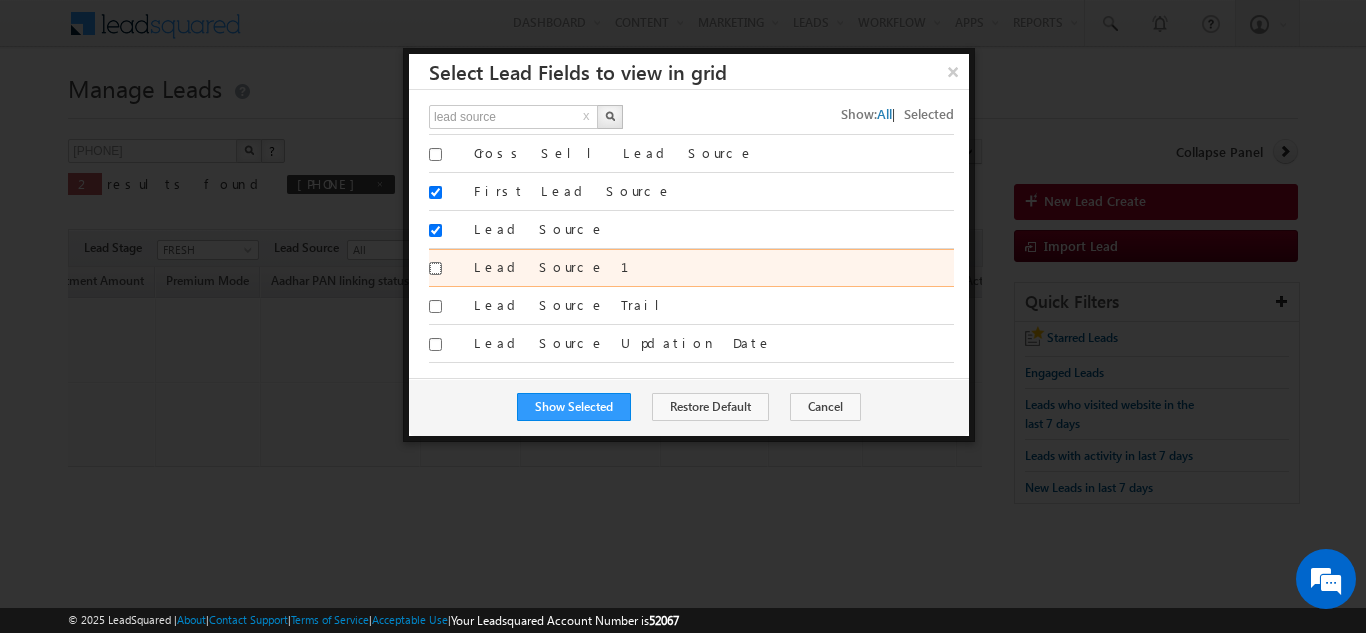 click on "Lead Source 1" at bounding box center [435, 268] 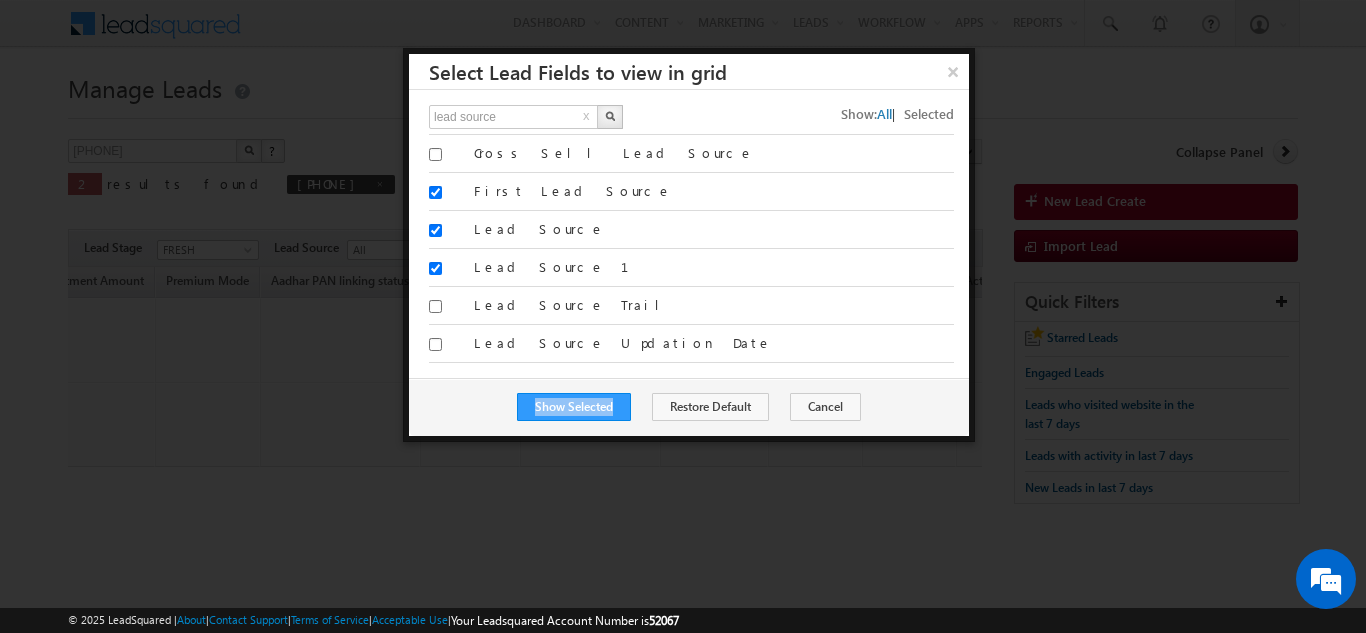 click on "Menu
Shweta UAT
shwet a.uat @kota k.com" at bounding box center [683, 289] 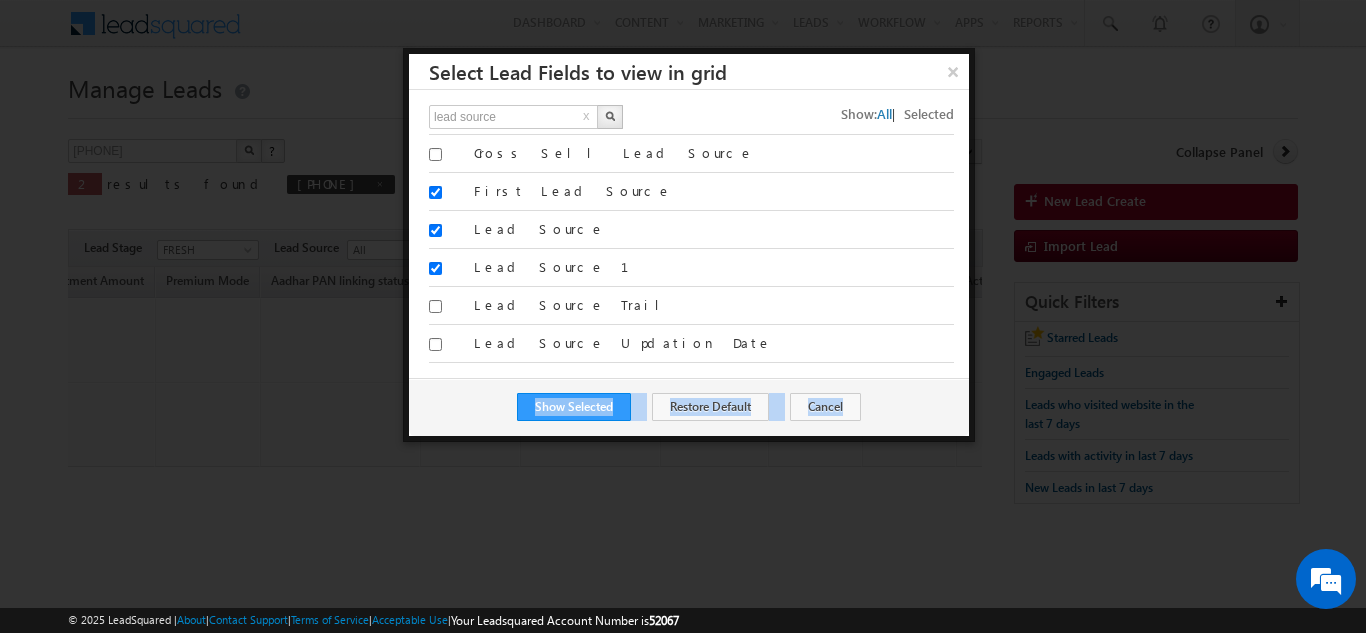click at bounding box center [683, 316] 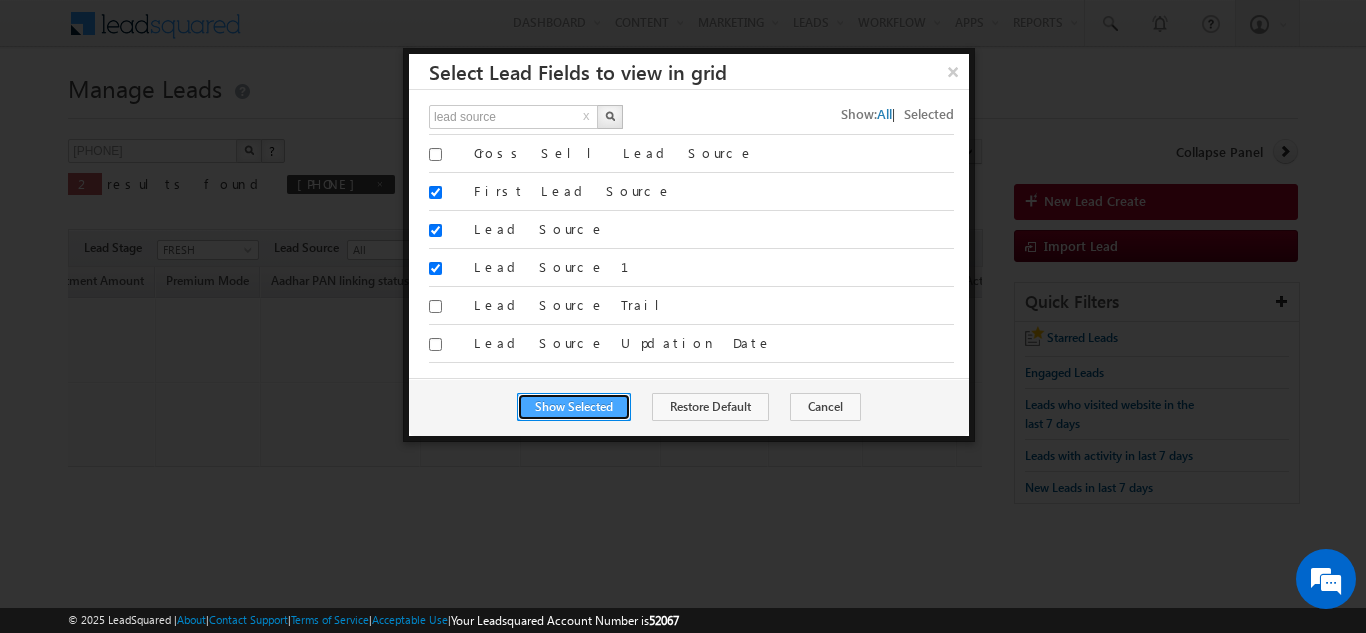 click on "Show Selected" at bounding box center (574, 407) 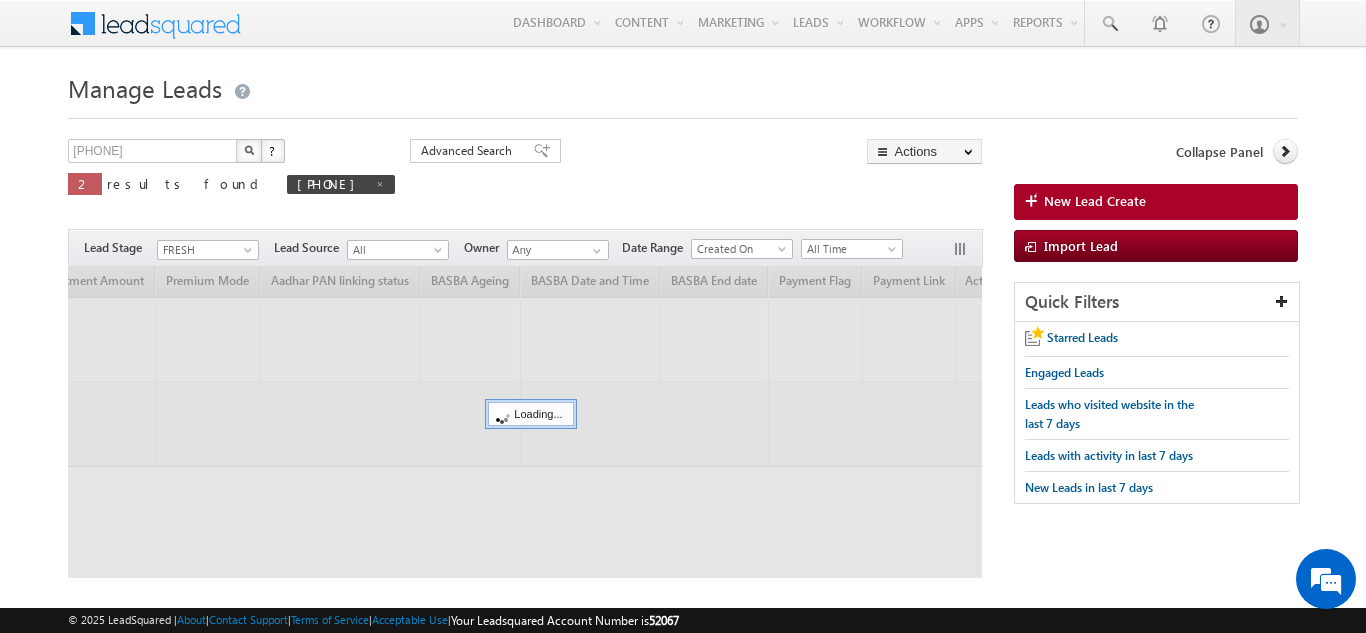 click at bounding box center [525, 422] 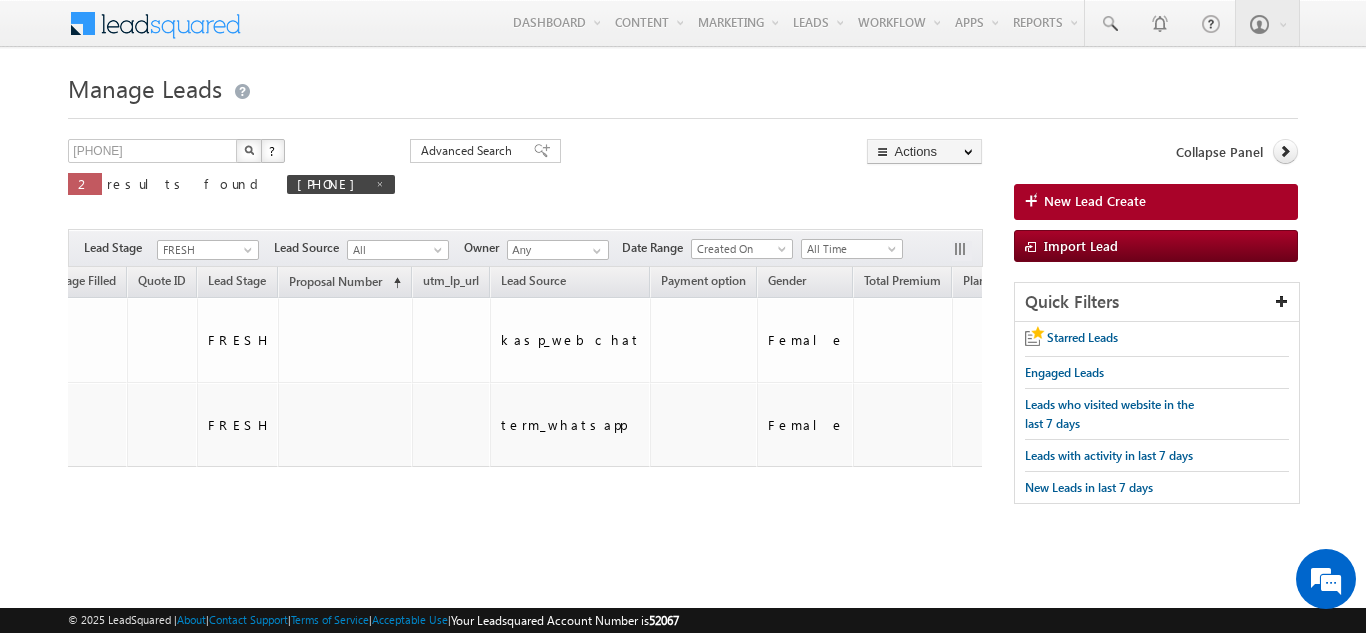 scroll, scrollTop: 0, scrollLeft: 0, axis: both 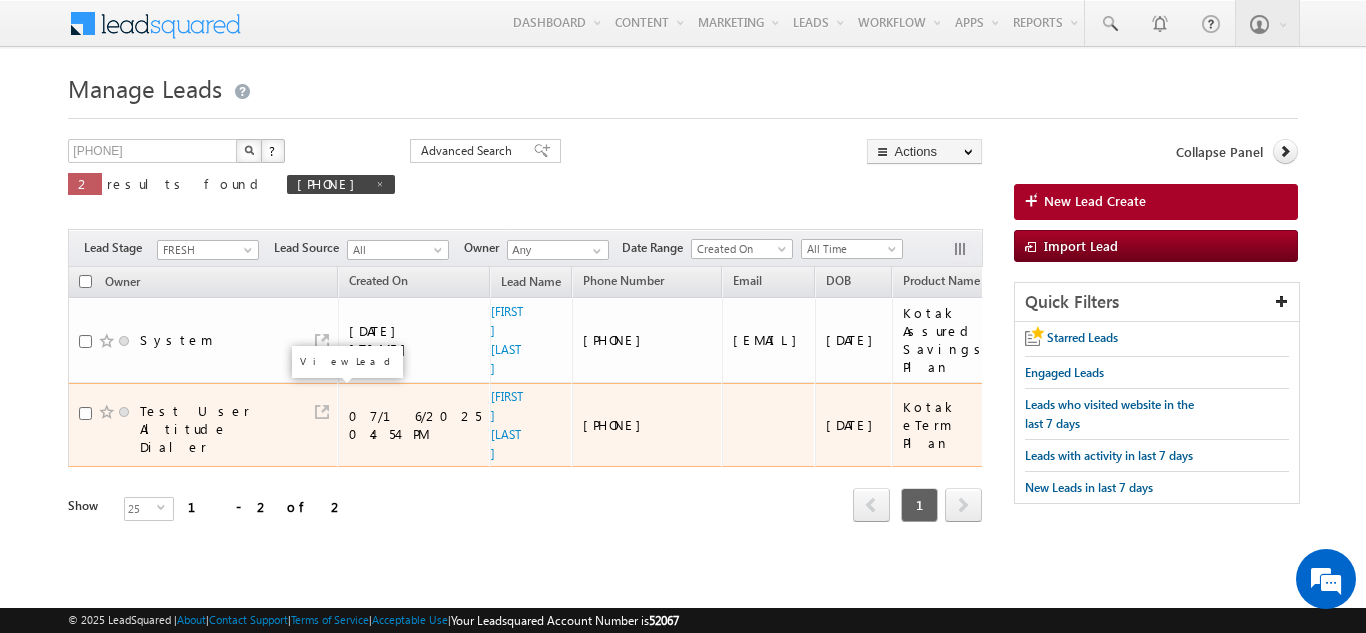 click at bounding box center (322, 412) 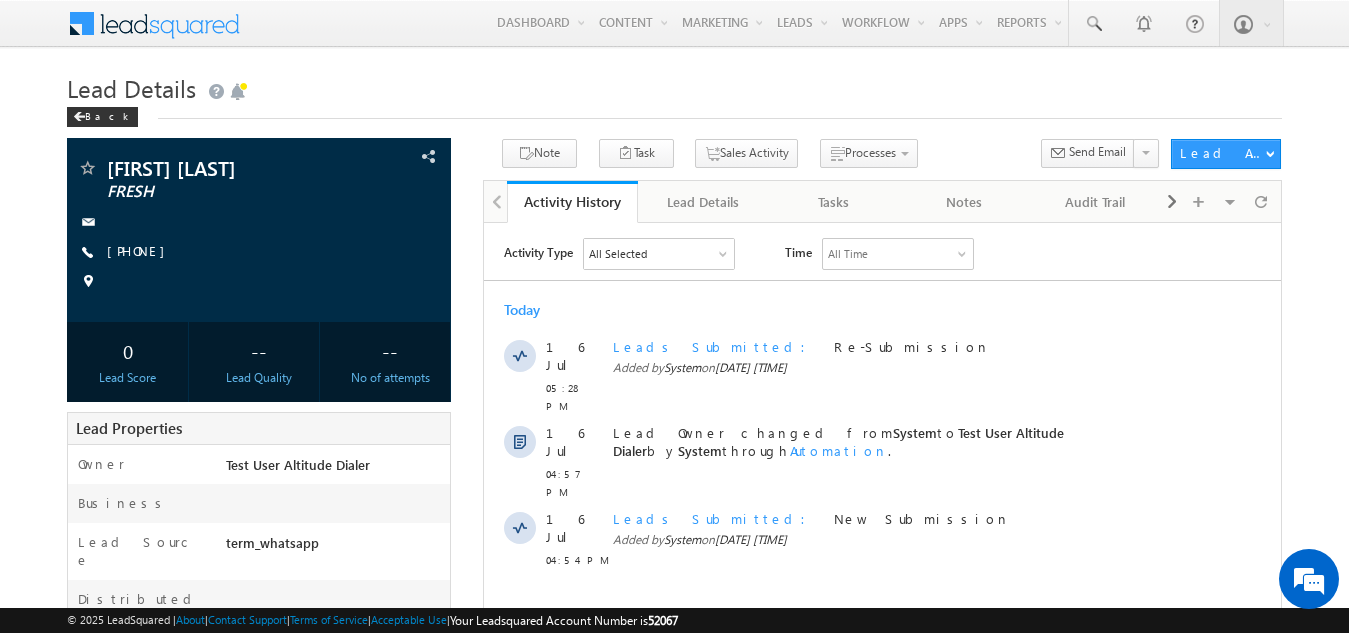 scroll, scrollTop: 0, scrollLeft: 0, axis: both 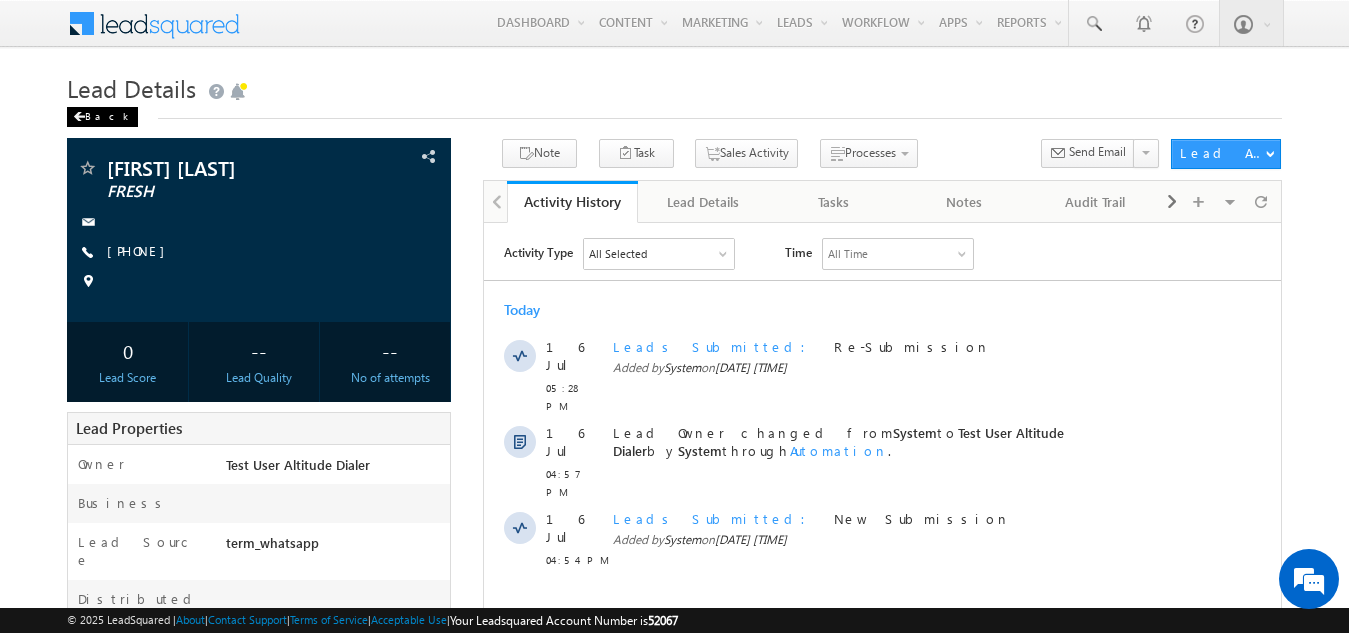 click on "Back" at bounding box center [102, 117] 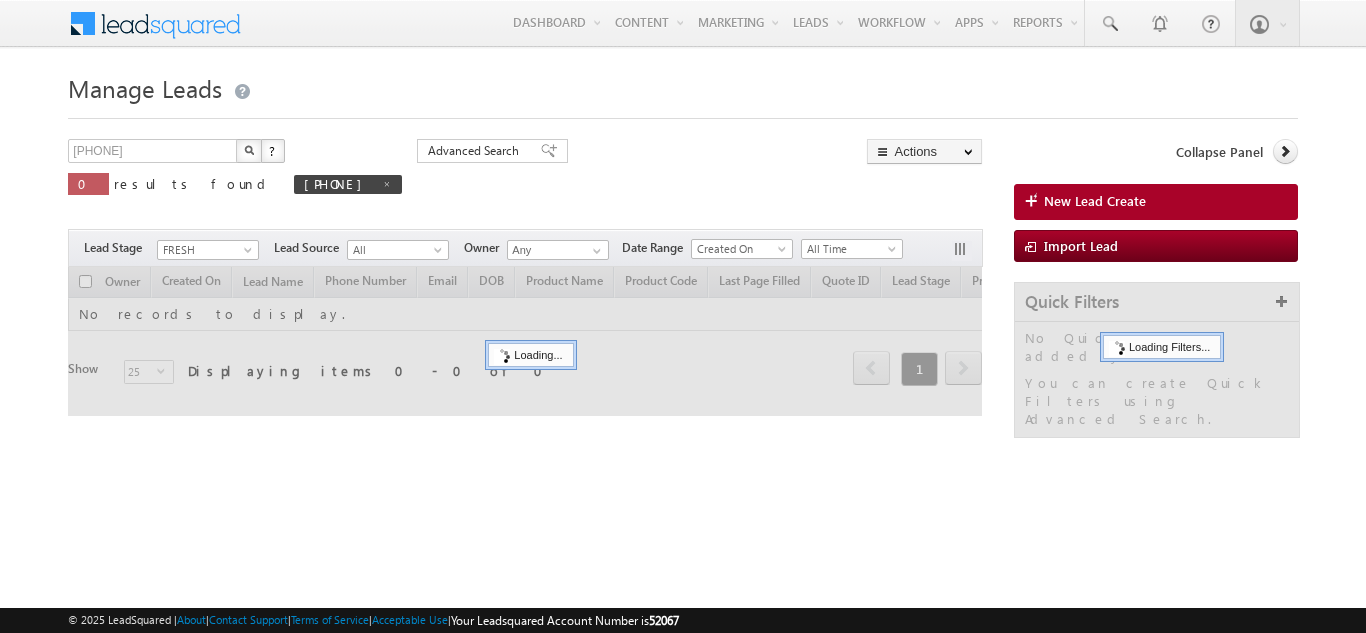 scroll, scrollTop: 0, scrollLeft: 0, axis: both 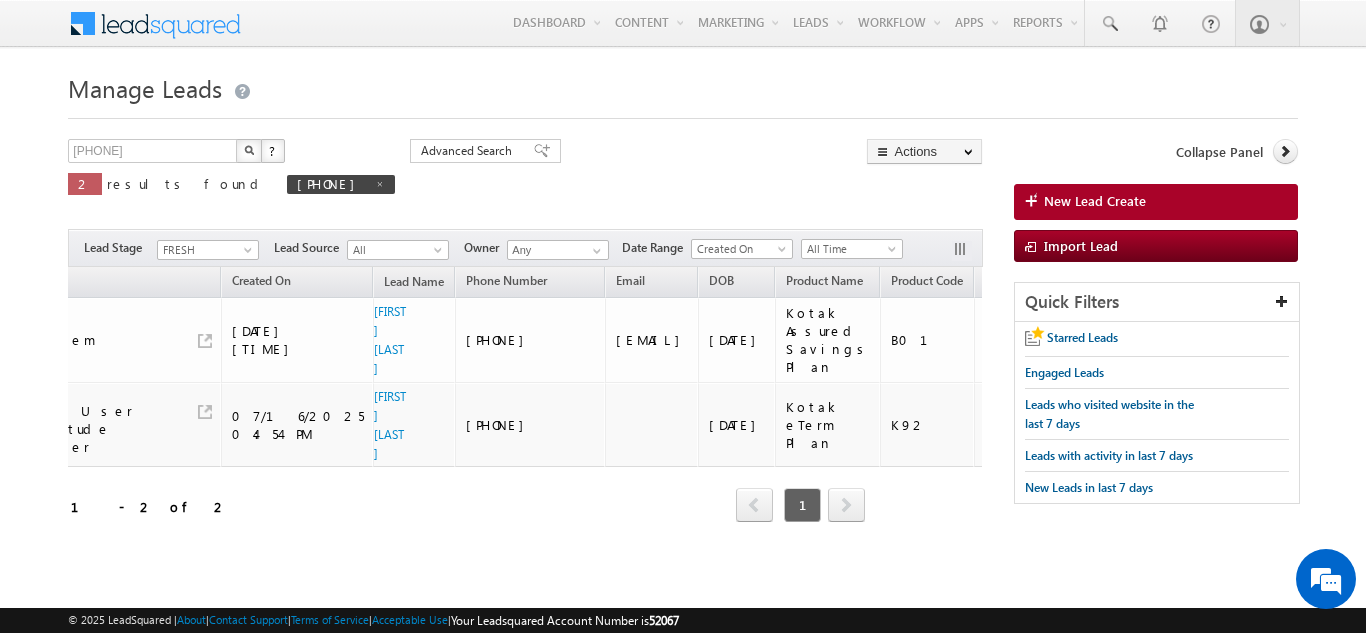 drag, startPoint x: 232, startPoint y: 527, endPoint x: 245, endPoint y: 524, distance: 13.341664 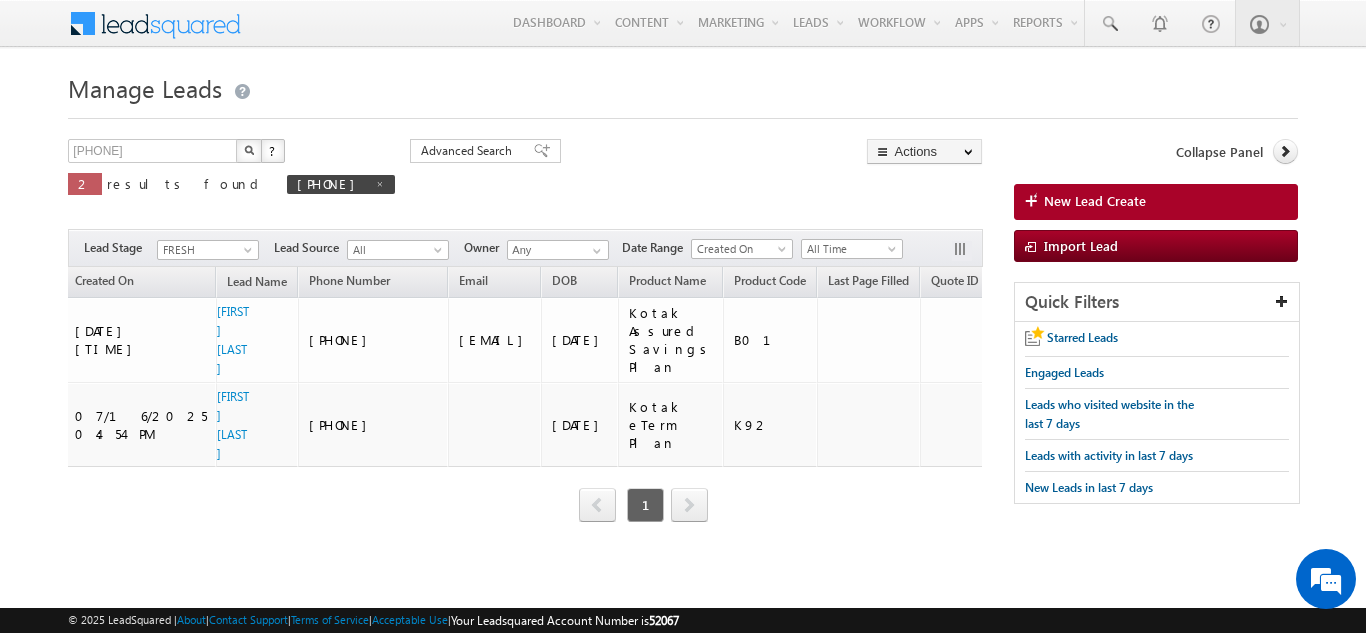 scroll, scrollTop: 0, scrollLeft: 0, axis: both 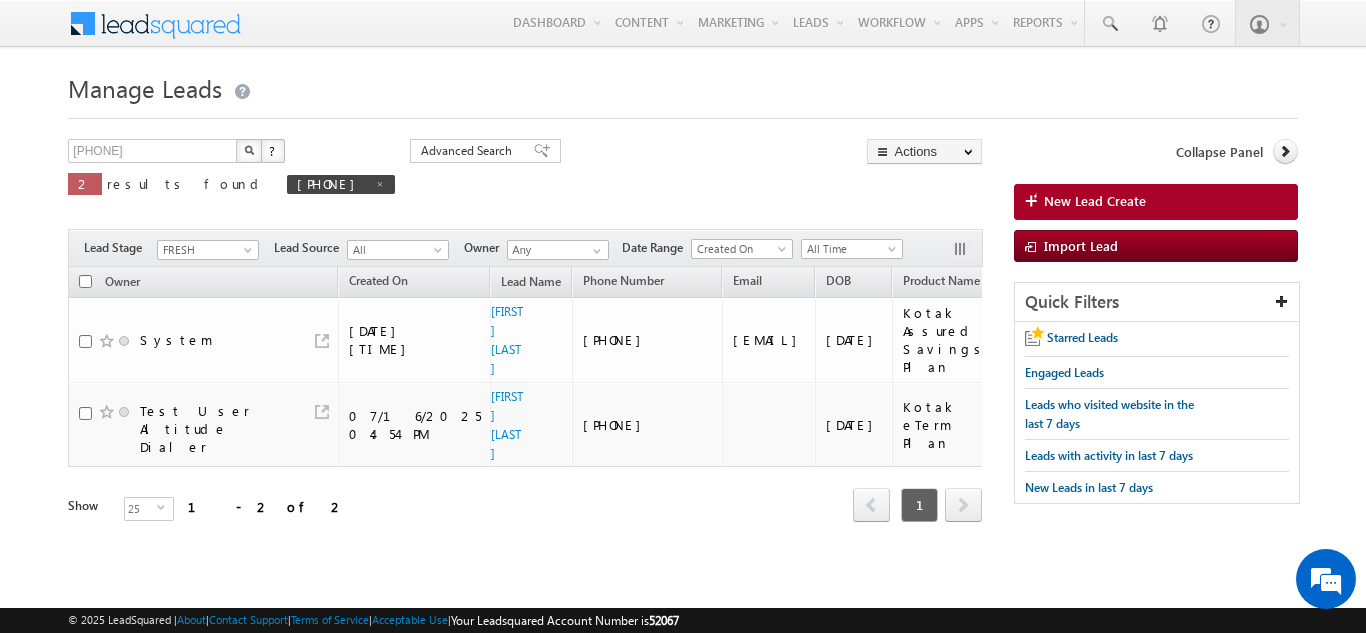 drag, startPoint x: 213, startPoint y: 527, endPoint x: 235, endPoint y: 523, distance: 22.36068 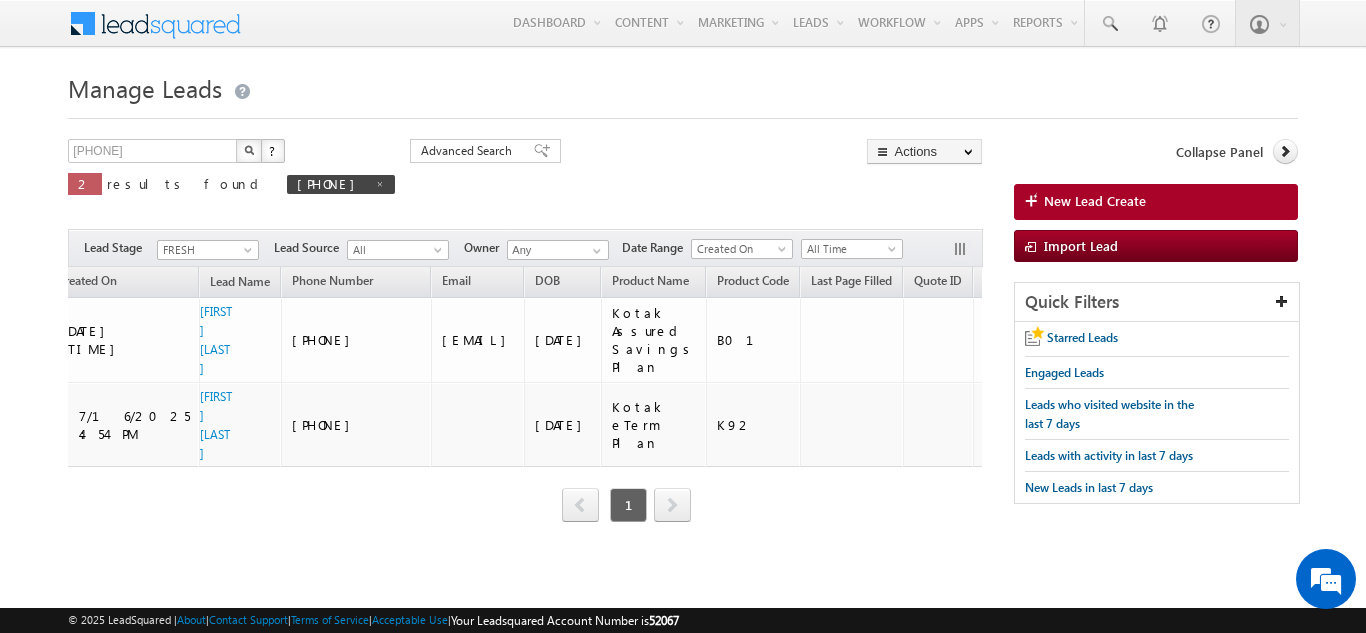 scroll, scrollTop: 0, scrollLeft: 218, axis: horizontal 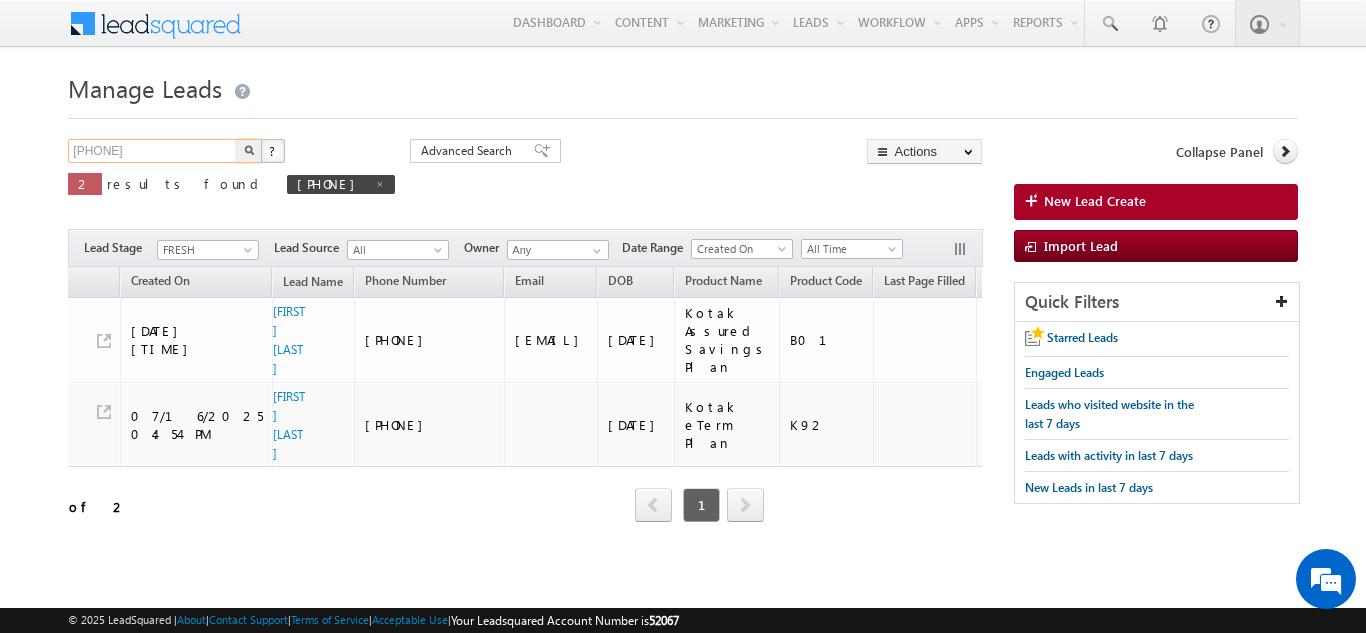 drag, startPoint x: 162, startPoint y: 153, endPoint x: 9, endPoint y: 149, distance: 153.05228 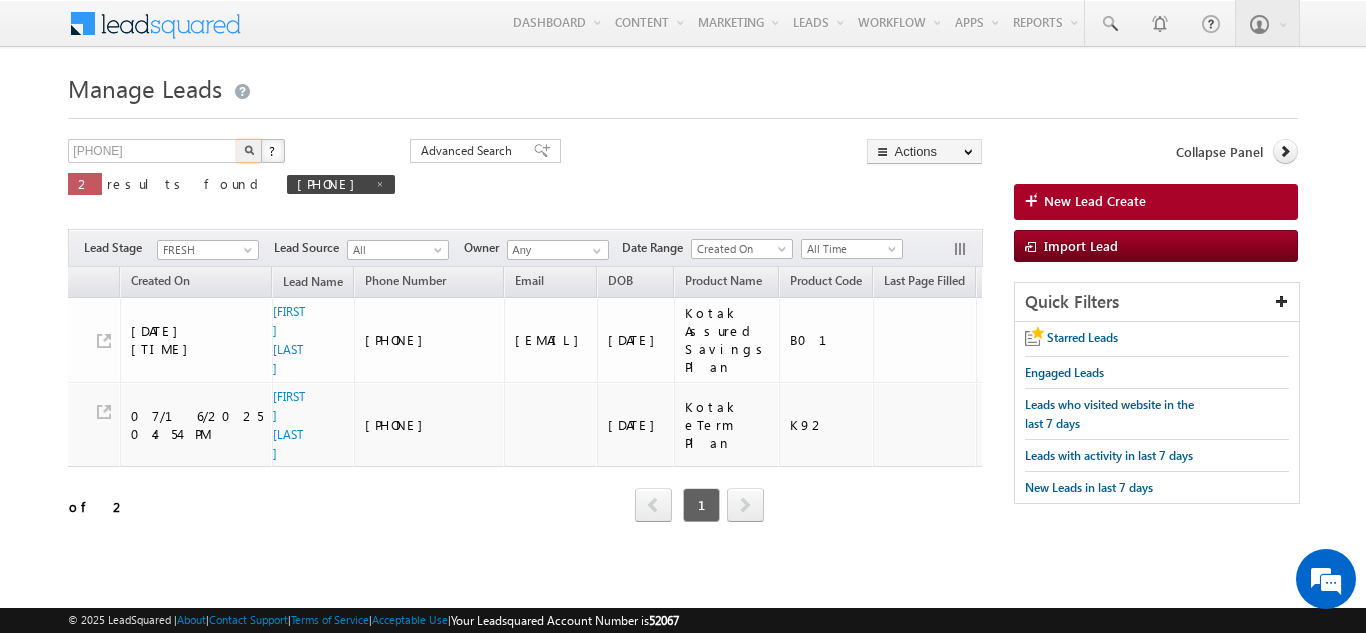 click at bounding box center (249, 150) 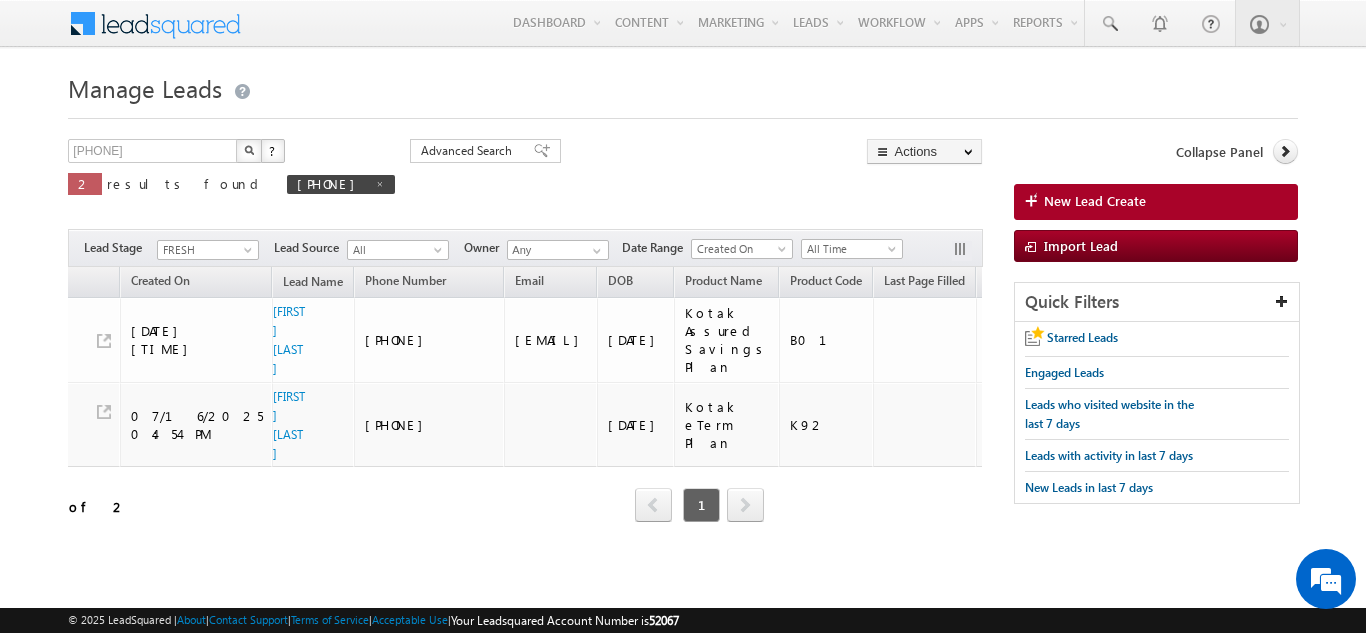 scroll, scrollTop: 0, scrollLeft: 0, axis: both 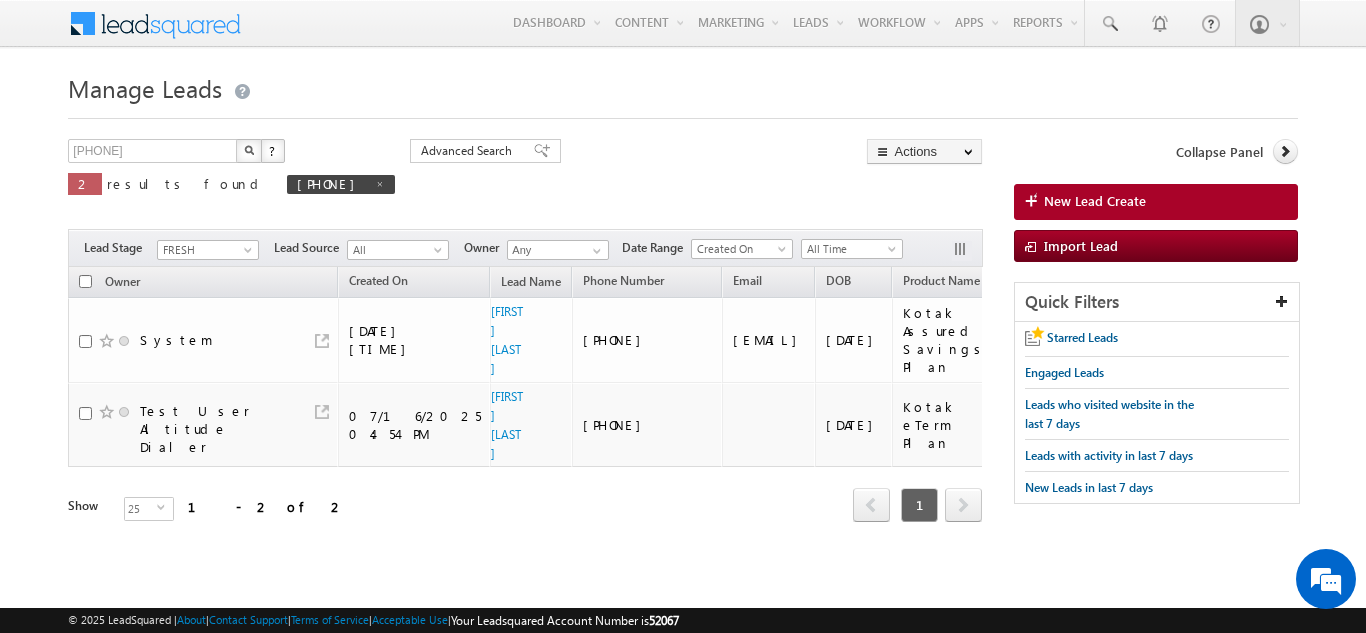 click on "Owner" at bounding box center (203, 282) 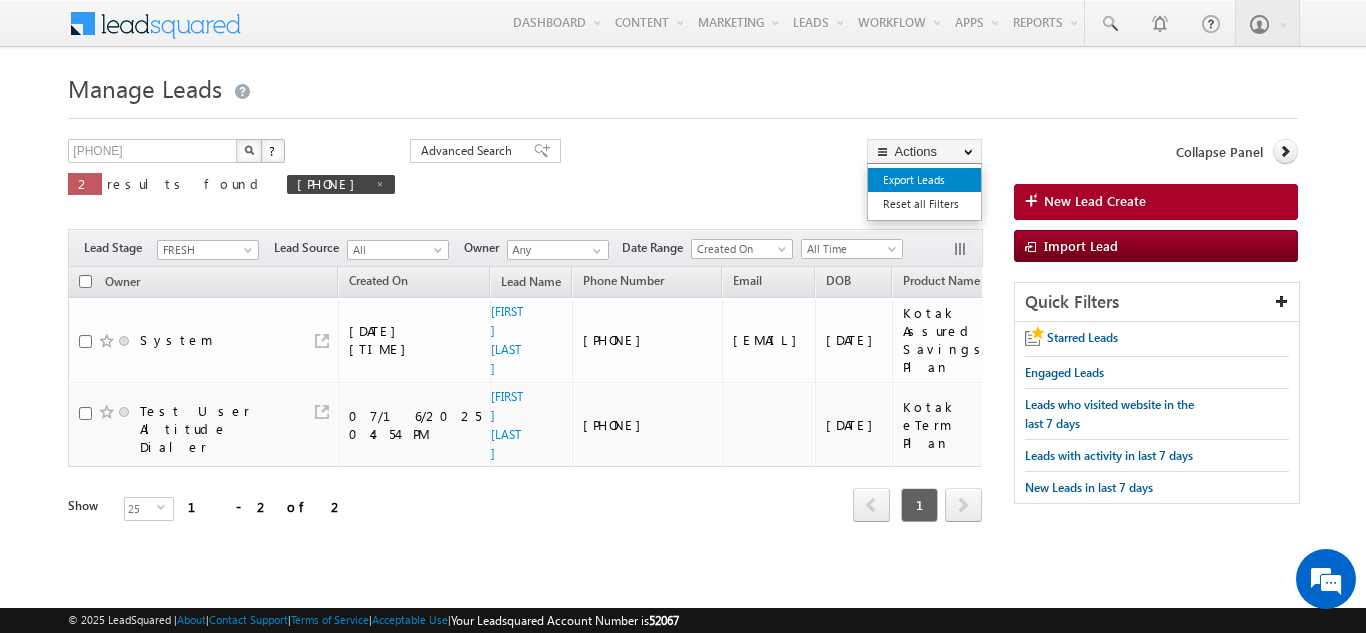 click on "Export Leads" at bounding box center (924, 180) 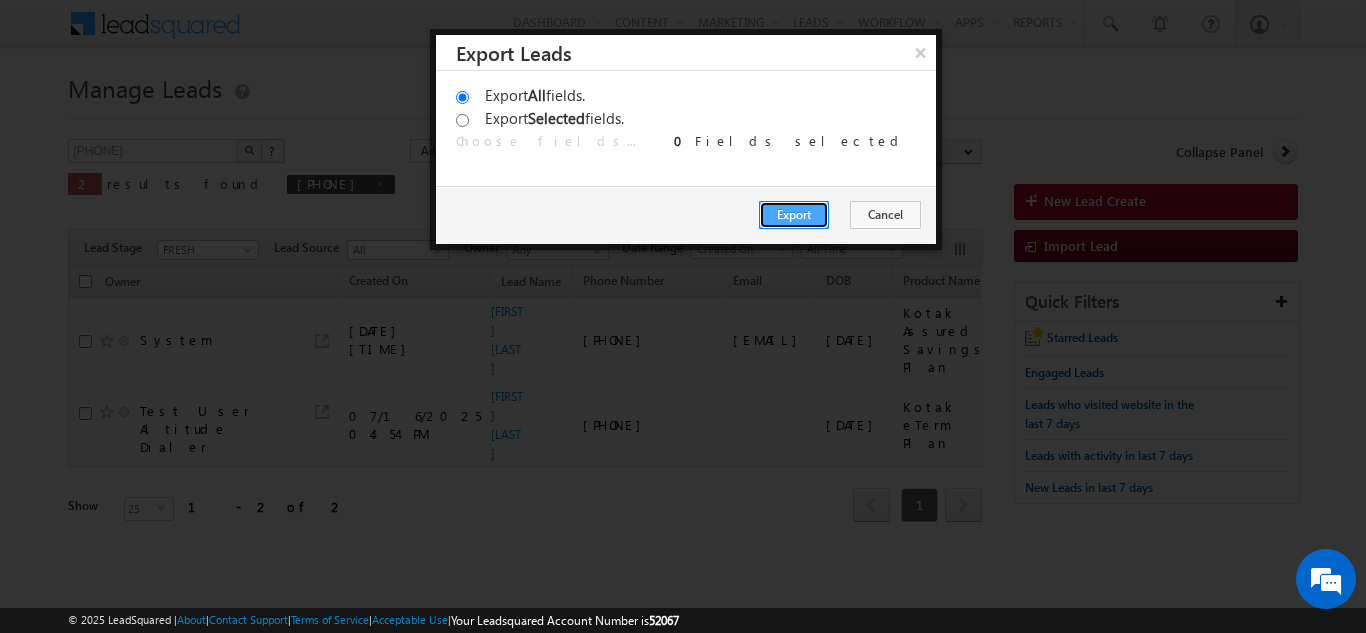 click on "Export" at bounding box center (794, 215) 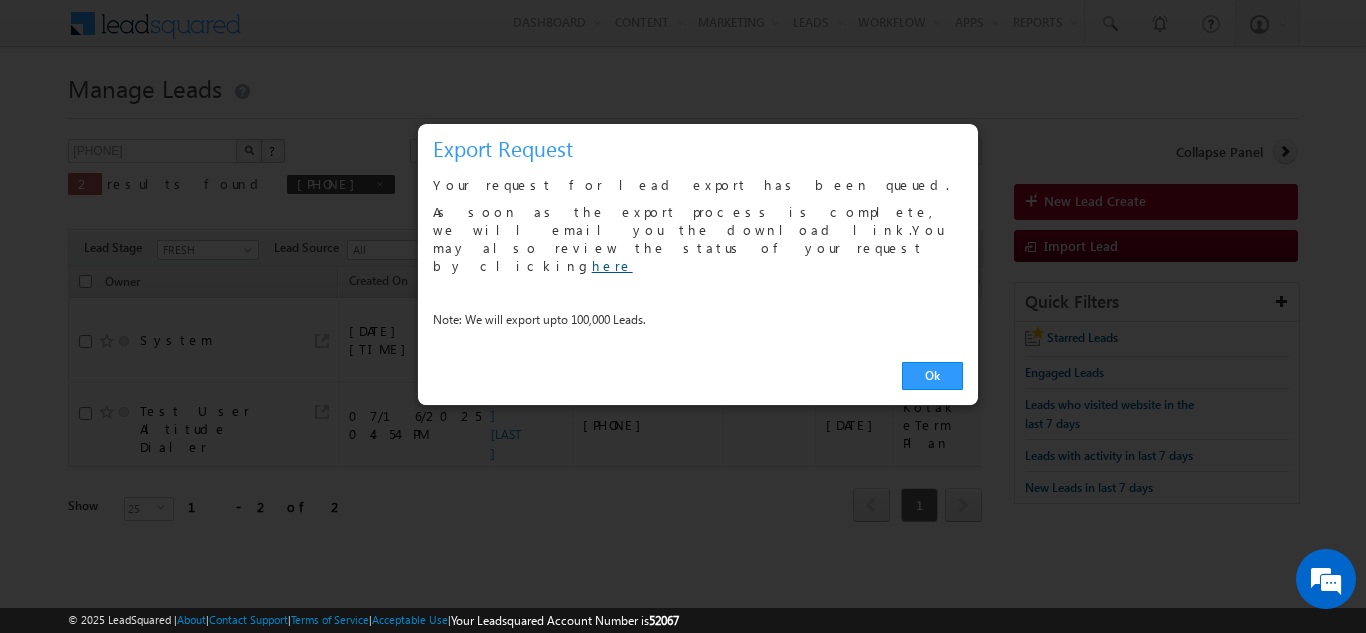 click on "here" at bounding box center (612, 265) 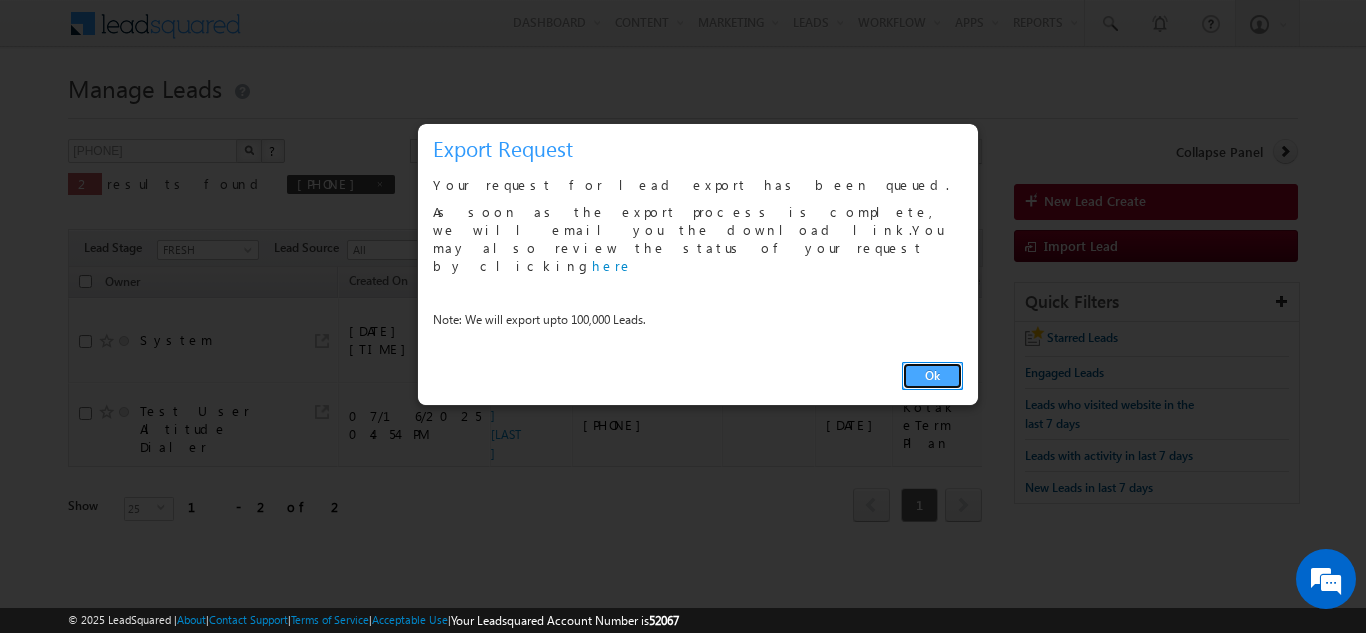 click on "Ok" at bounding box center (932, 376) 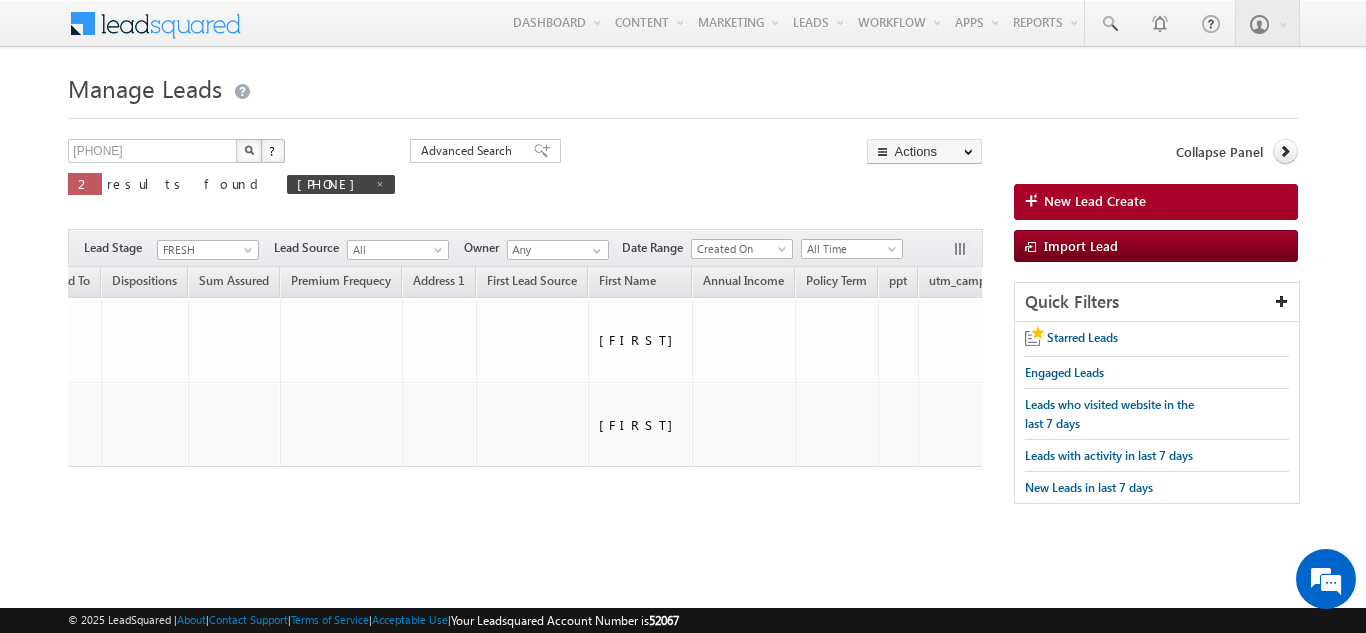 scroll, scrollTop: 0, scrollLeft: 3989, axis: horizontal 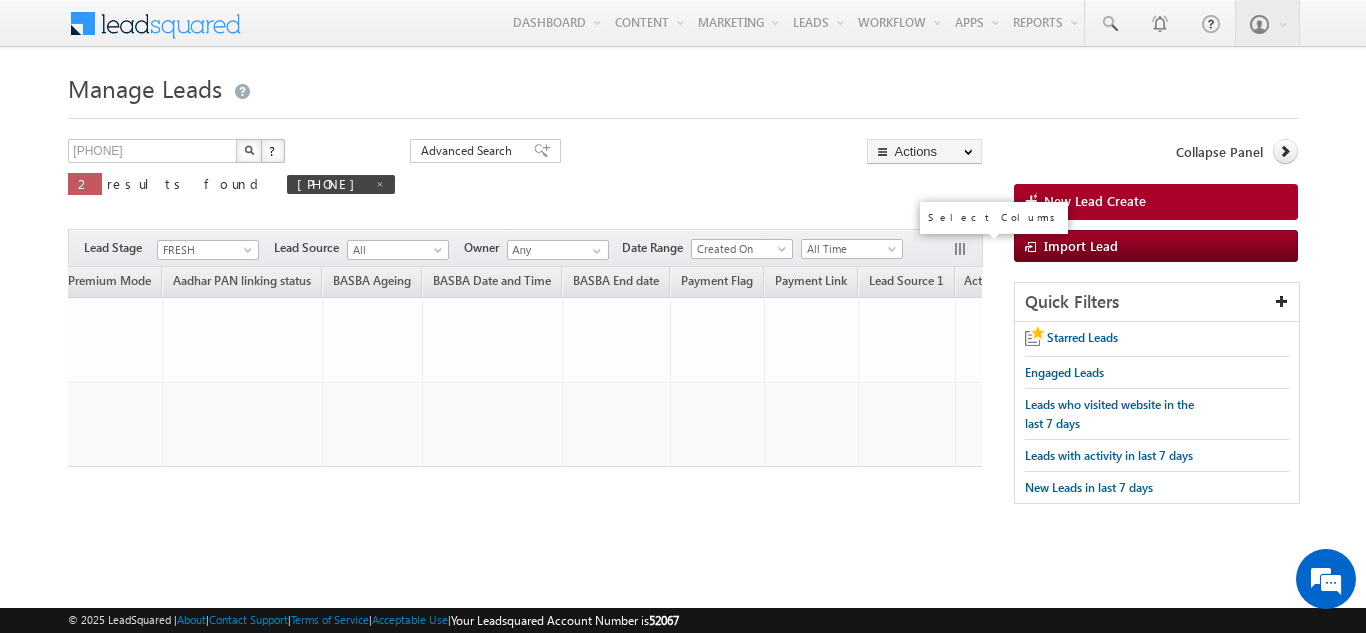 click at bounding box center (962, 251) 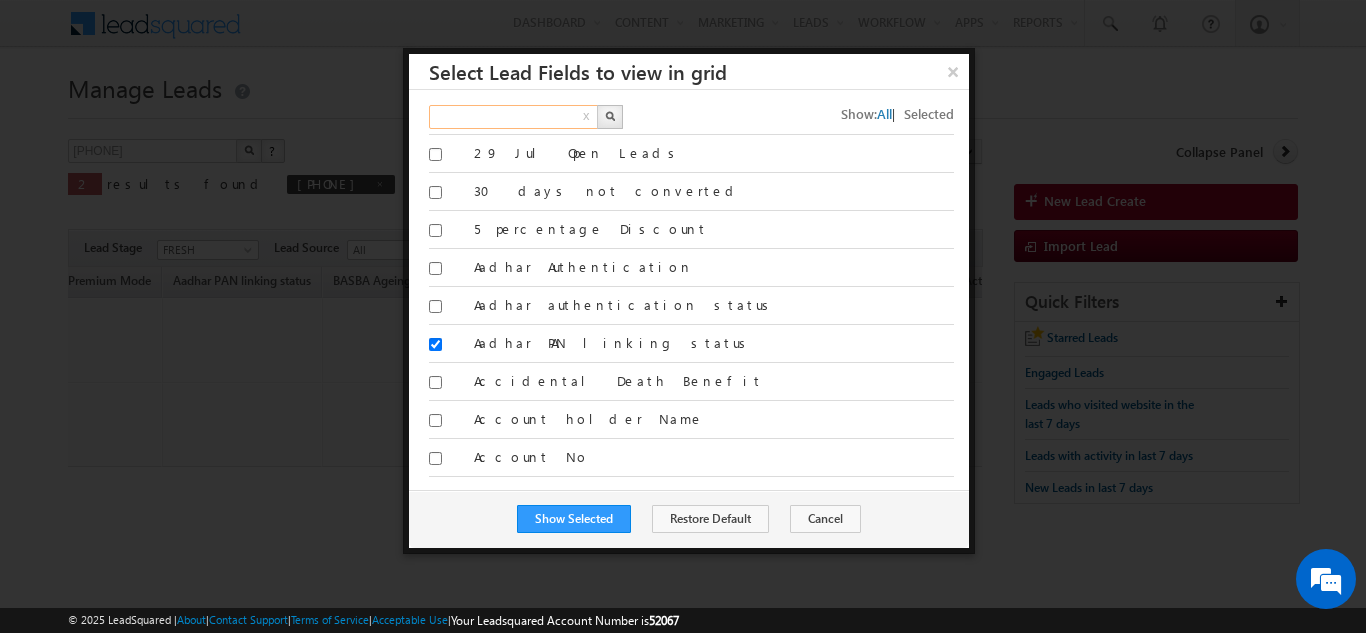 click at bounding box center (514, 117) 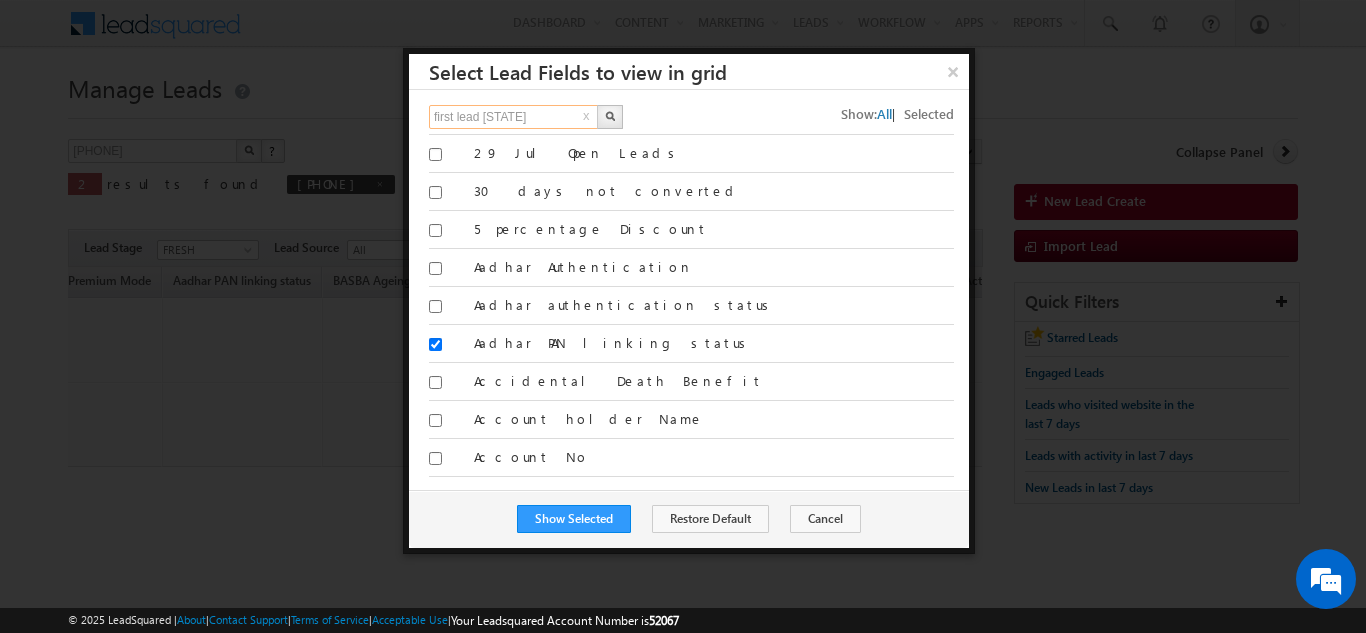 type on "first lead source" 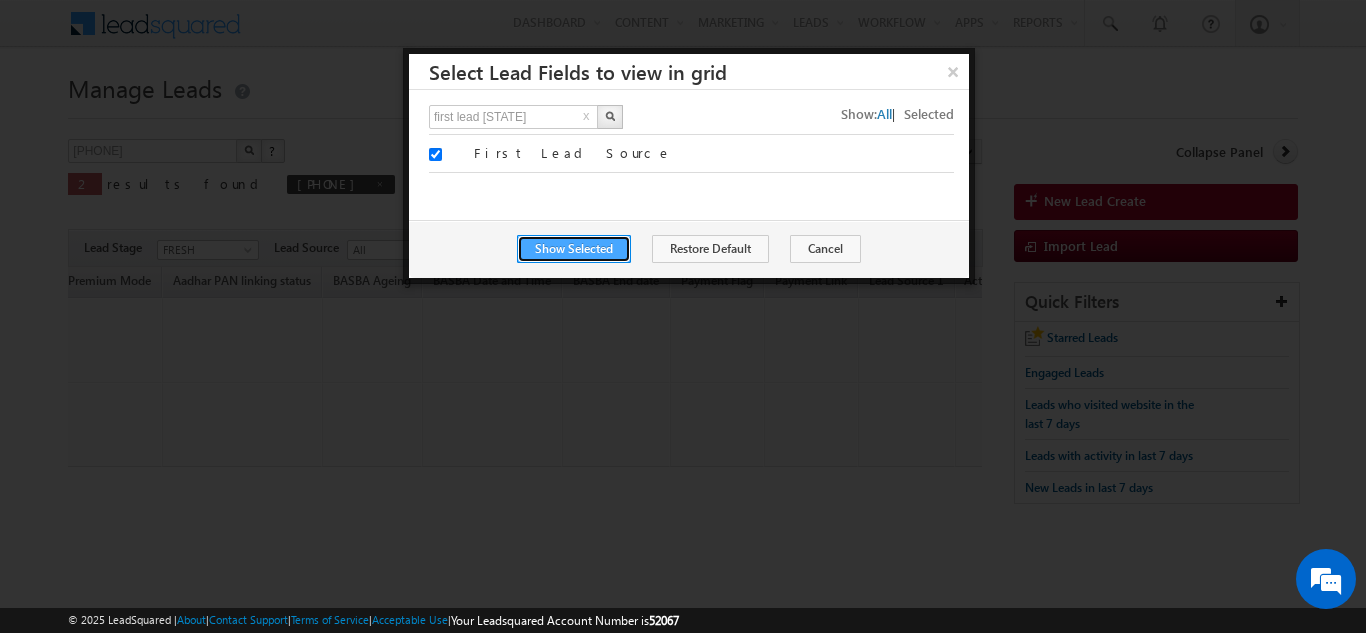 click on "Show Selected" at bounding box center (574, 249) 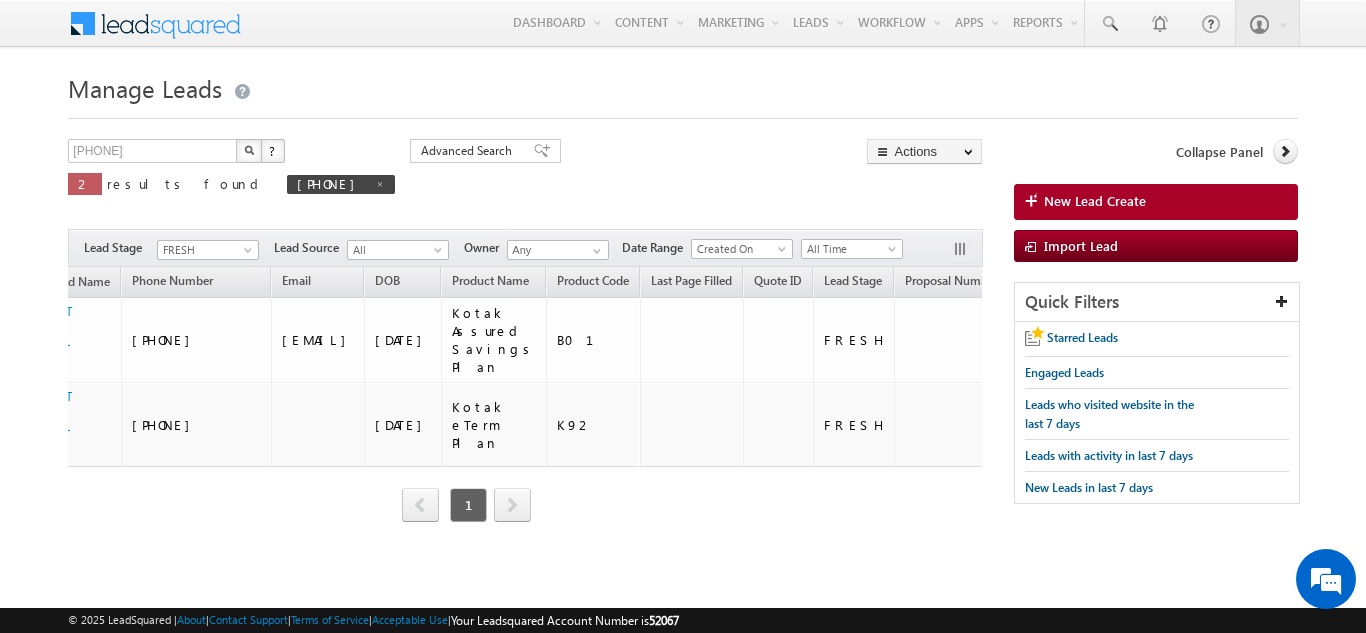 scroll, scrollTop: 0, scrollLeft: 0, axis: both 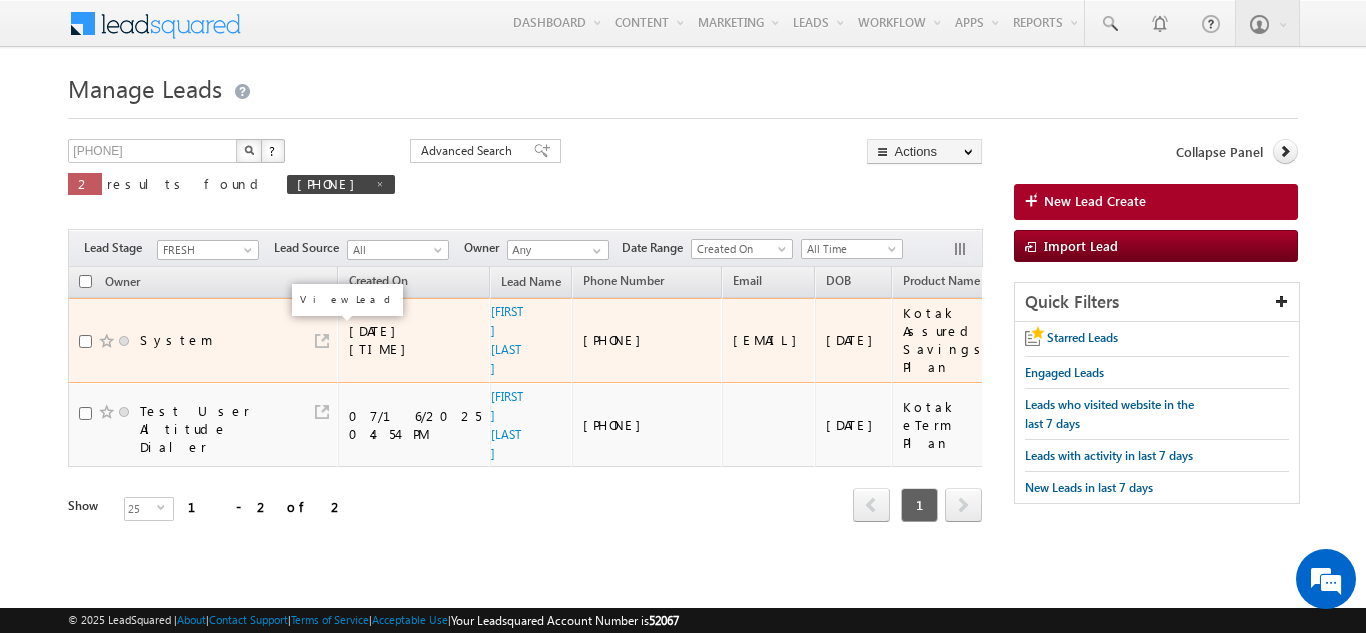 click at bounding box center [322, 341] 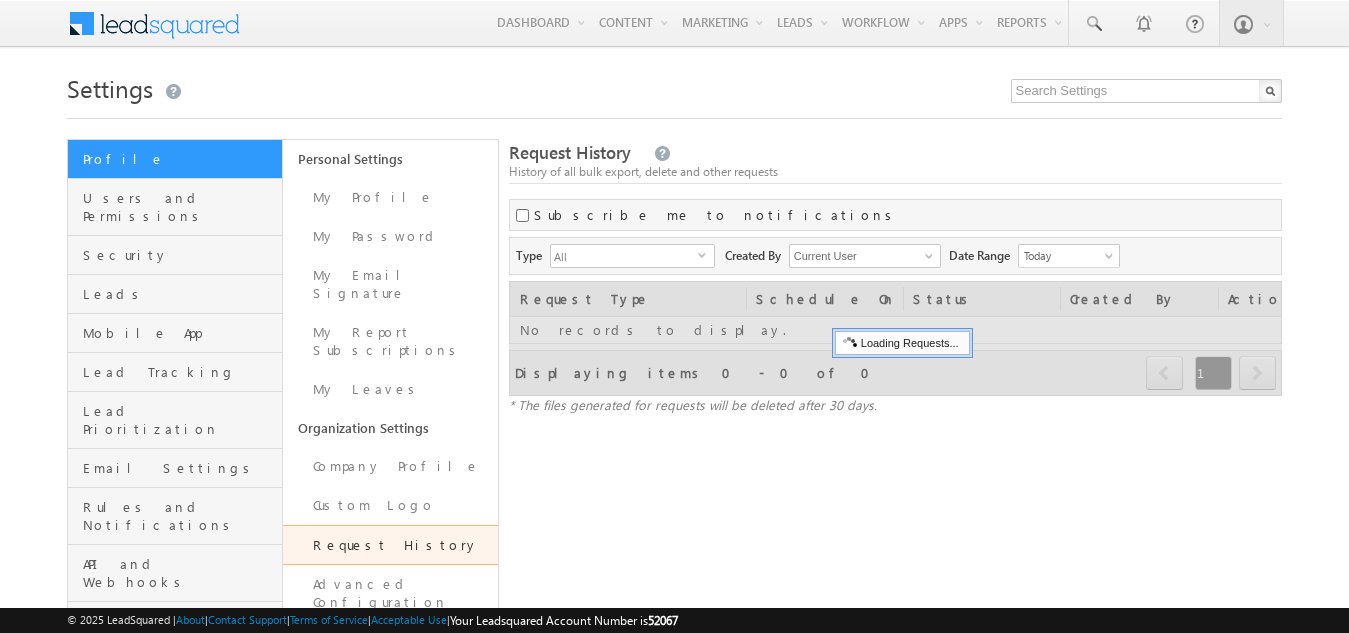 scroll, scrollTop: 0, scrollLeft: 0, axis: both 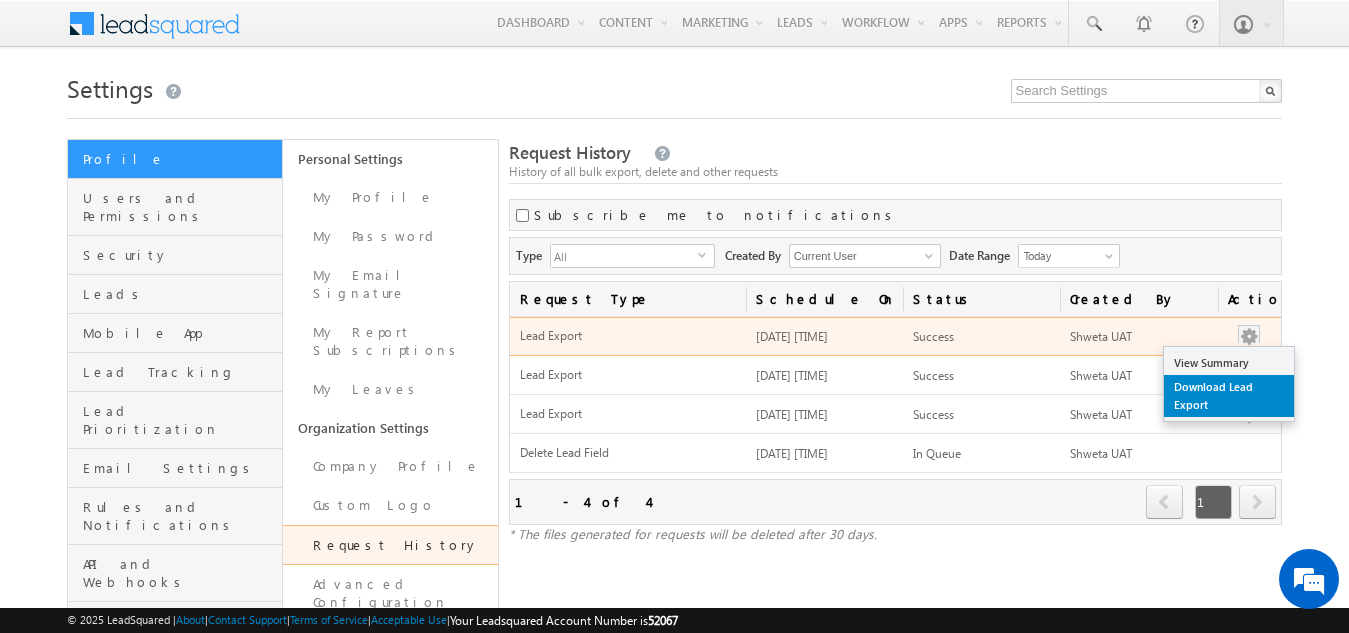 click on "Download Lead Export" at bounding box center (1229, 396) 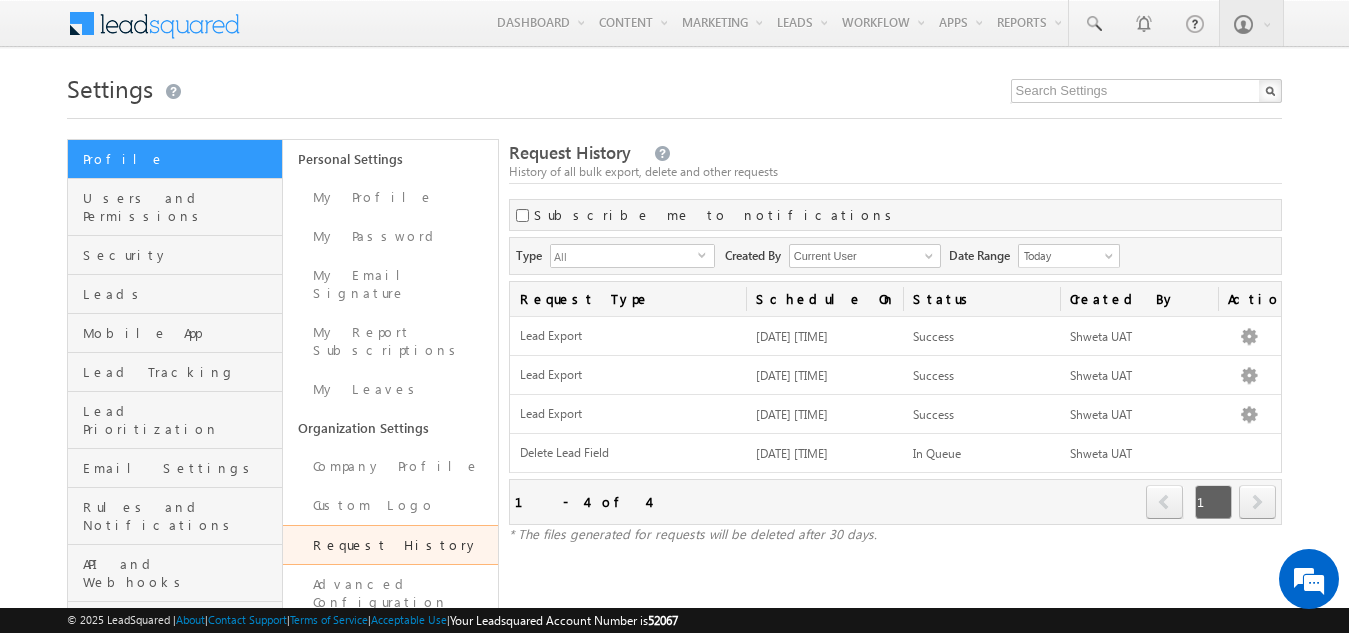 scroll, scrollTop: 0, scrollLeft: 0, axis: both 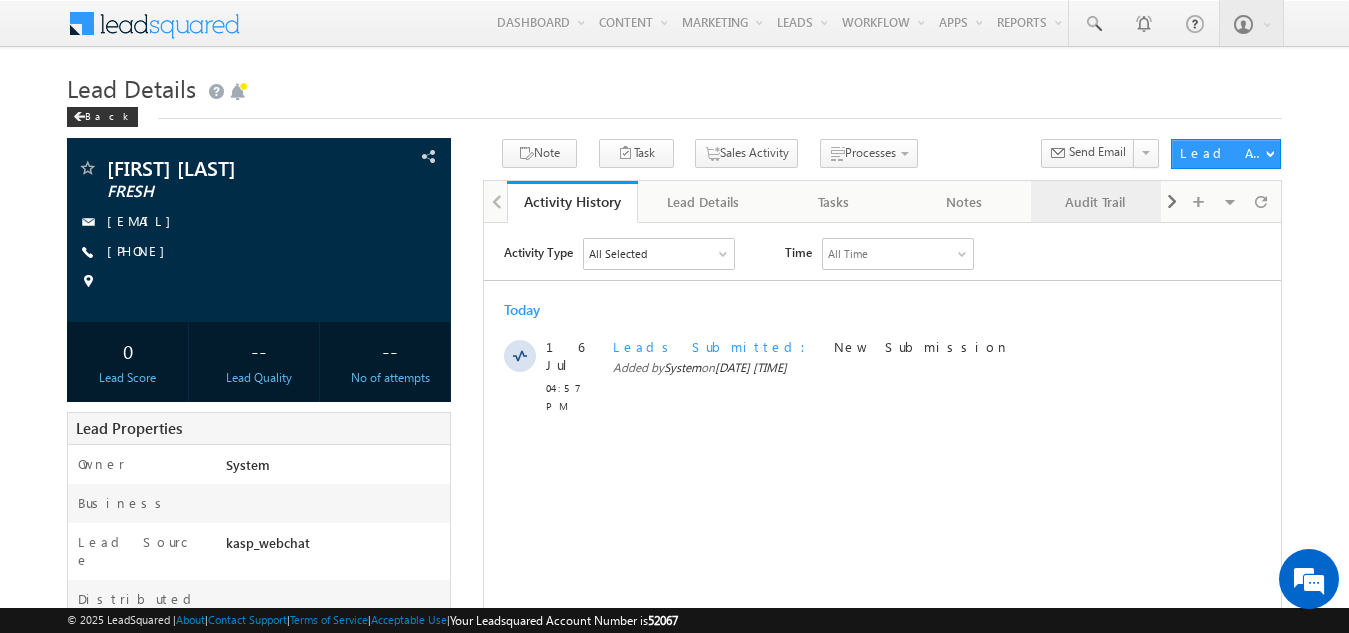 click on "Audit Trail" at bounding box center (1095, 202) 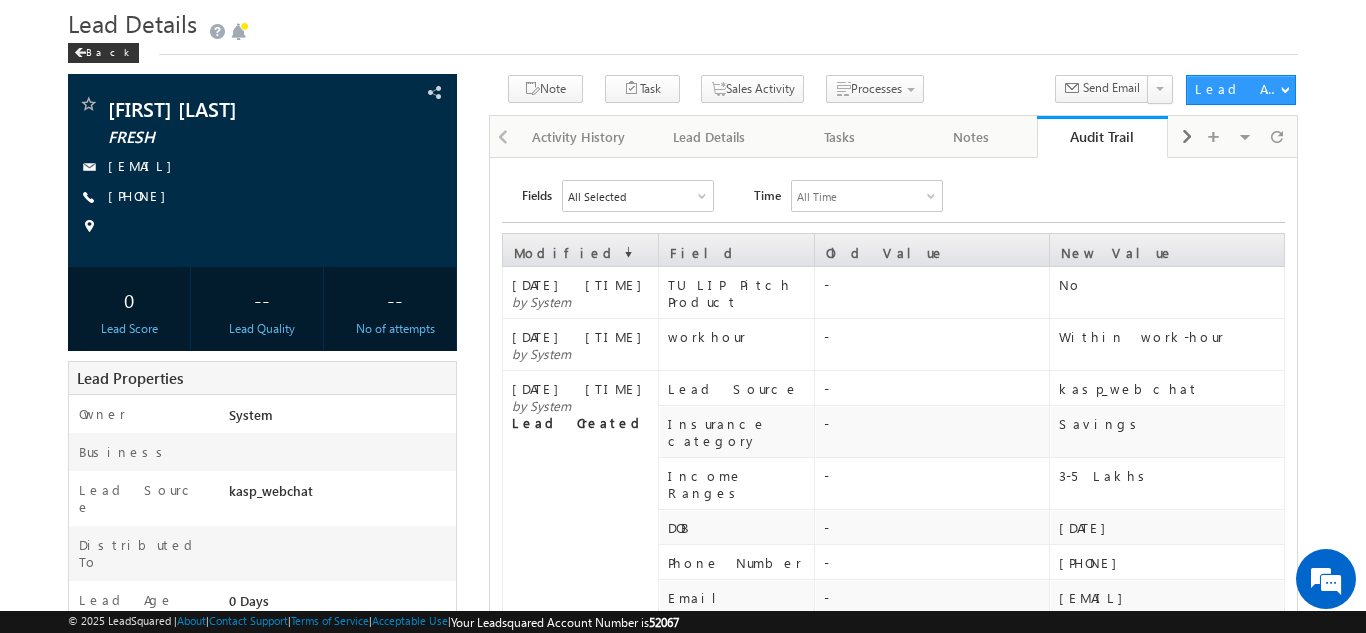 scroll, scrollTop: 100, scrollLeft: 0, axis: vertical 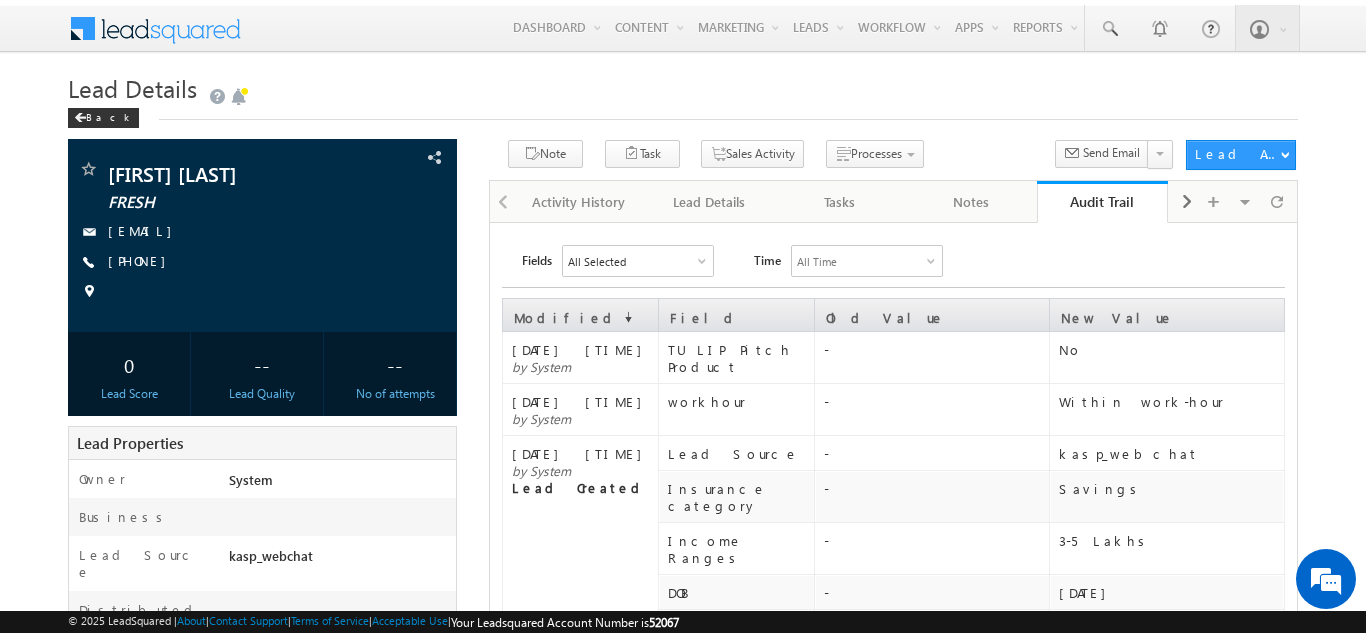 click on "Lead Details" at bounding box center [132, 88] 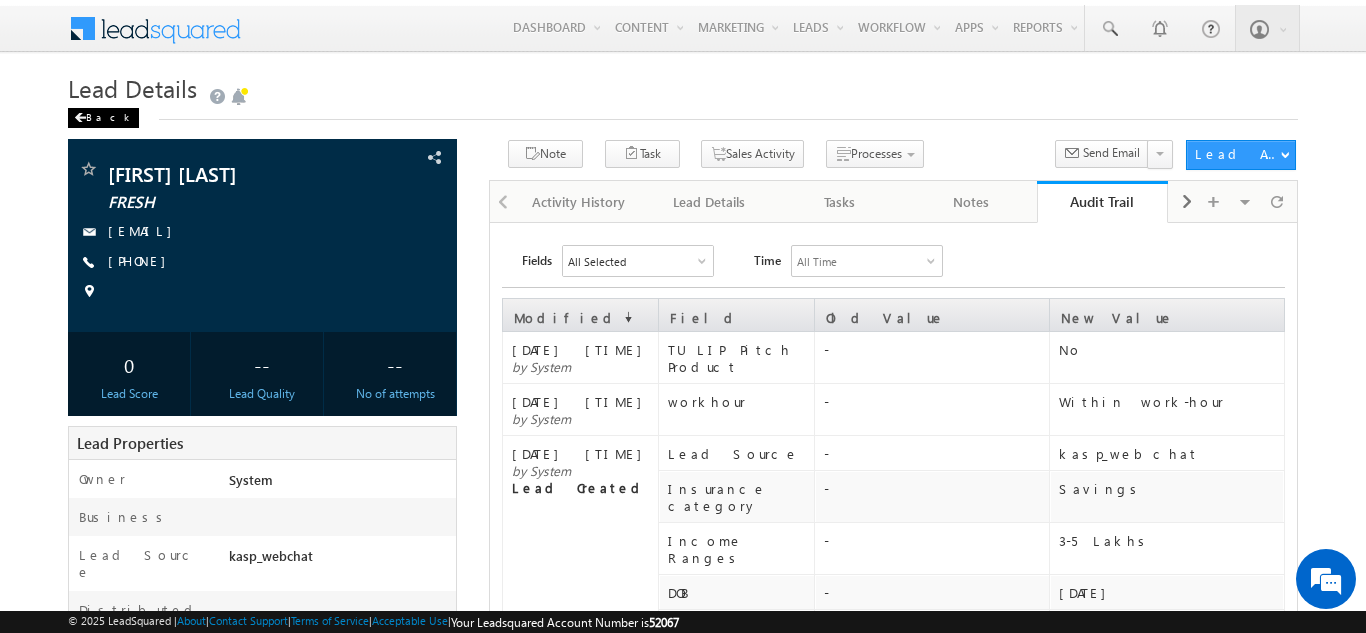 click on "Back" at bounding box center [103, 118] 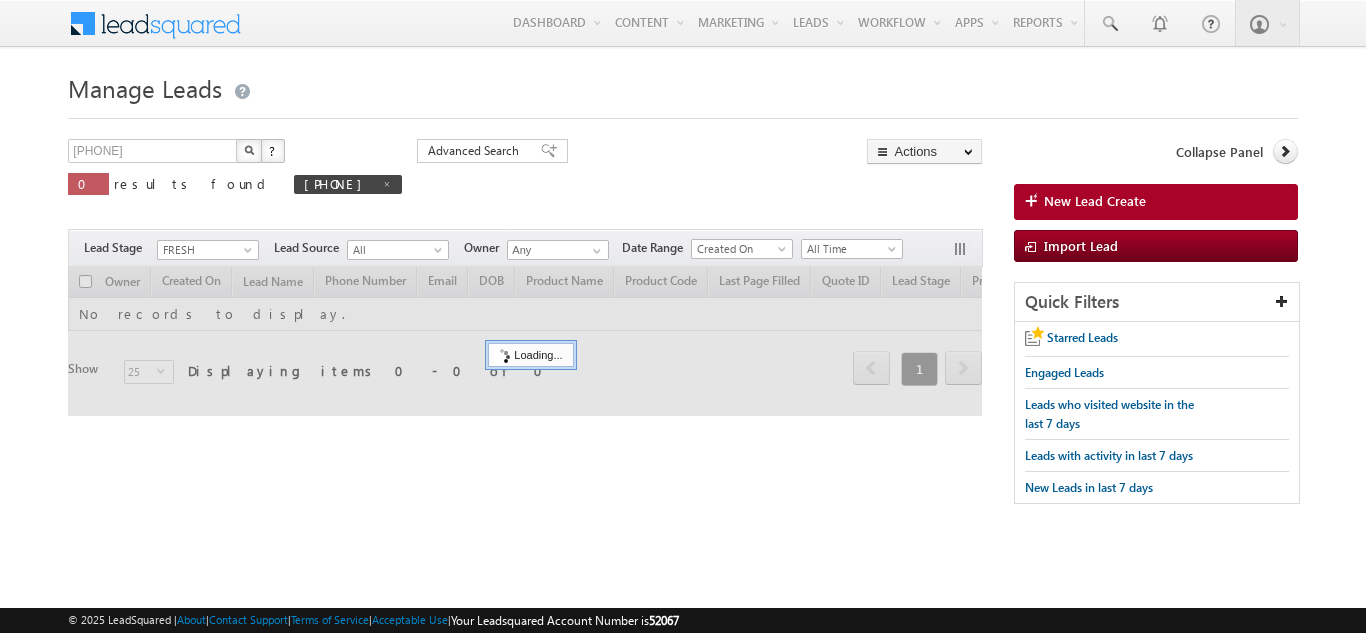 scroll, scrollTop: 0, scrollLeft: 0, axis: both 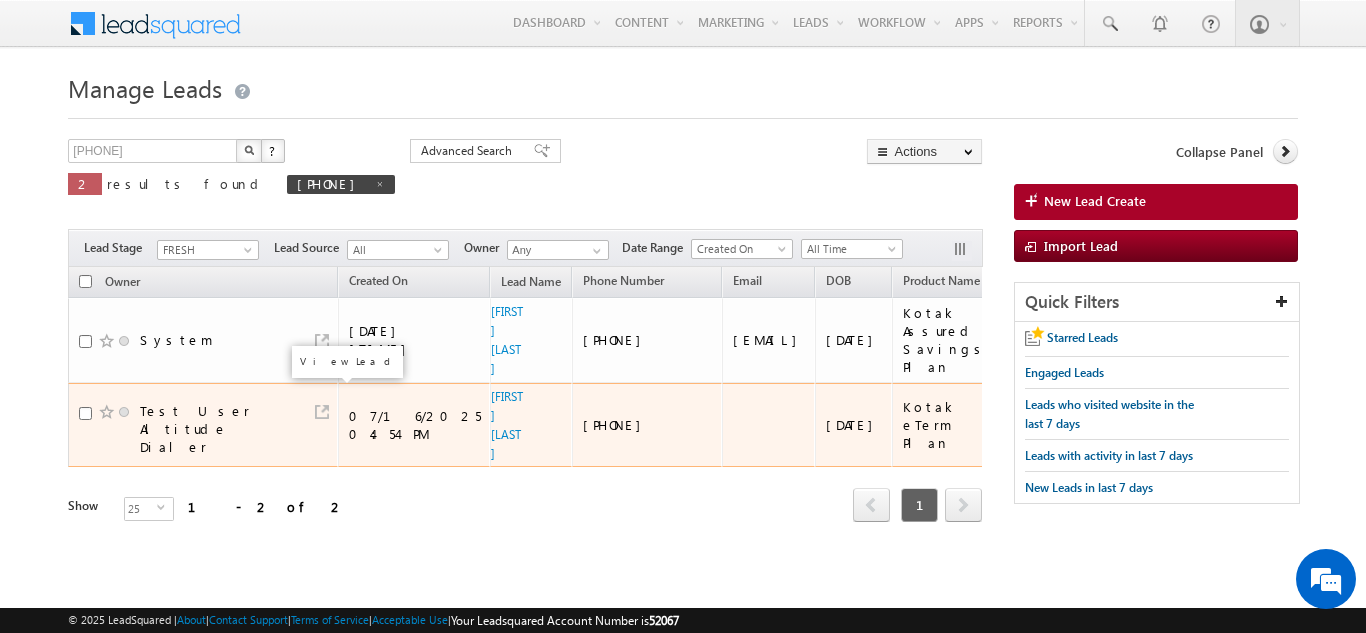 click at bounding box center (322, 412) 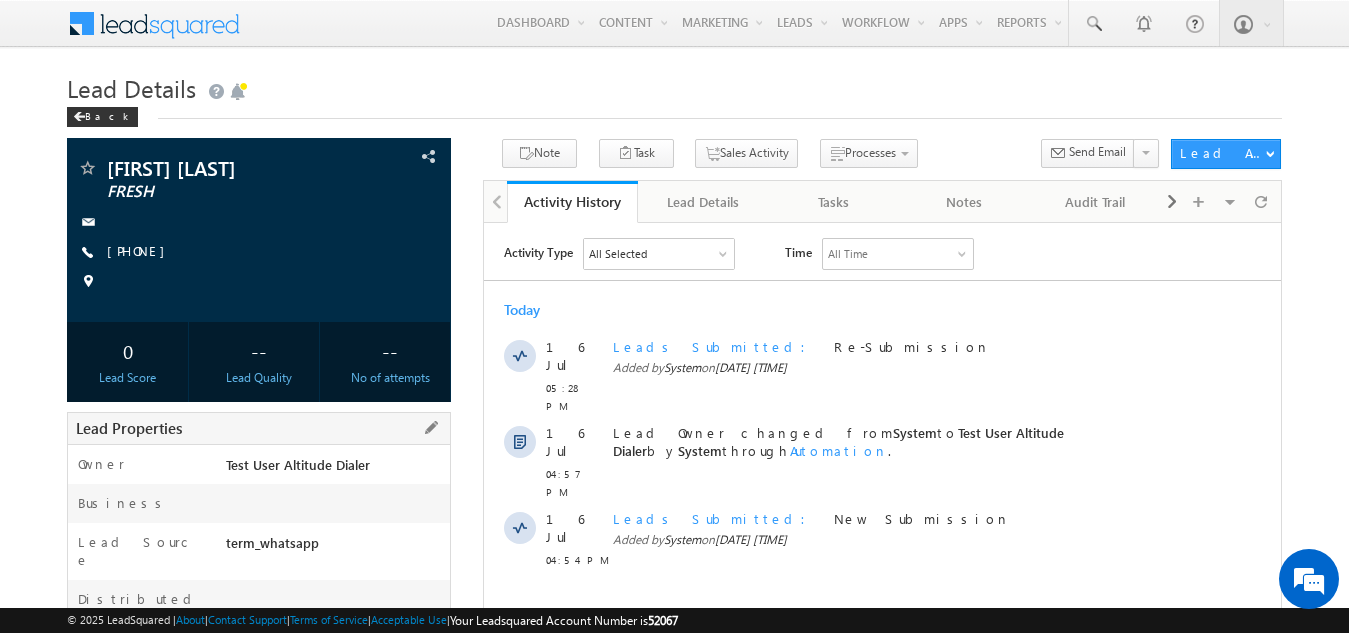 scroll, scrollTop: 0, scrollLeft: 0, axis: both 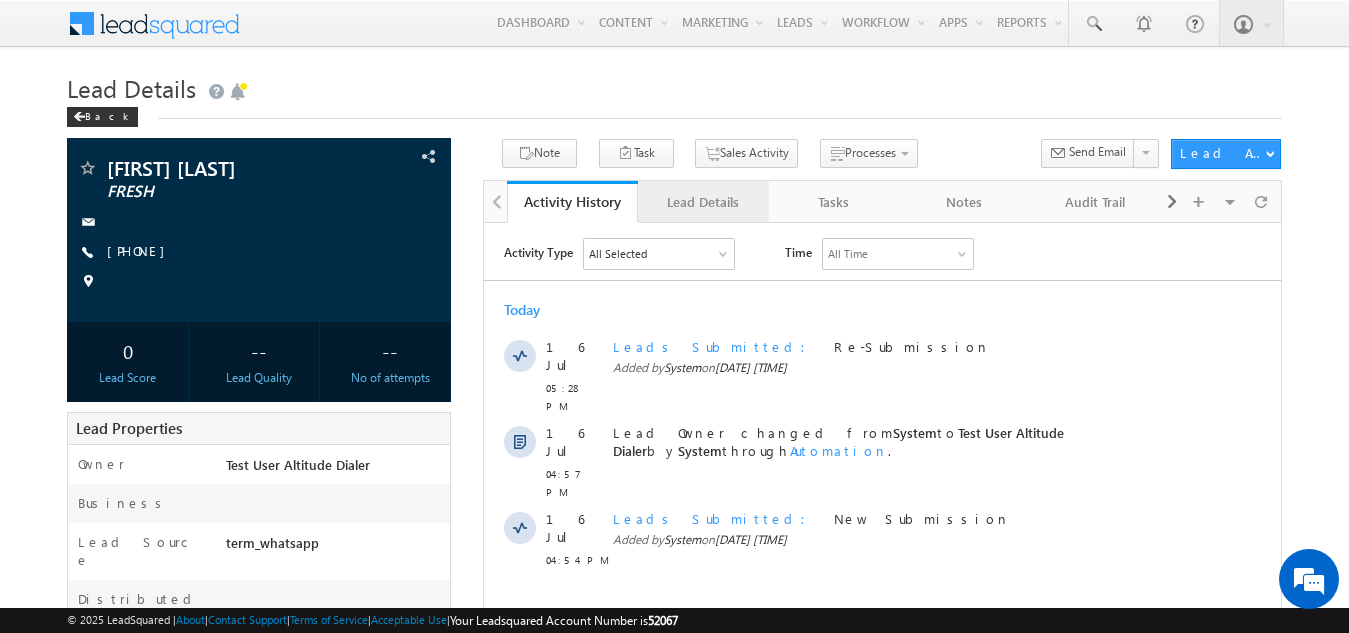 click on "Lead Details" at bounding box center (702, 202) 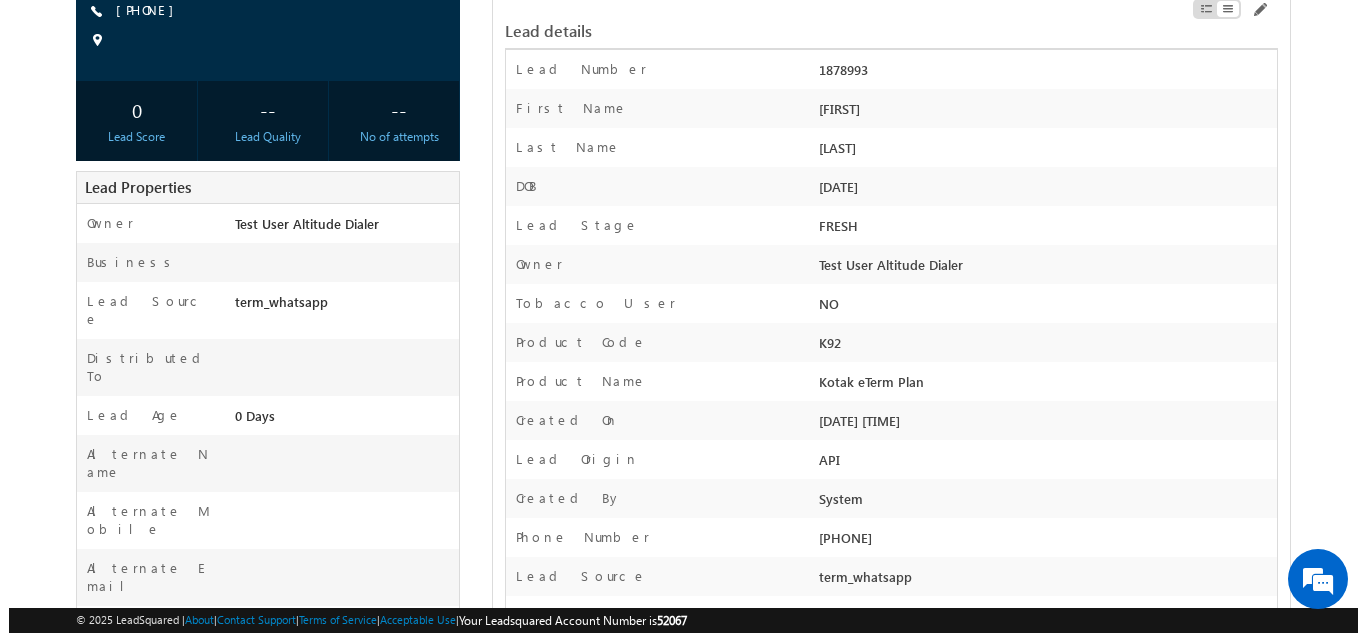 scroll, scrollTop: 100, scrollLeft: 0, axis: vertical 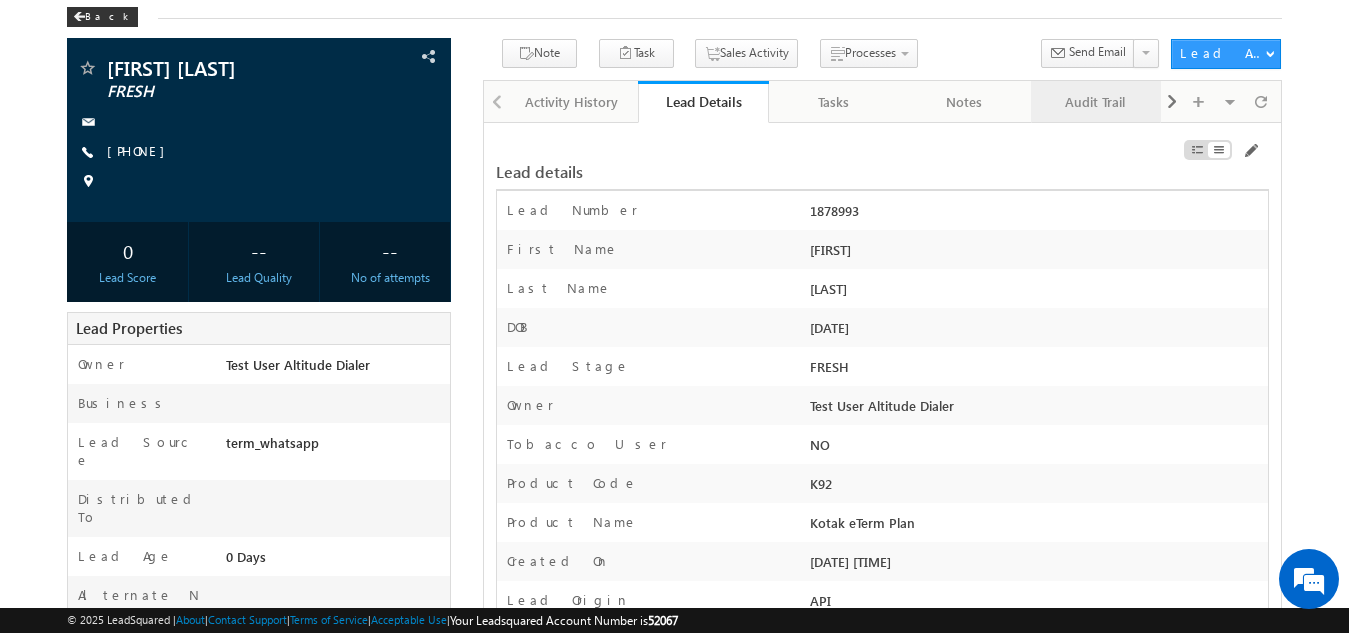 click on "Audit Trail" at bounding box center [1095, 102] 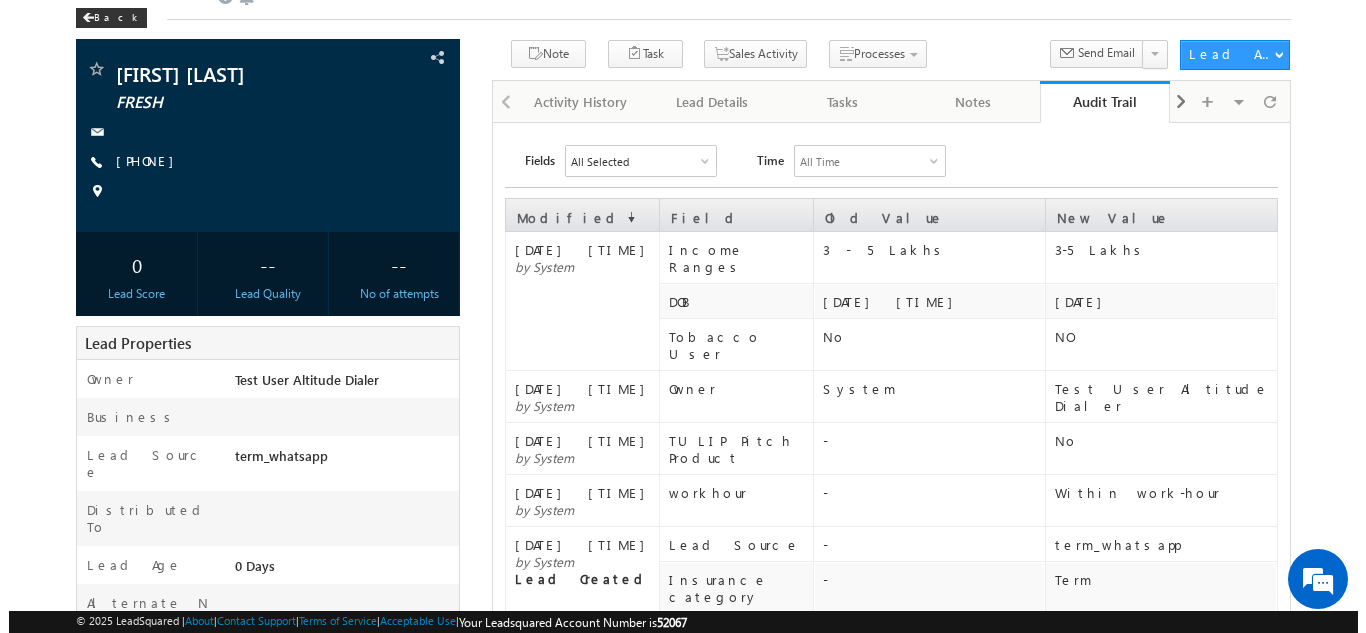 scroll, scrollTop: 0, scrollLeft: 0, axis: both 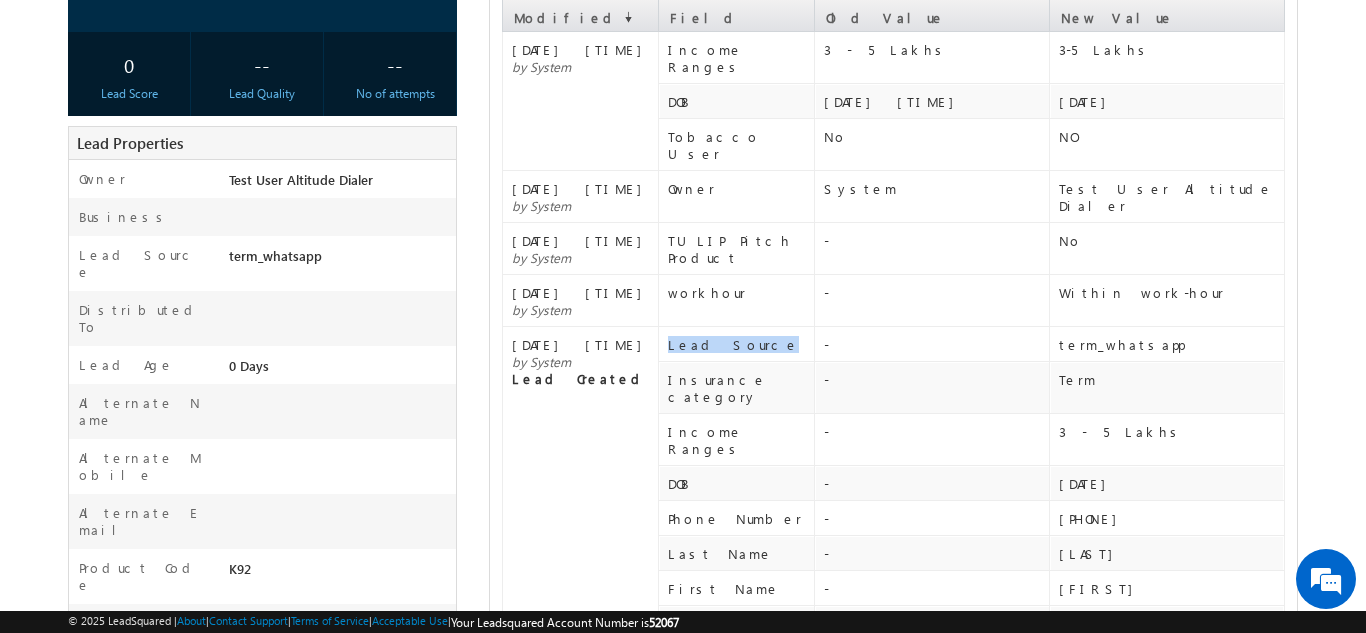 drag, startPoint x: 762, startPoint y: 324, endPoint x: 669, endPoint y: 313, distance: 93.64828 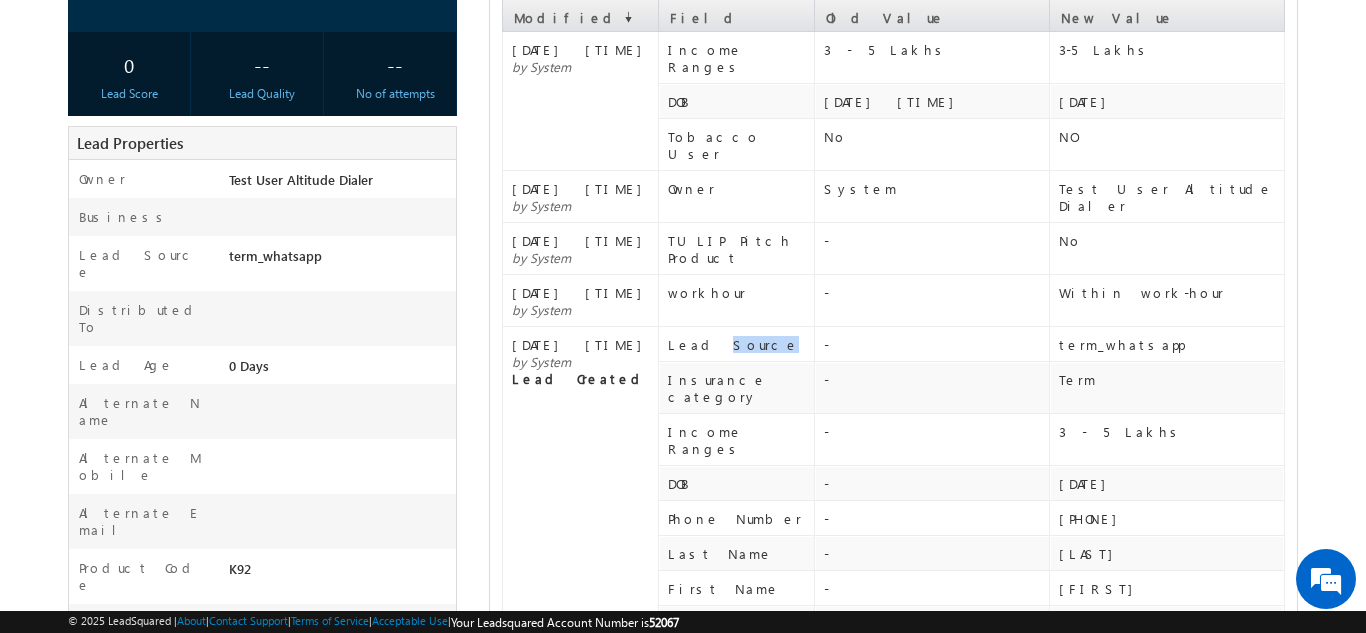 click on "Lead Source" at bounding box center [740, 344] 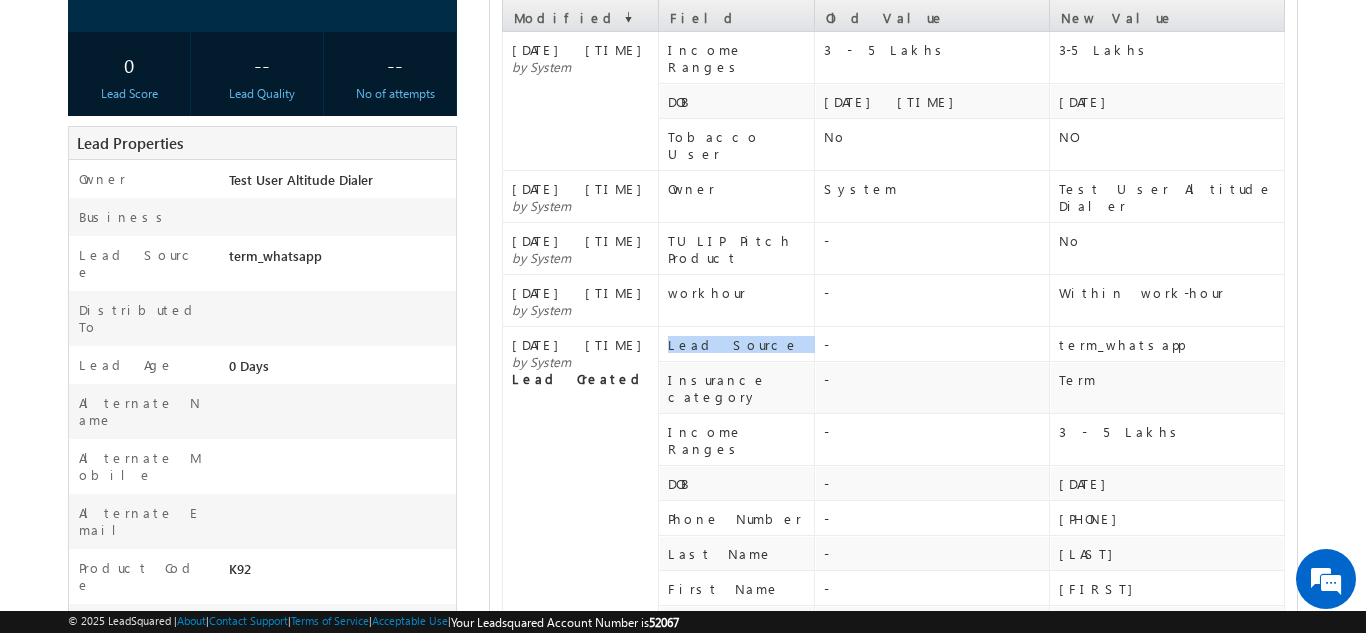 click on "Lead Source" at bounding box center (740, 344) 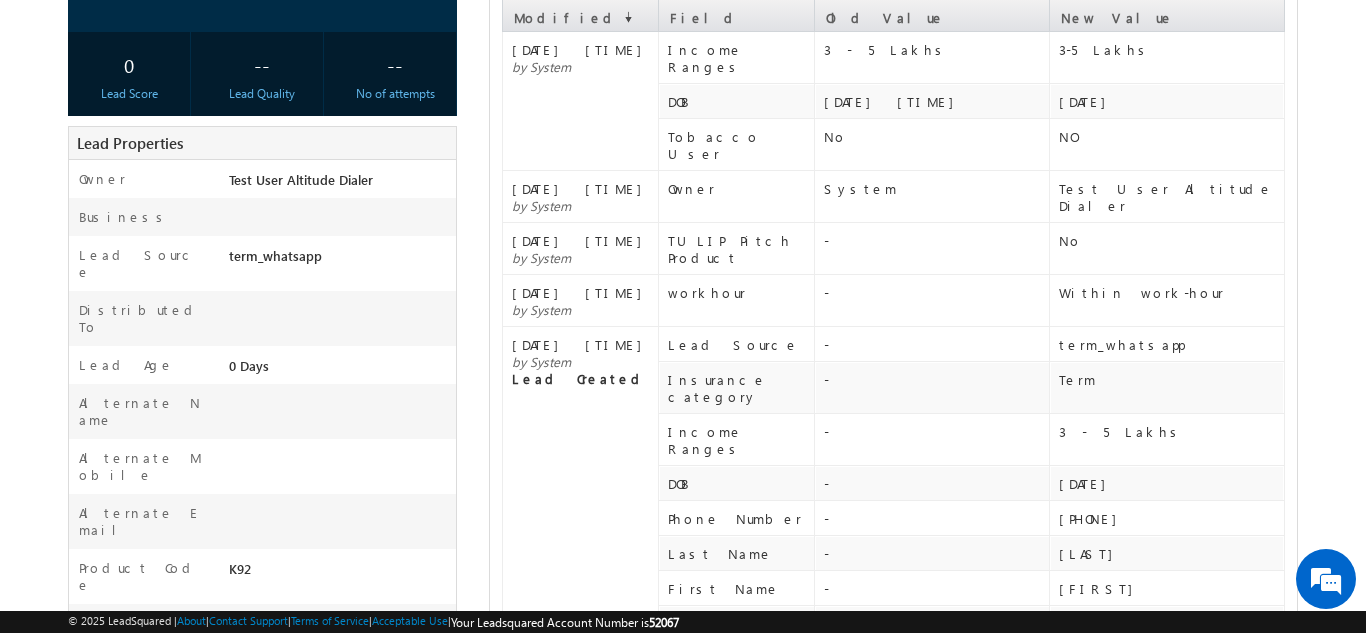 click on "Lead Source" at bounding box center [740, 344] 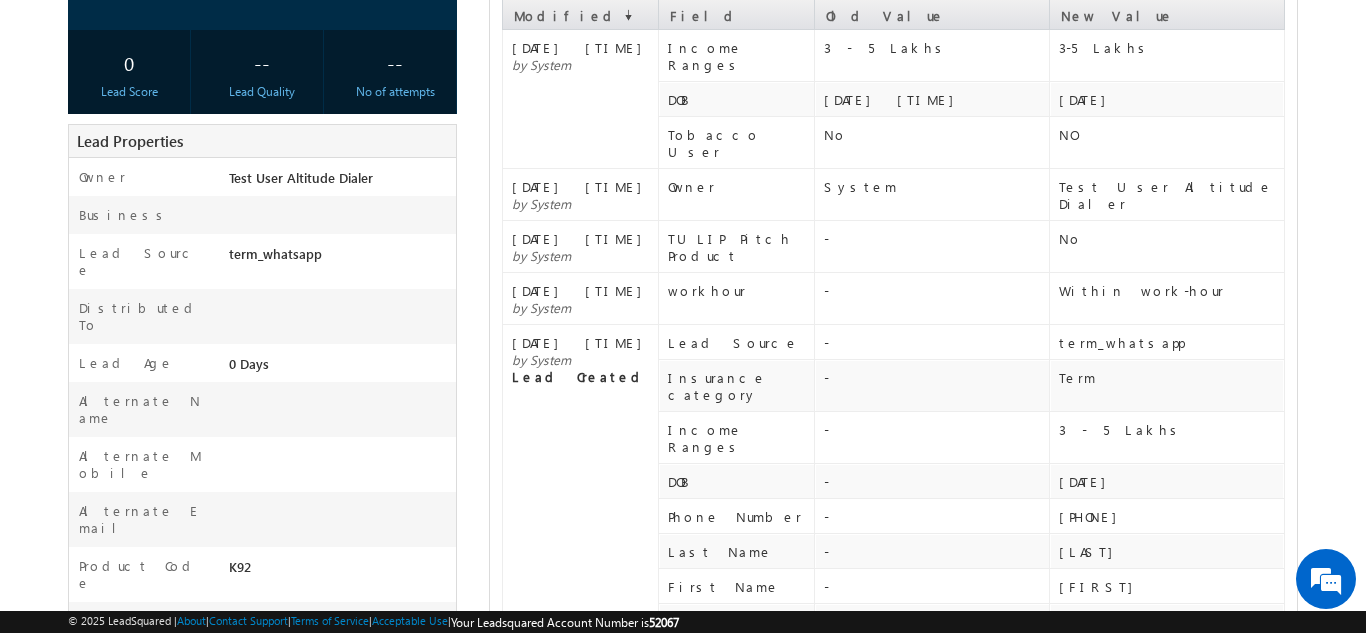 scroll, scrollTop: 151, scrollLeft: 0, axis: vertical 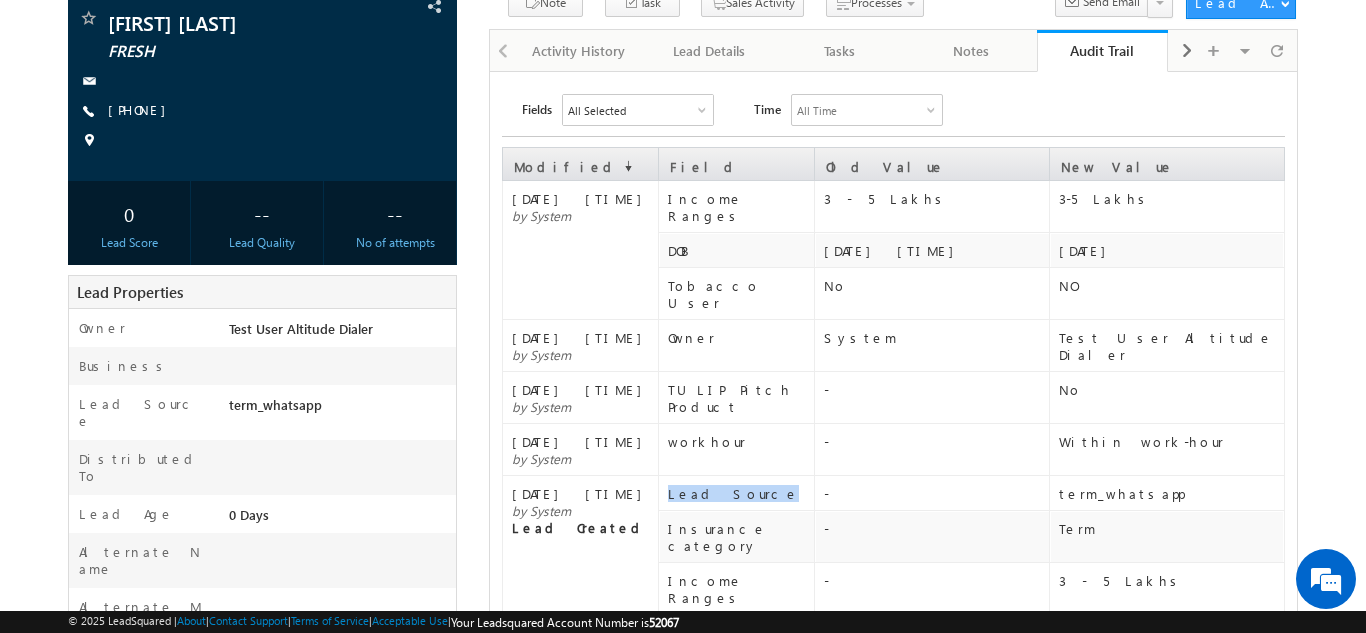drag, startPoint x: 750, startPoint y: 469, endPoint x: 664, endPoint y: 471, distance: 86.023254 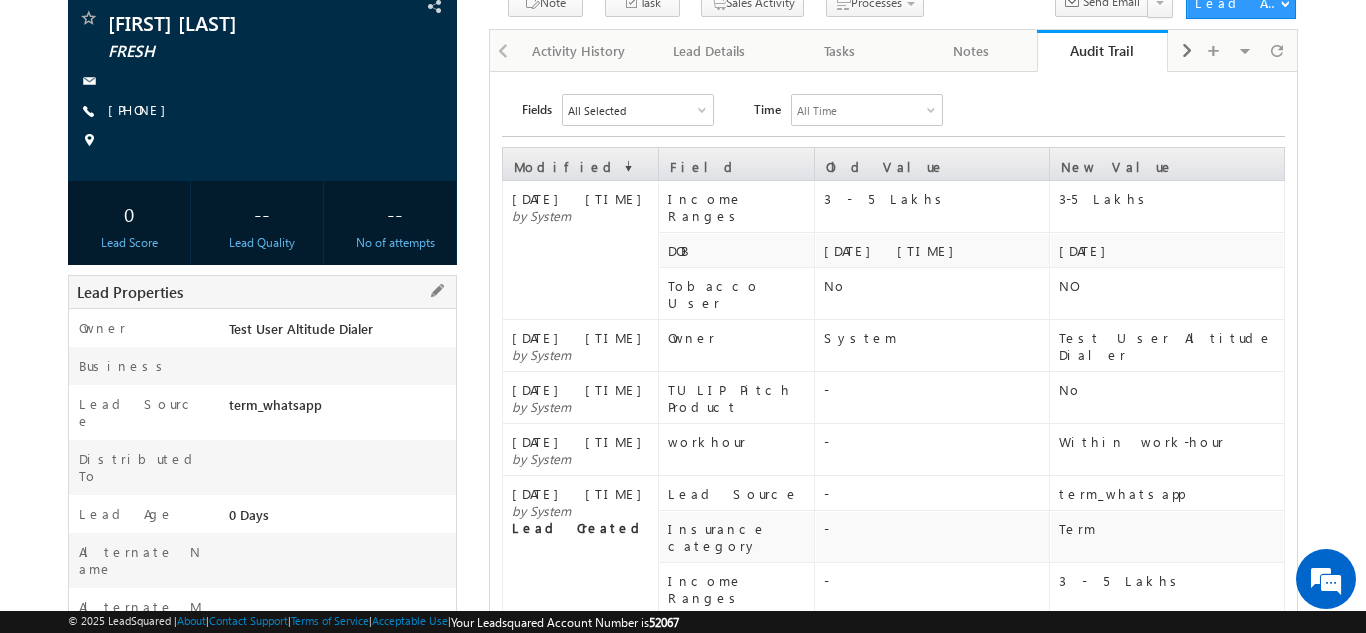 click at bounding box center (340, 464) 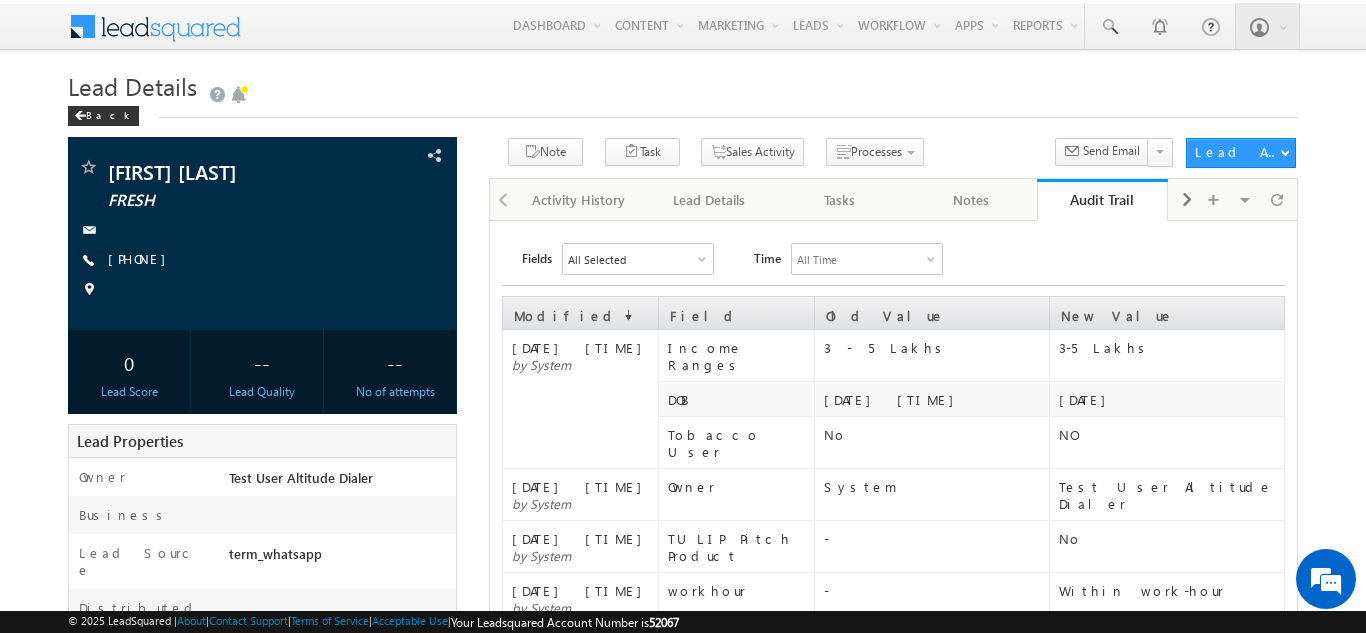 scroll, scrollTop: 0, scrollLeft: 0, axis: both 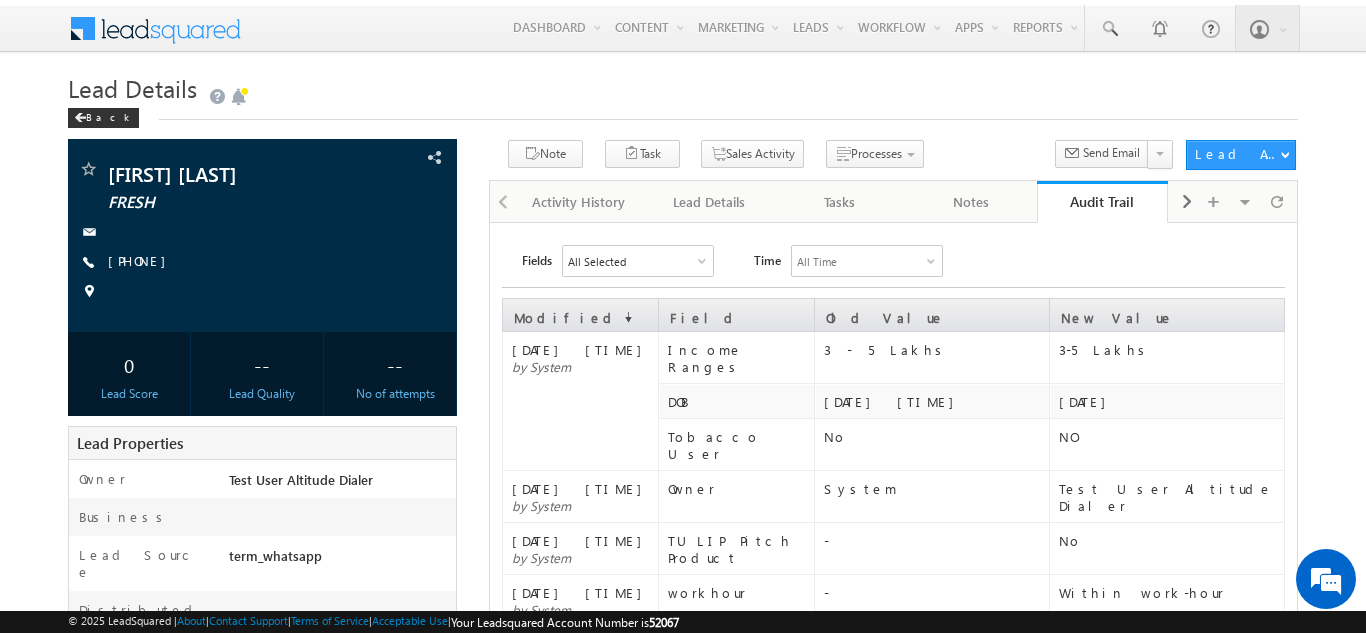 click on "Lead Details" at bounding box center (682, 89) 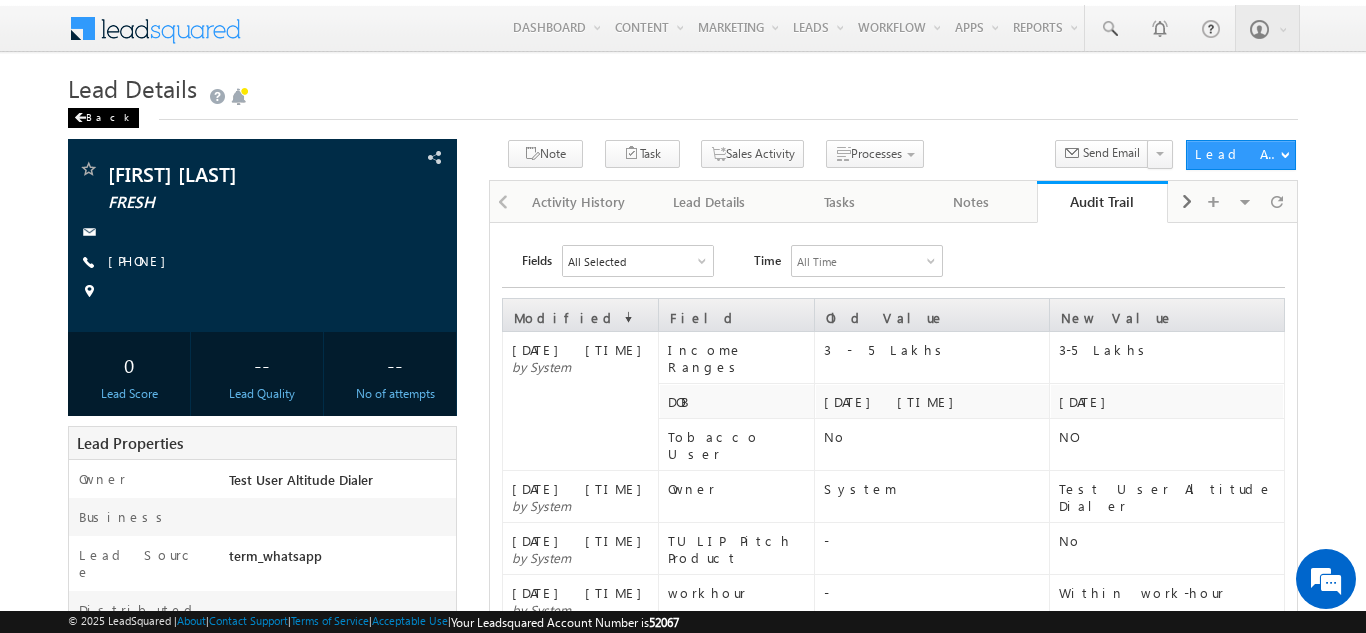 click on "Back" at bounding box center [103, 118] 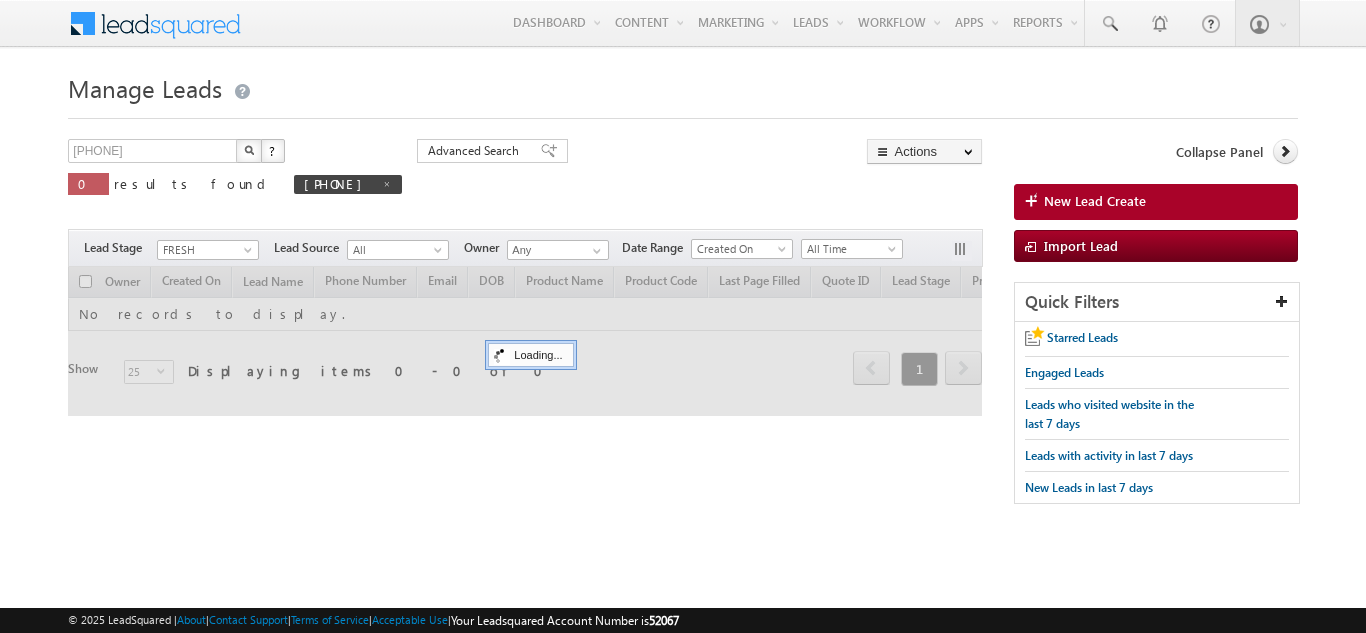 scroll, scrollTop: 0, scrollLeft: 0, axis: both 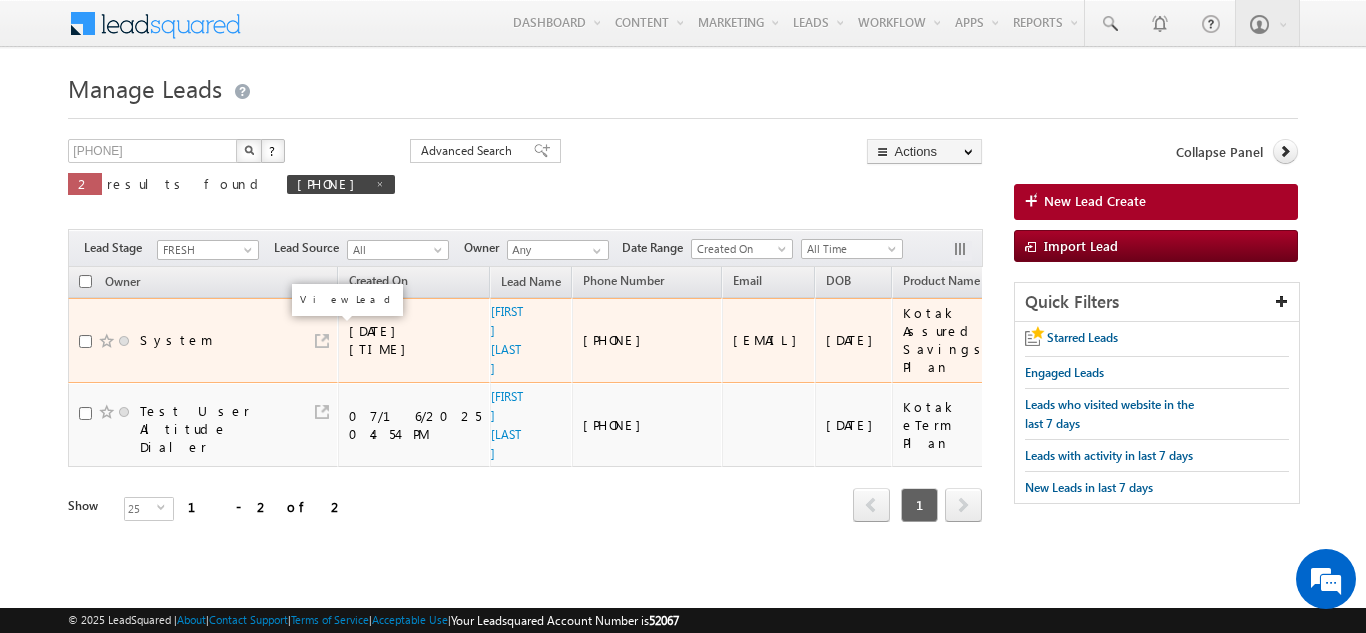 click at bounding box center (322, 341) 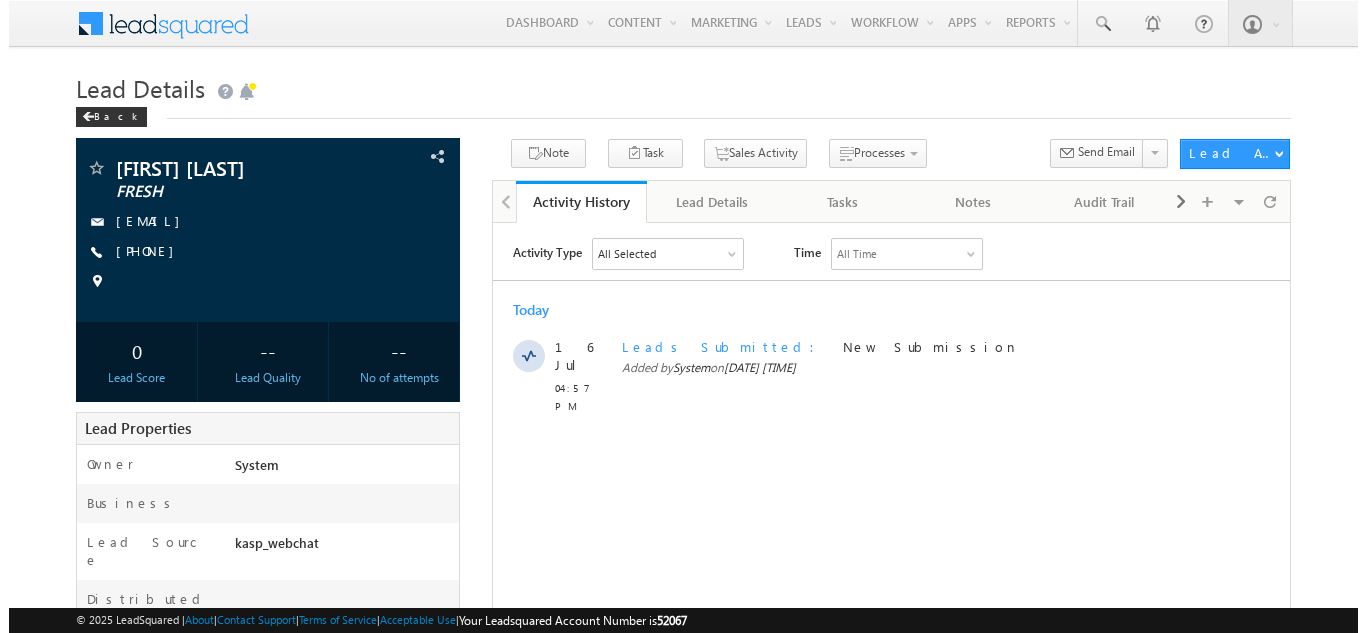 scroll, scrollTop: 0, scrollLeft: 0, axis: both 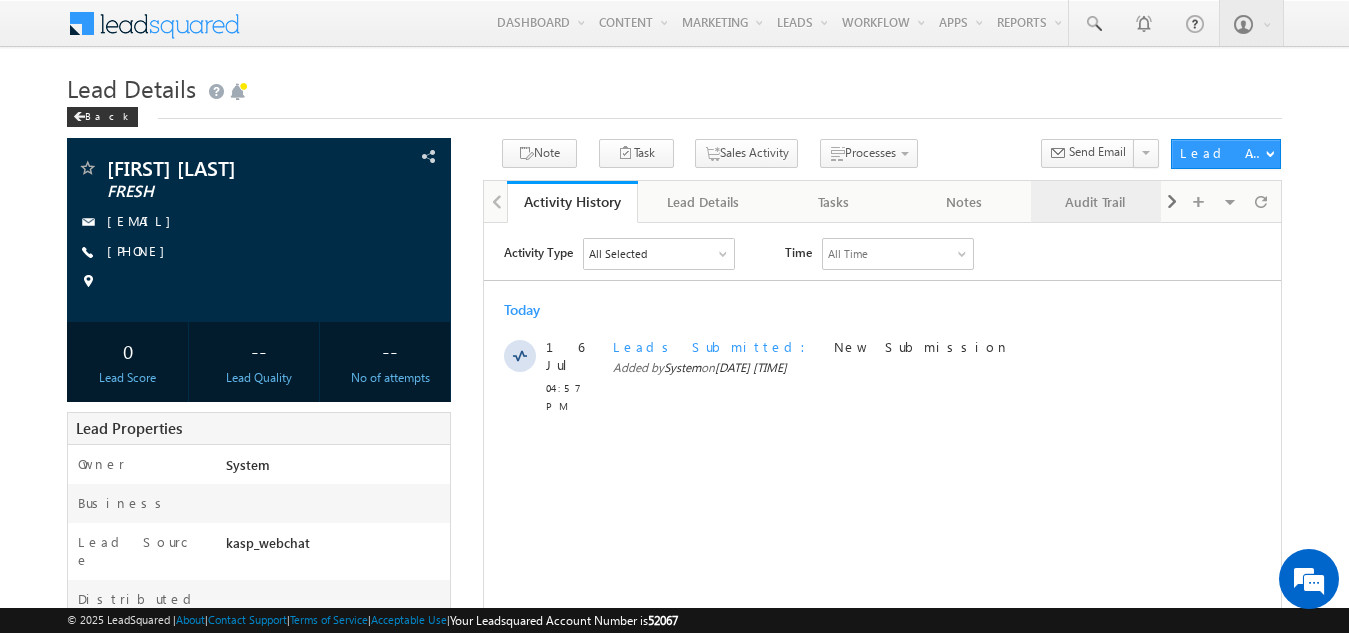 click on "Audit Trail" at bounding box center [1095, 202] 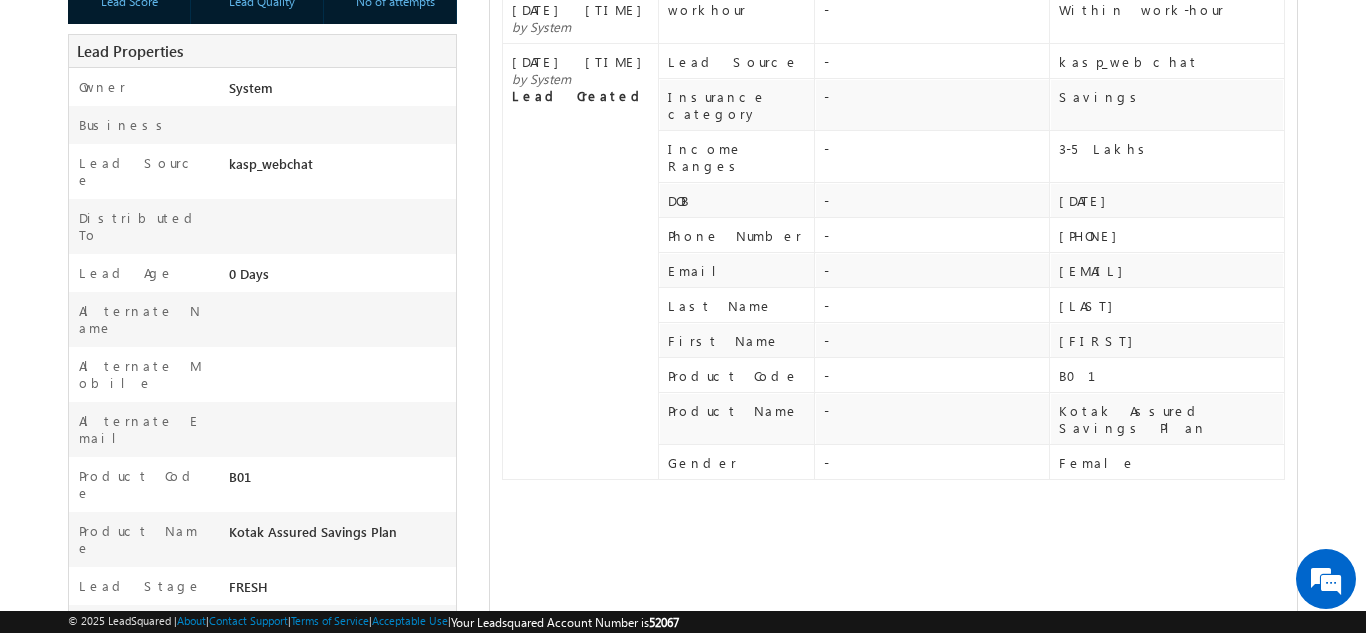 scroll, scrollTop: 400, scrollLeft: 0, axis: vertical 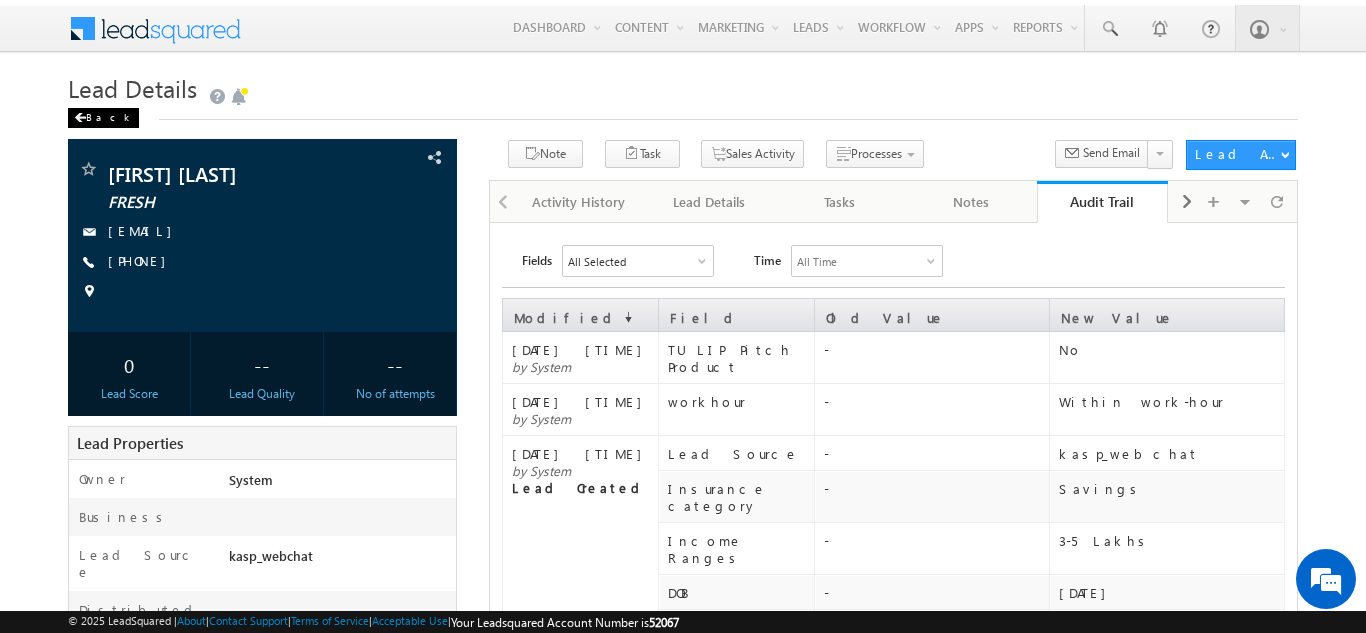 click on "Back" at bounding box center [103, 118] 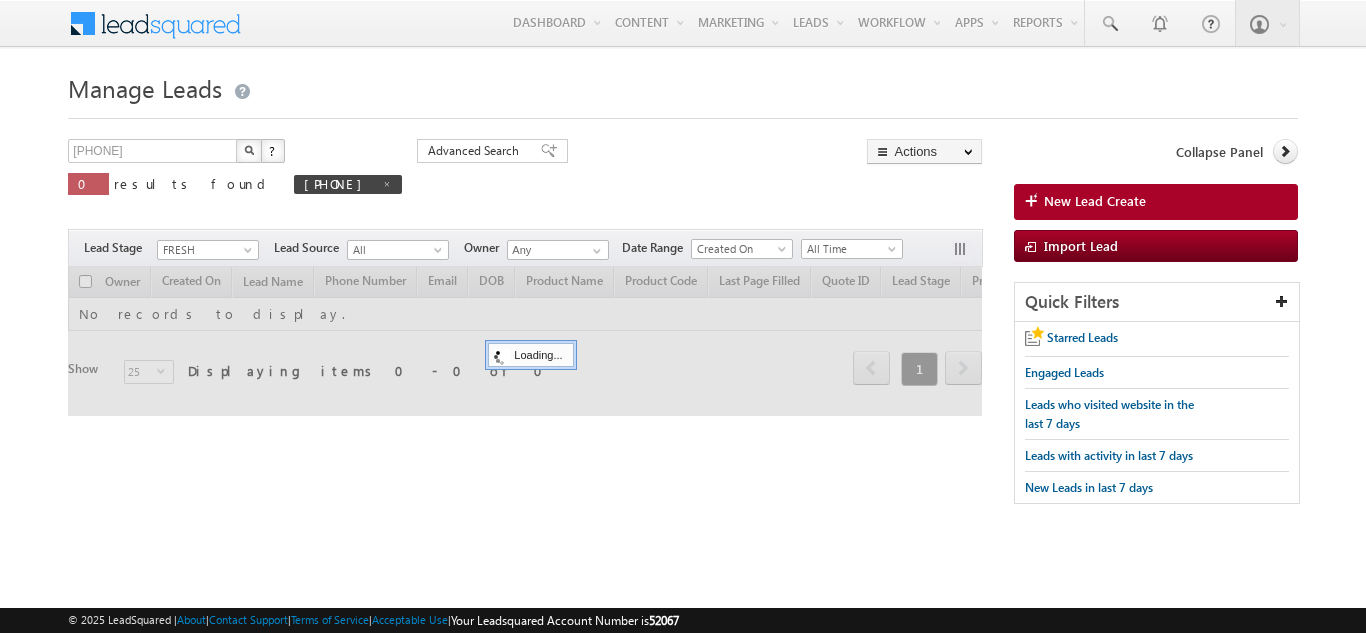 scroll, scrollTop: 0, scrollLeft: 0, axis: both 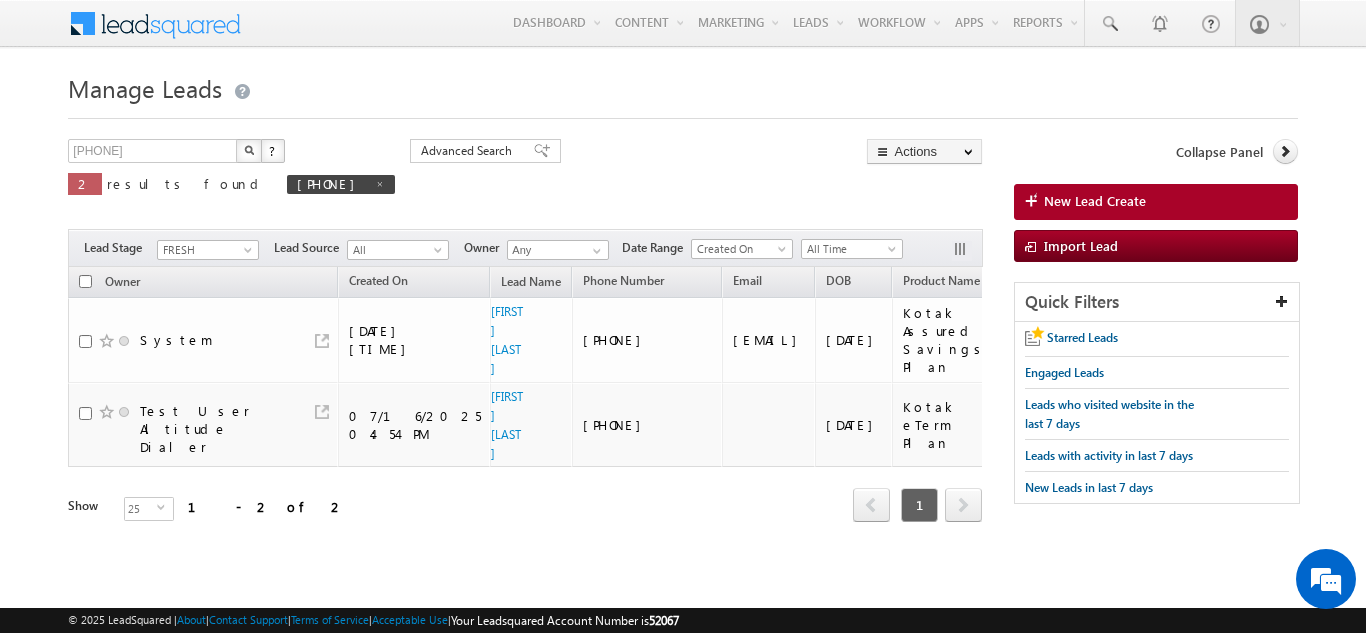 click on "Menu
Shweta UAT
shwet a.uat @kota k.com" at bounding box center (683, 314) 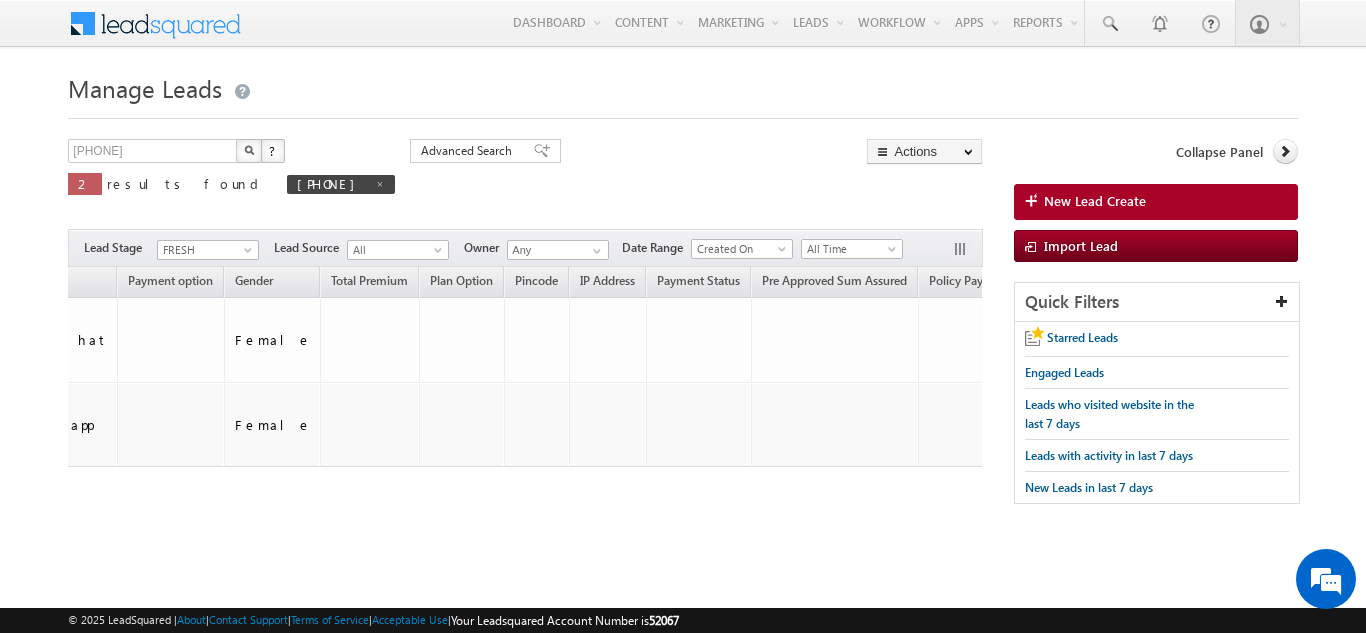 scroll, scrollTop: 0, scrollLeft: 380, axis: horizontal 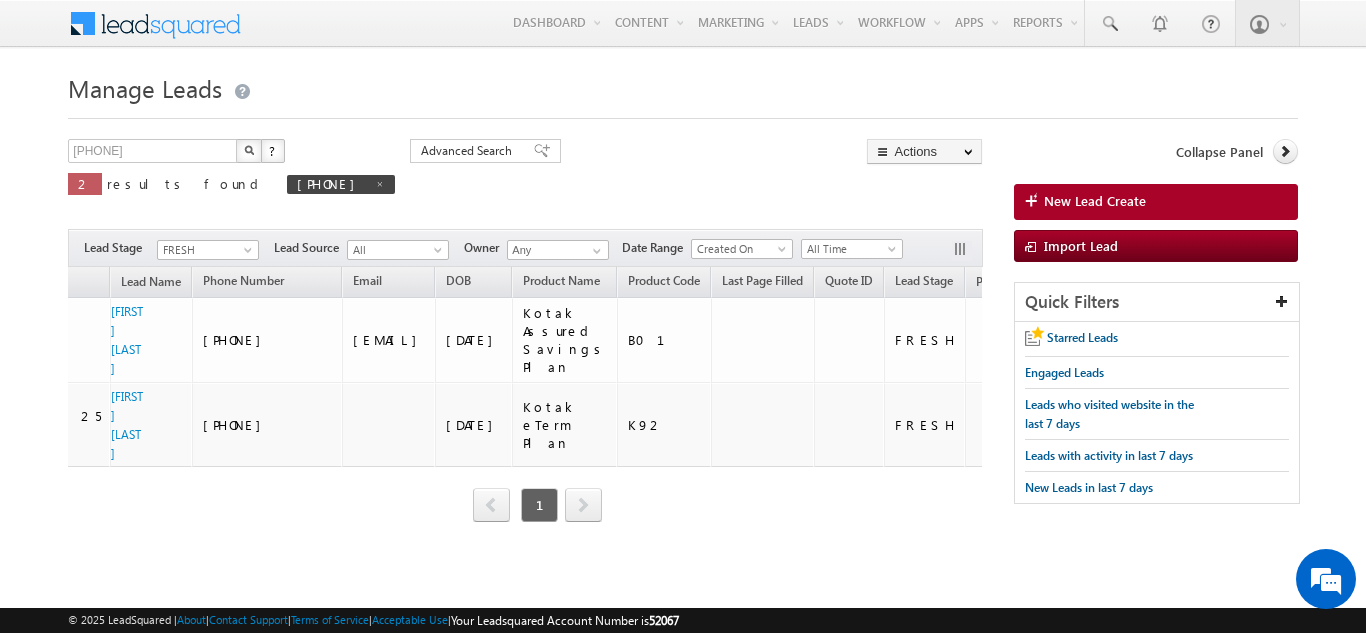 click on "Manage Leads
New Lead Create
[PHONE] X ?   2 results found         [PHONE]
Advanced Search
Advanced Search
Actions" at bounding box center (682, 322) 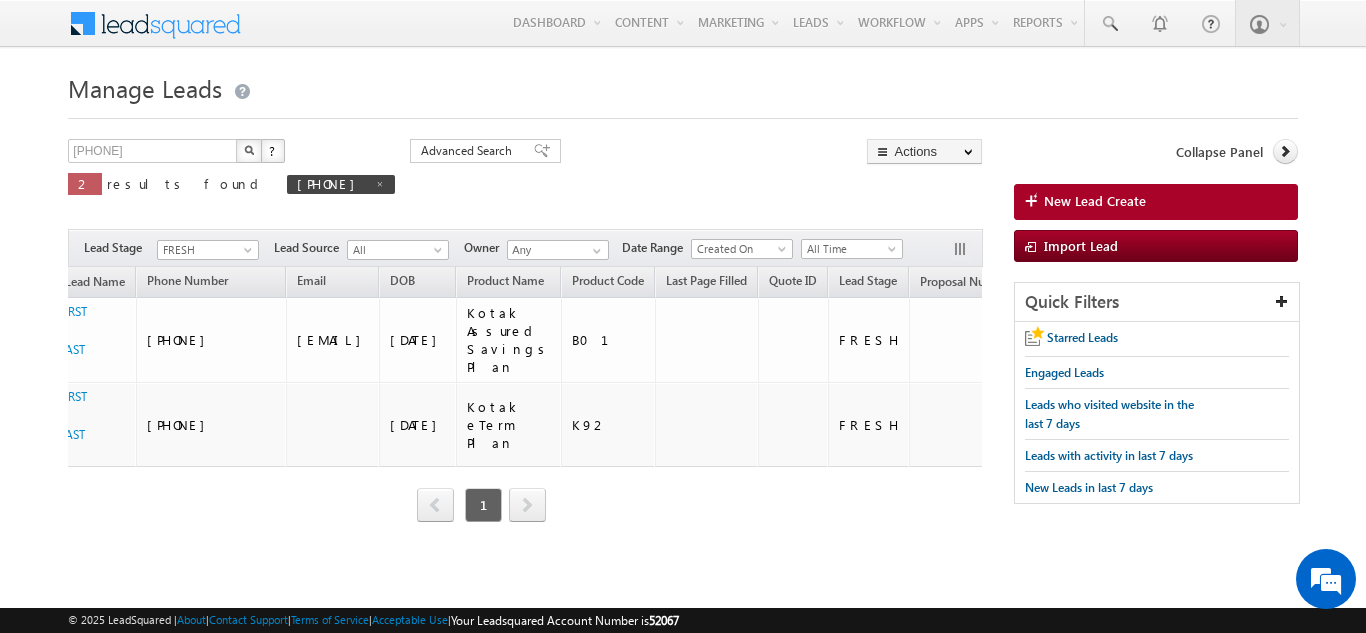 scroll, scrollTop: 0, scrollLeft: 442, axis: horizontal 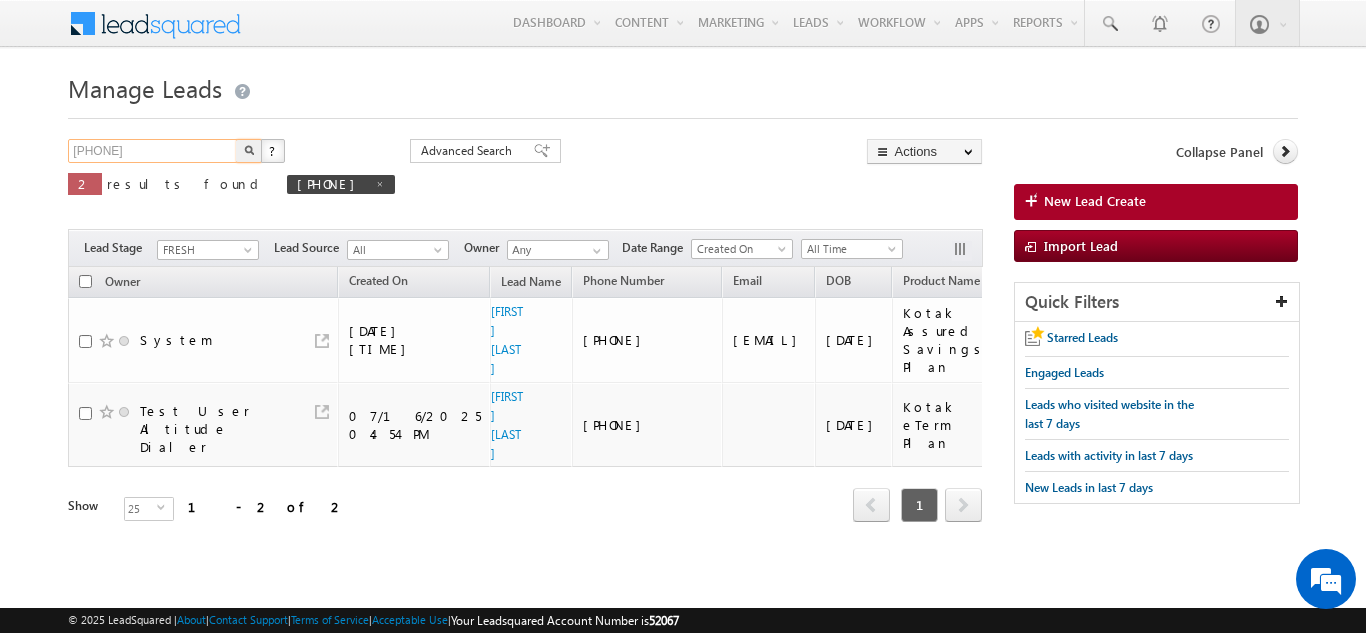drag, startPoint x: 171, startPoint y: 146, endPoint x: 0, endPoint y: 186, distance: 175.61606 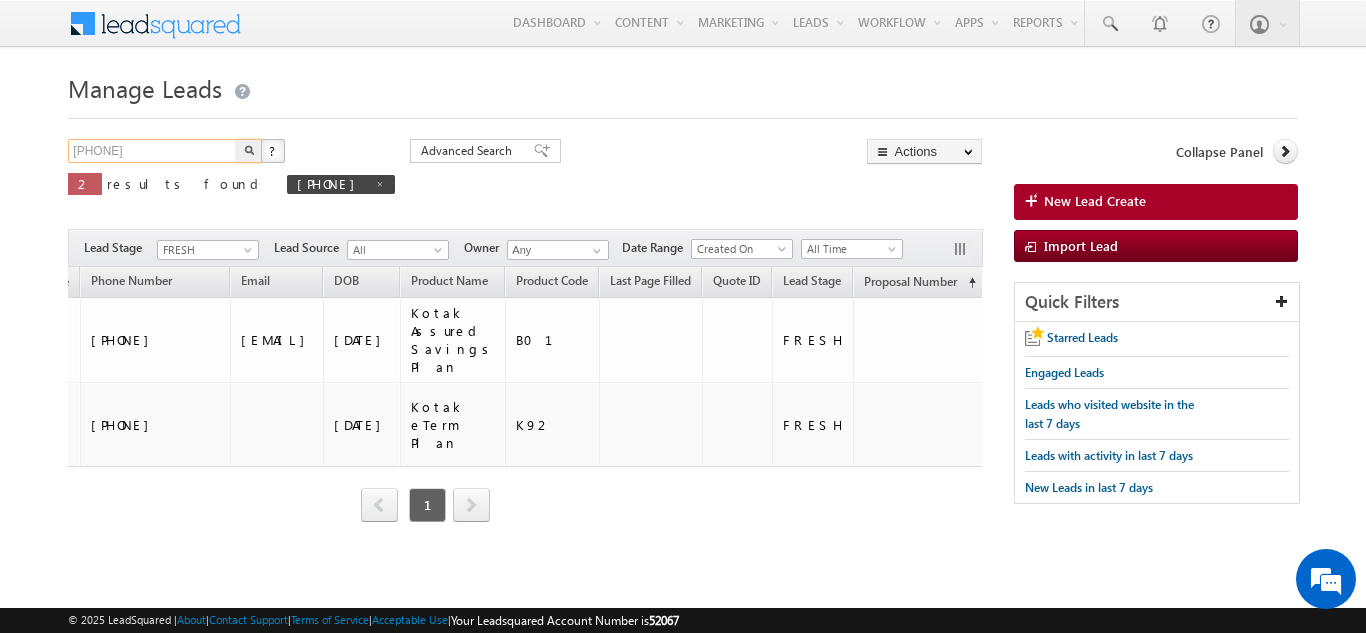 scroll, scrollTop: 0, scrollLeft: 537, axis: horizontal 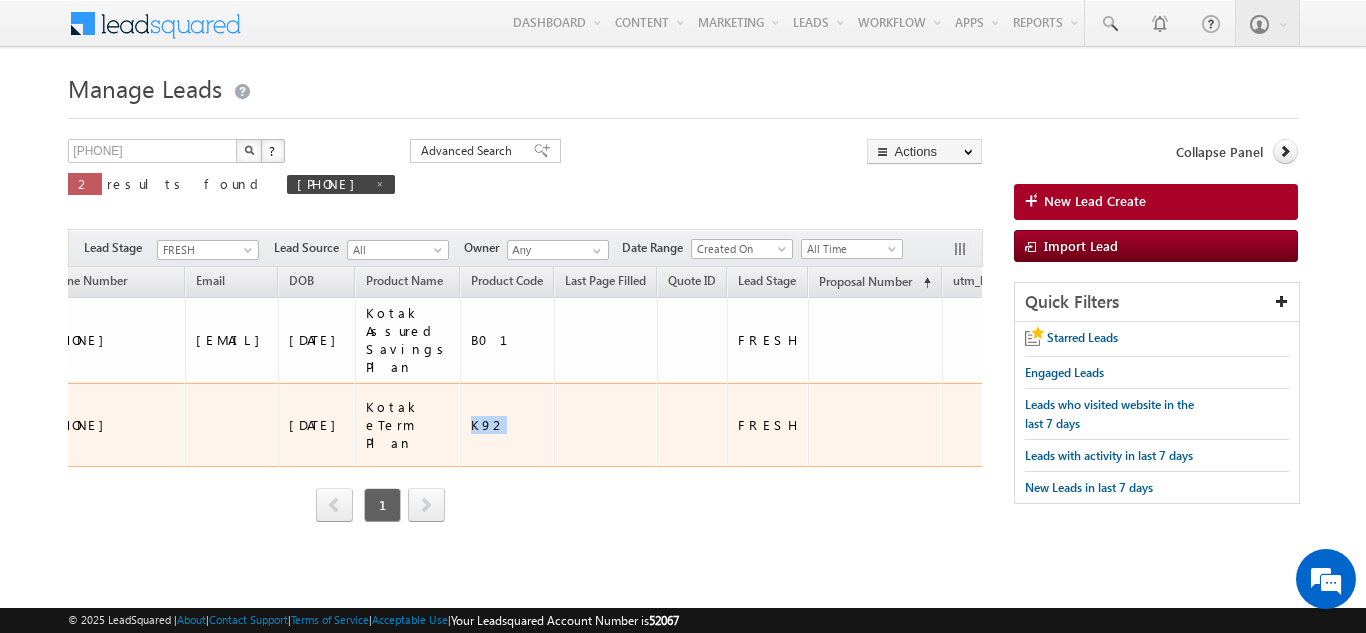 drag, startPoint x: 494, startPoint y: 389, endPoint x: 475, endPoint y: 392, distance: 19.235384 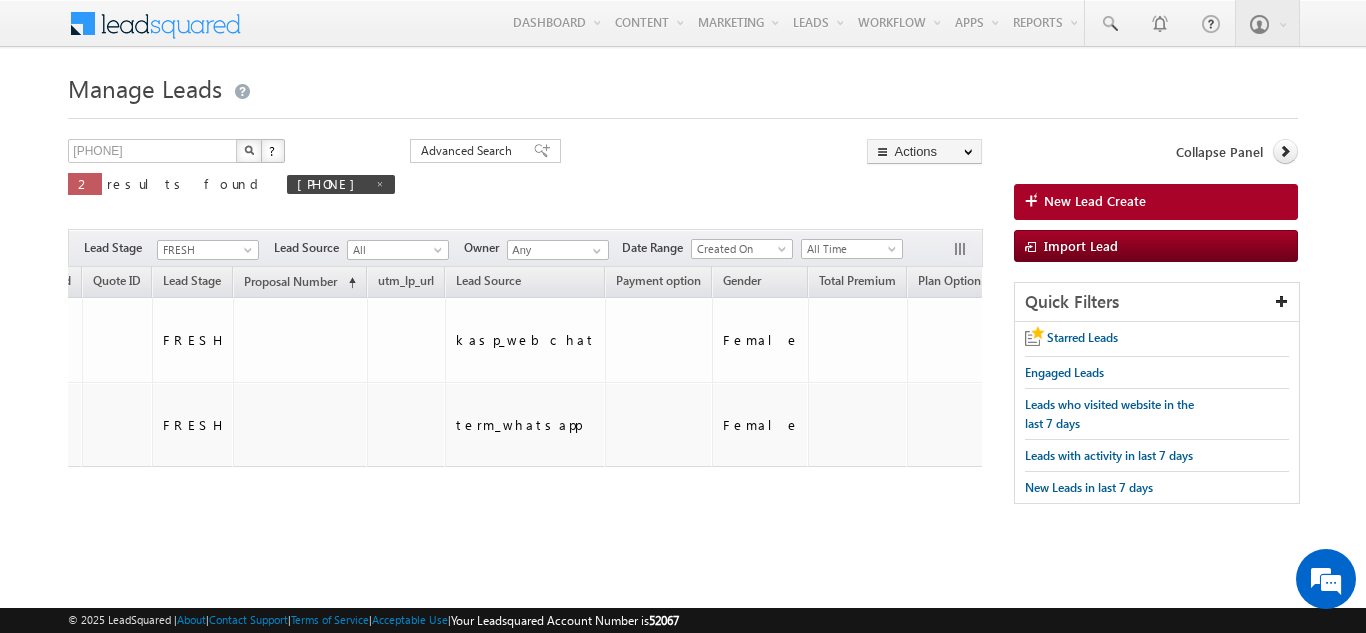 scroll, scrollTop: 0, scrollLeft: 1168, axis: horizontal 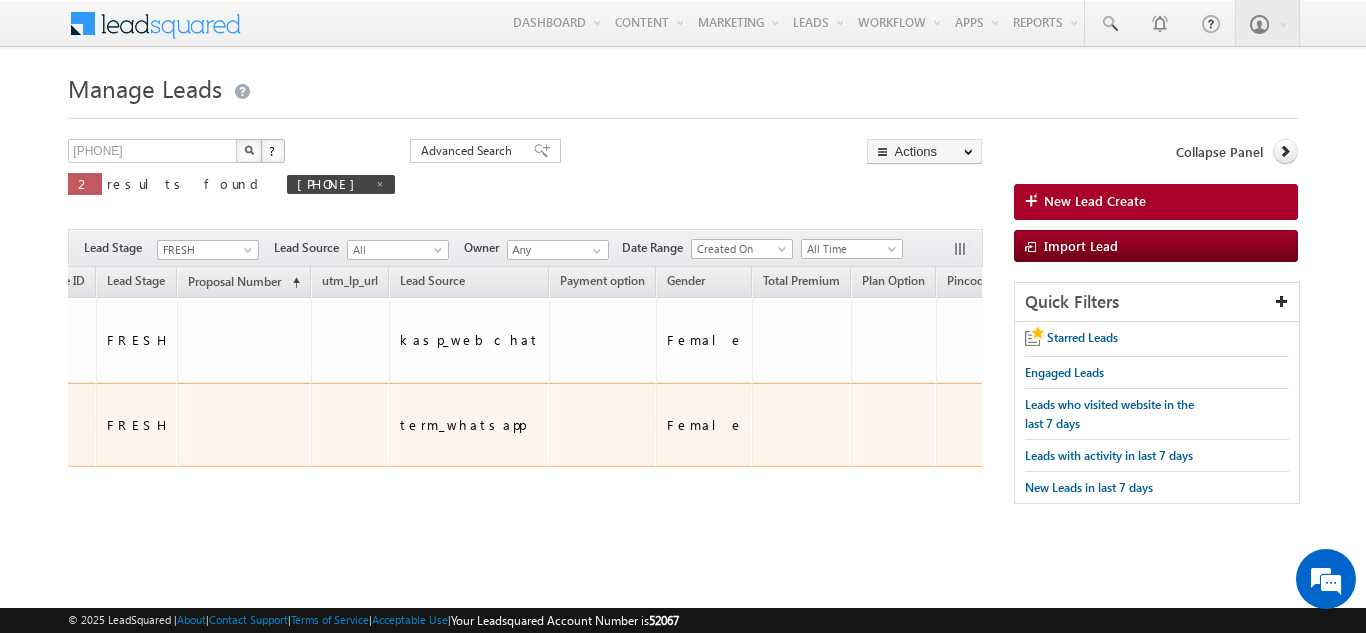click on "term_whatsapp" at bounding box center [470, 425] 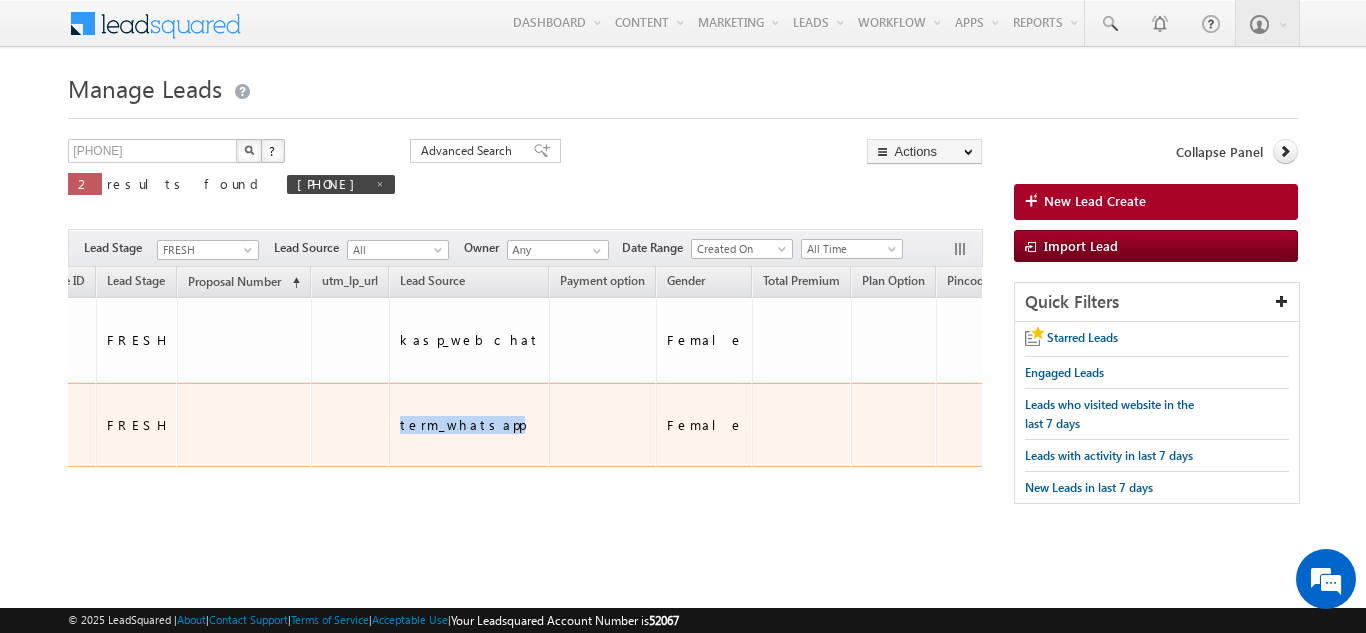 click on "term_whatsapp" at bounding box center [470, 425] 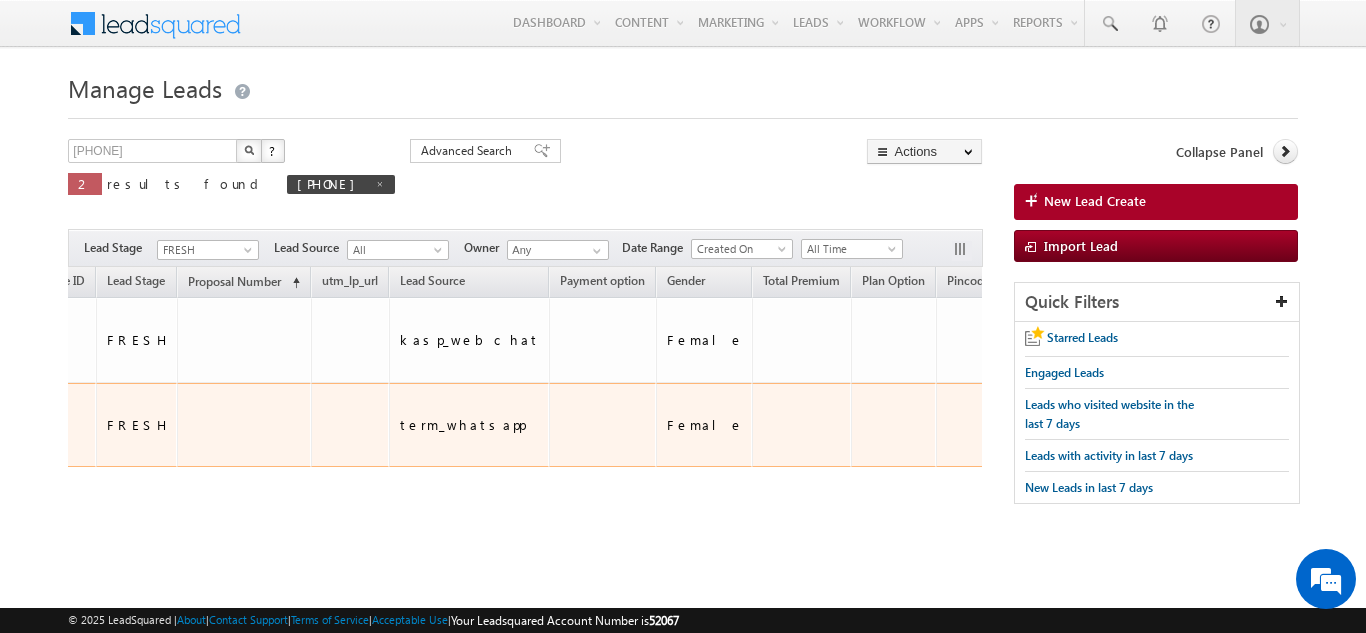 click at bounding box center (602, 425) 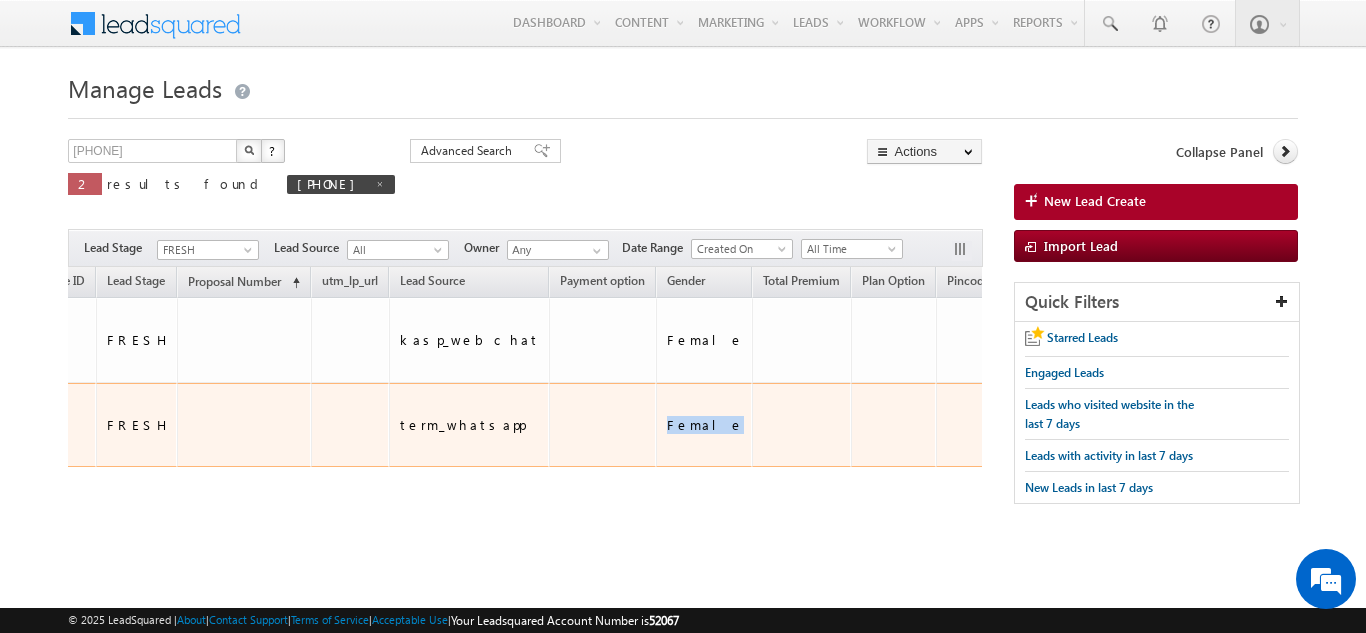 click at bounding box center [602, 425] 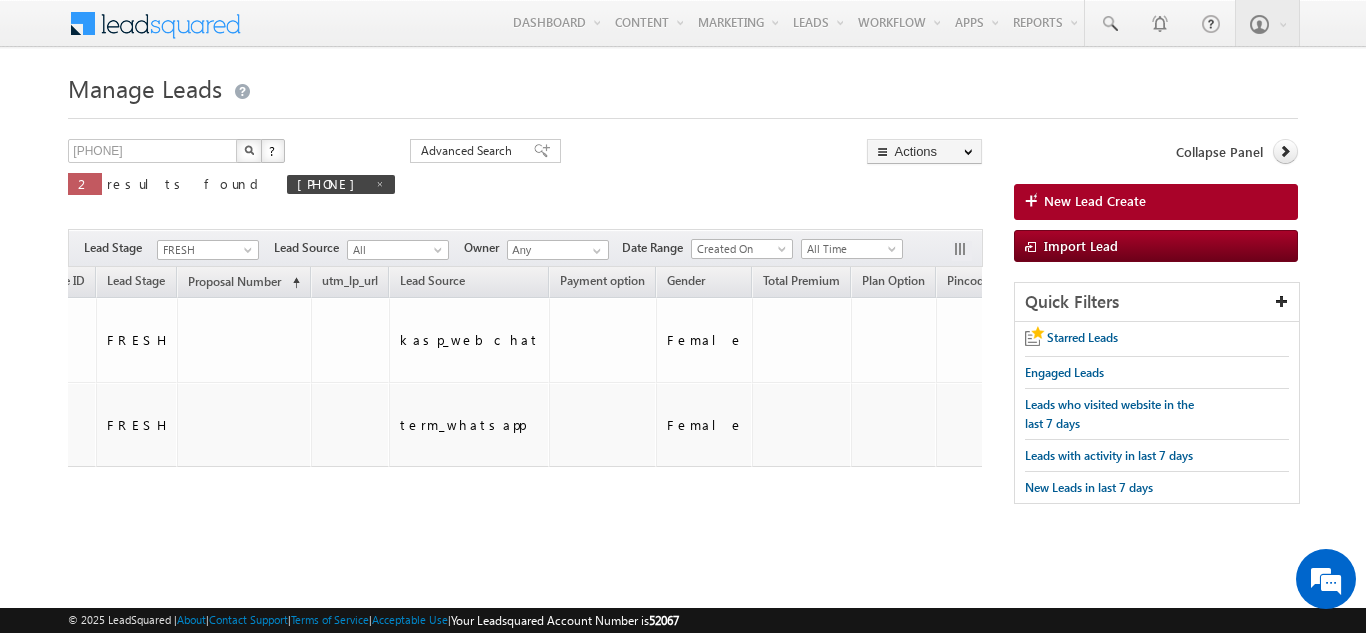 click on "Tags
×
Select at-least one lead to tag...
×
Close
Owner
Created On
DOB" at bounding box center (525, 422) 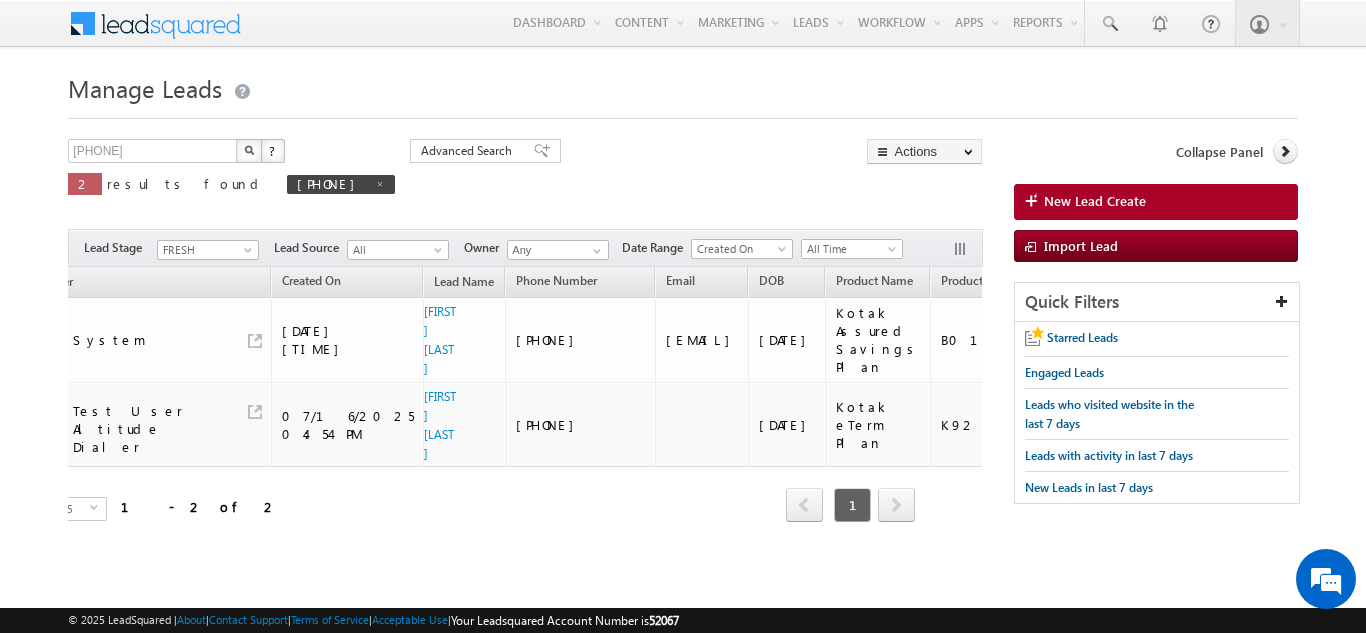 scroll, scrollTop: 0, scrollLeft: 0, axis: both 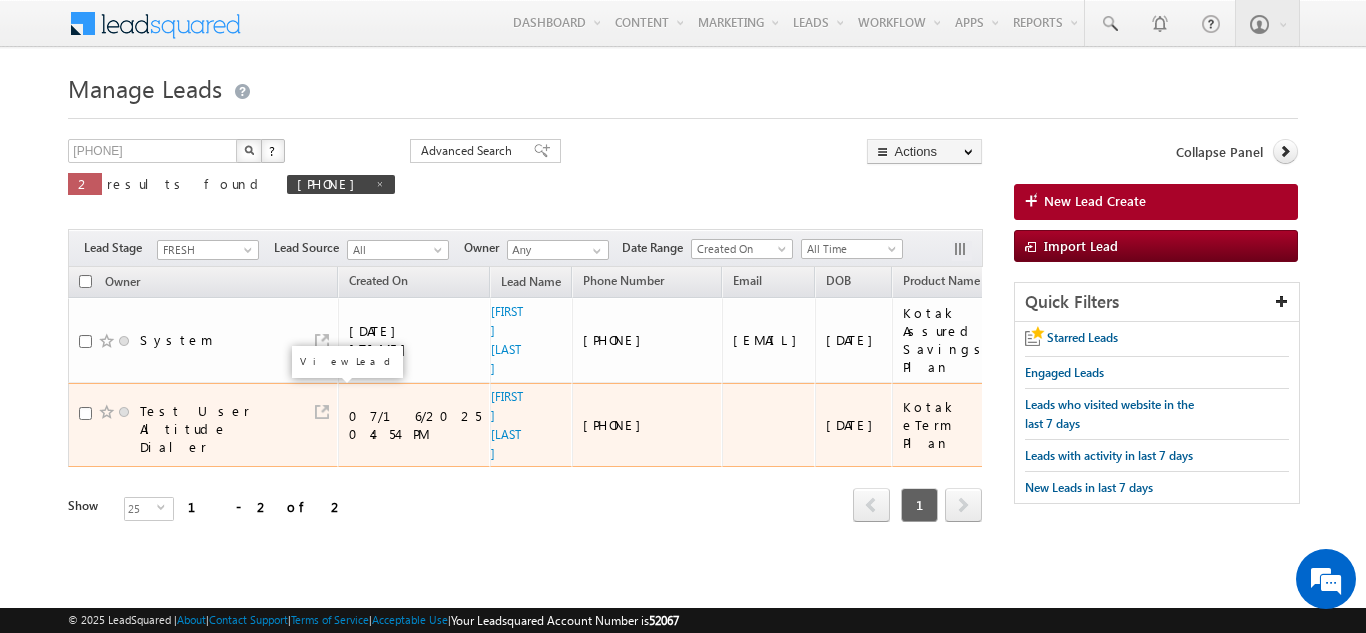 click at bounding box center (322, 412) 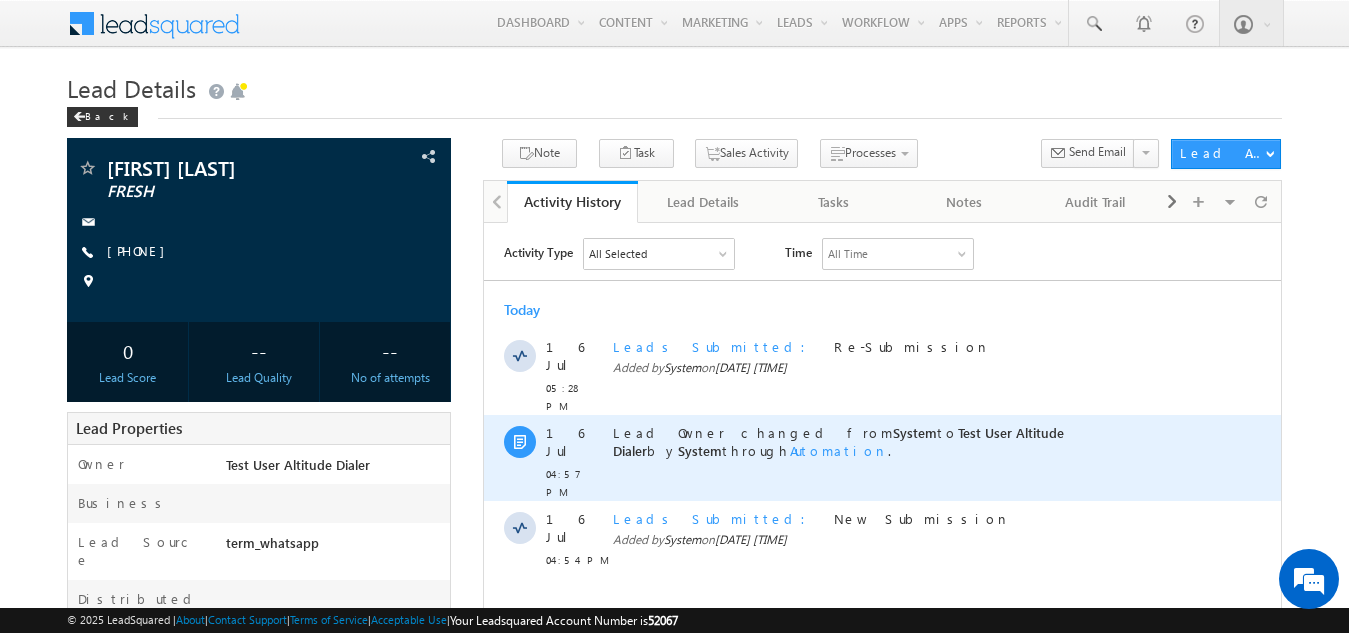 scroll, scrollTop: 0, scrollLeft: 0, axis: both 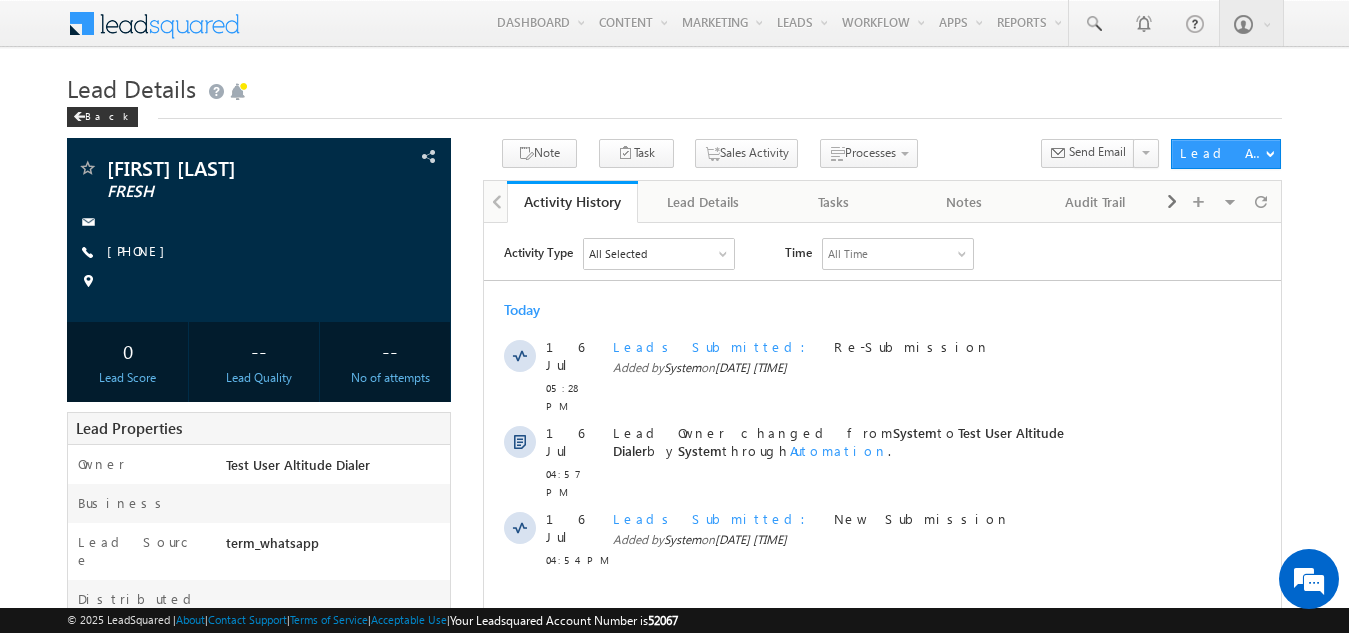 click on "Lead Details" at bounding box center (674, 86) 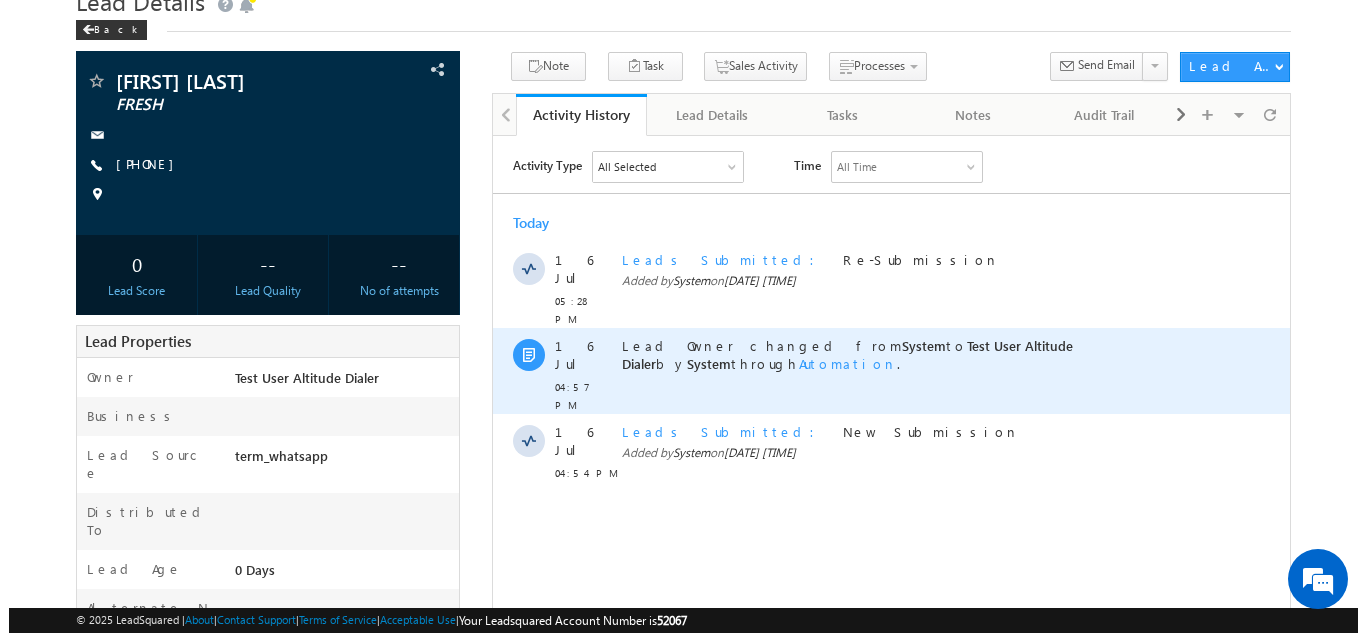scroll, scrollTop: 0, scrollLeft: 0, axis: both 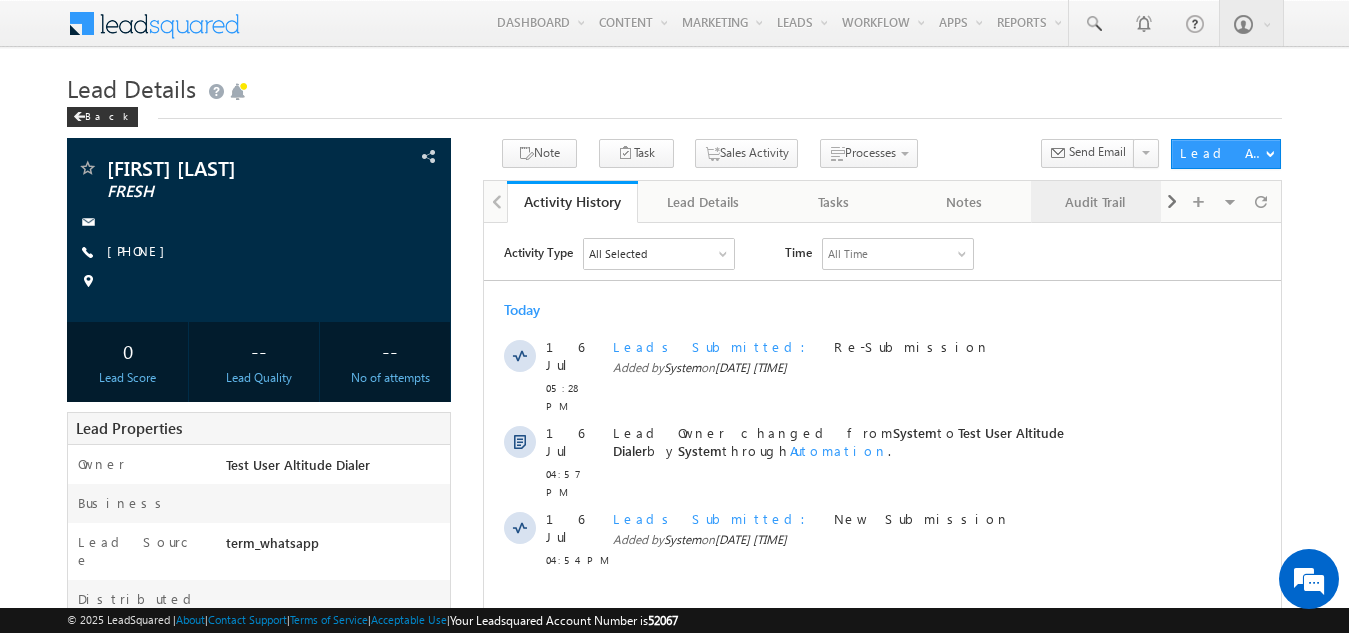 click on "Audit Trail" at bounding box center (1095, 202) 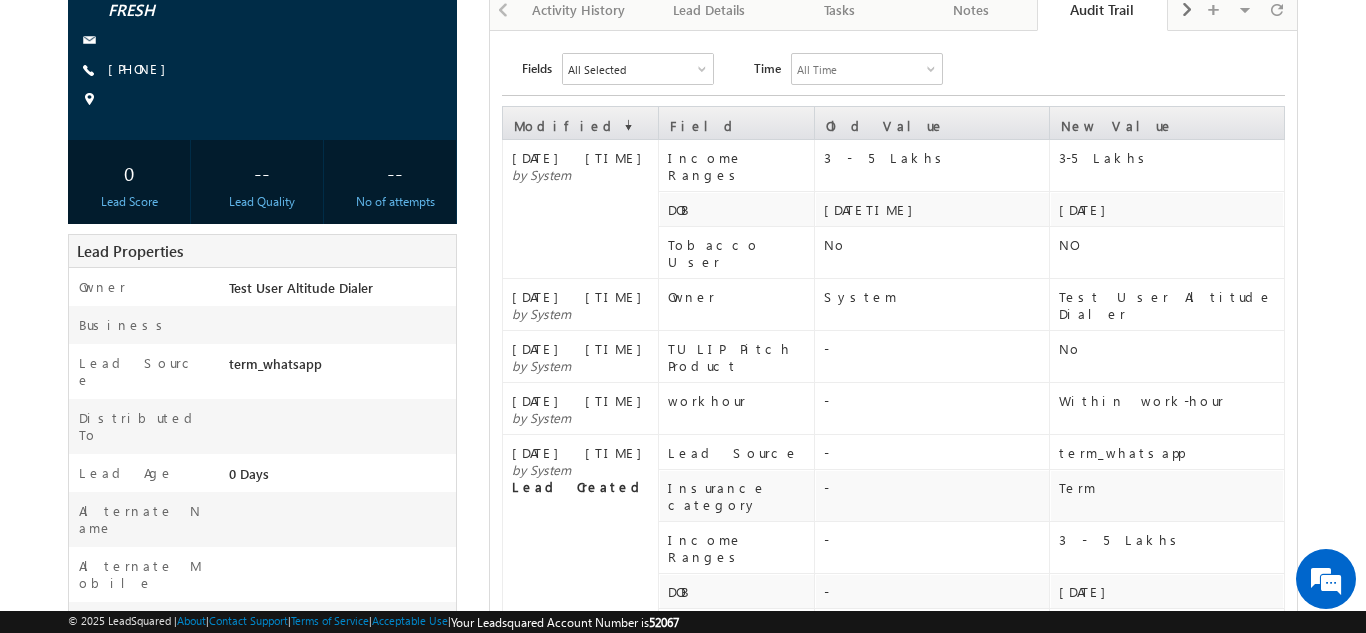scroll, scrollTop: 200, scrollLeft: 0, axis: vertical 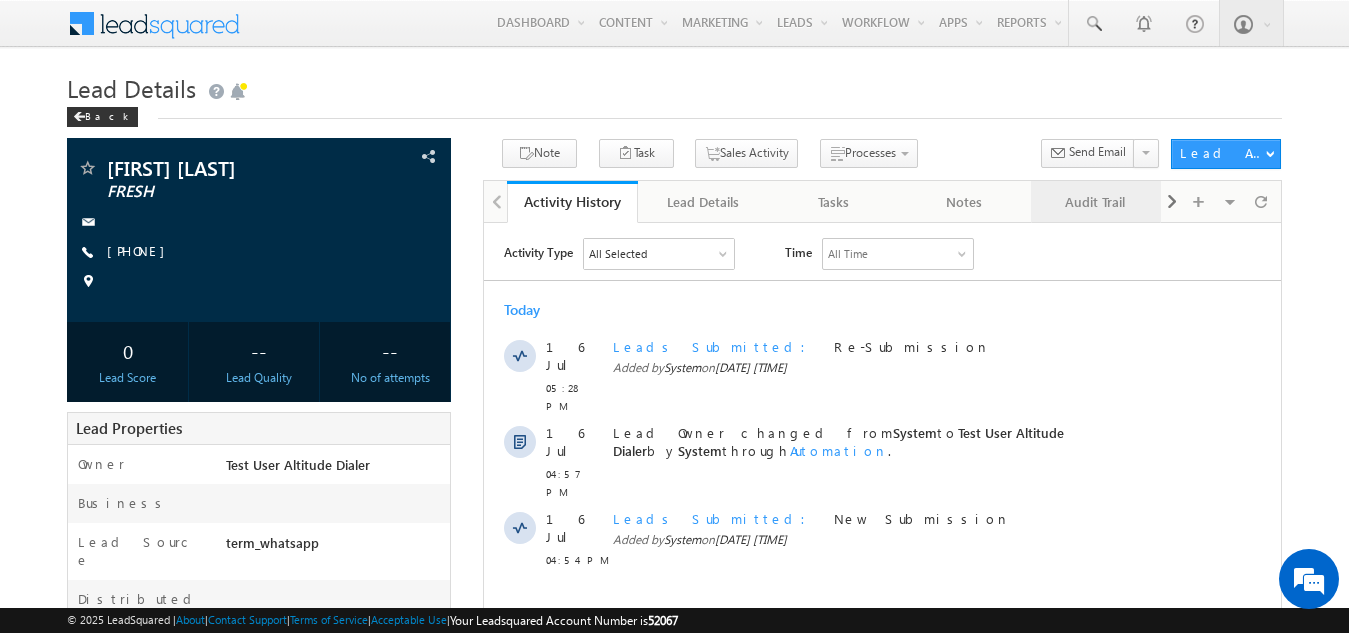 click on "Audit Trail" at bounding box center [1095, 202] 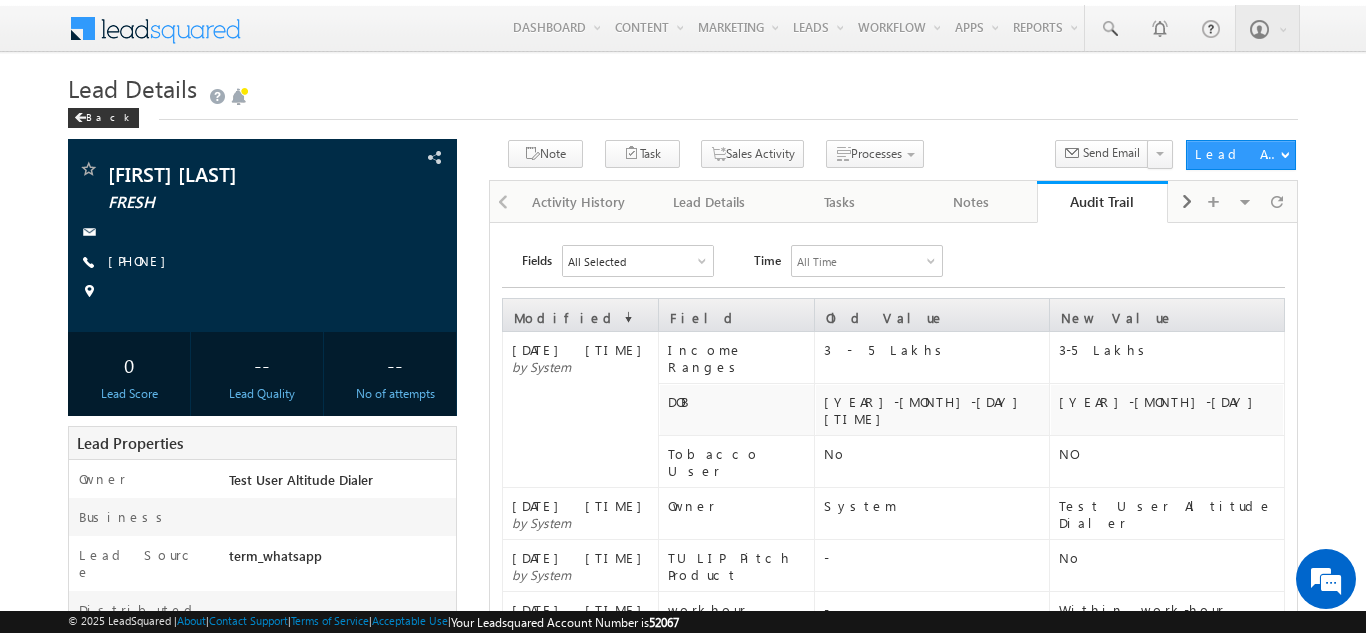 scroll, scrollTop: 100, scrollLeft: 0, axis: vertical 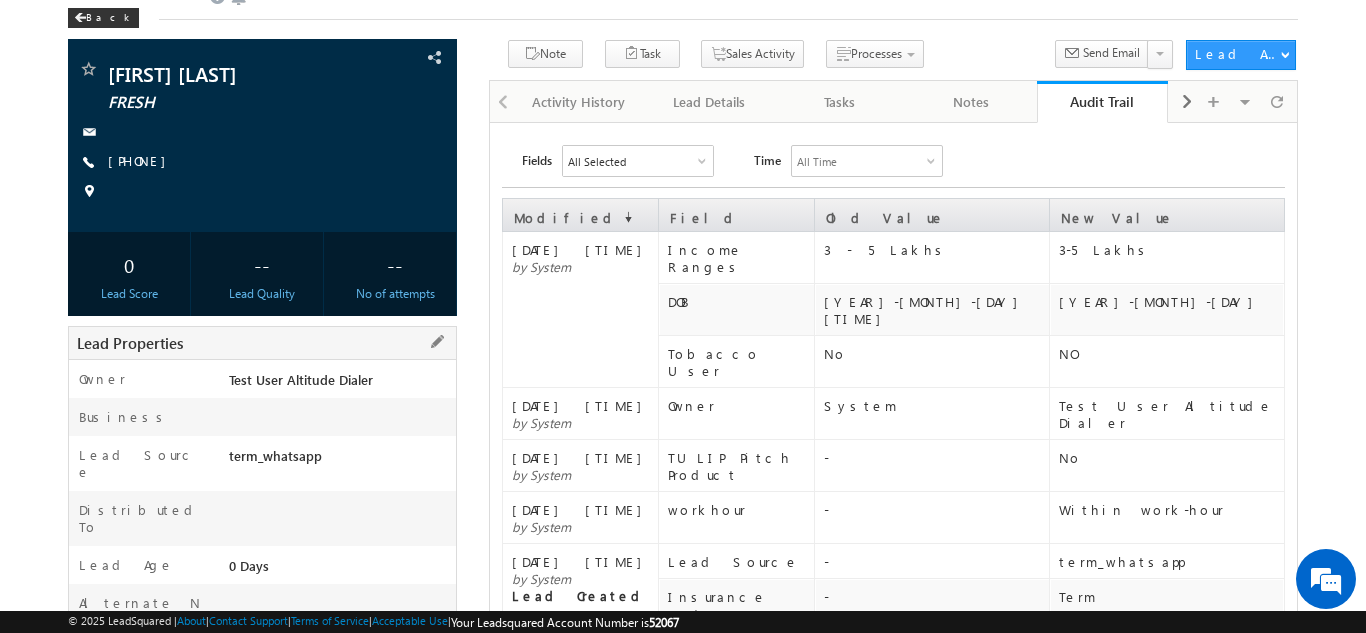 click on "0 Days" at bounding box center (340, 570) 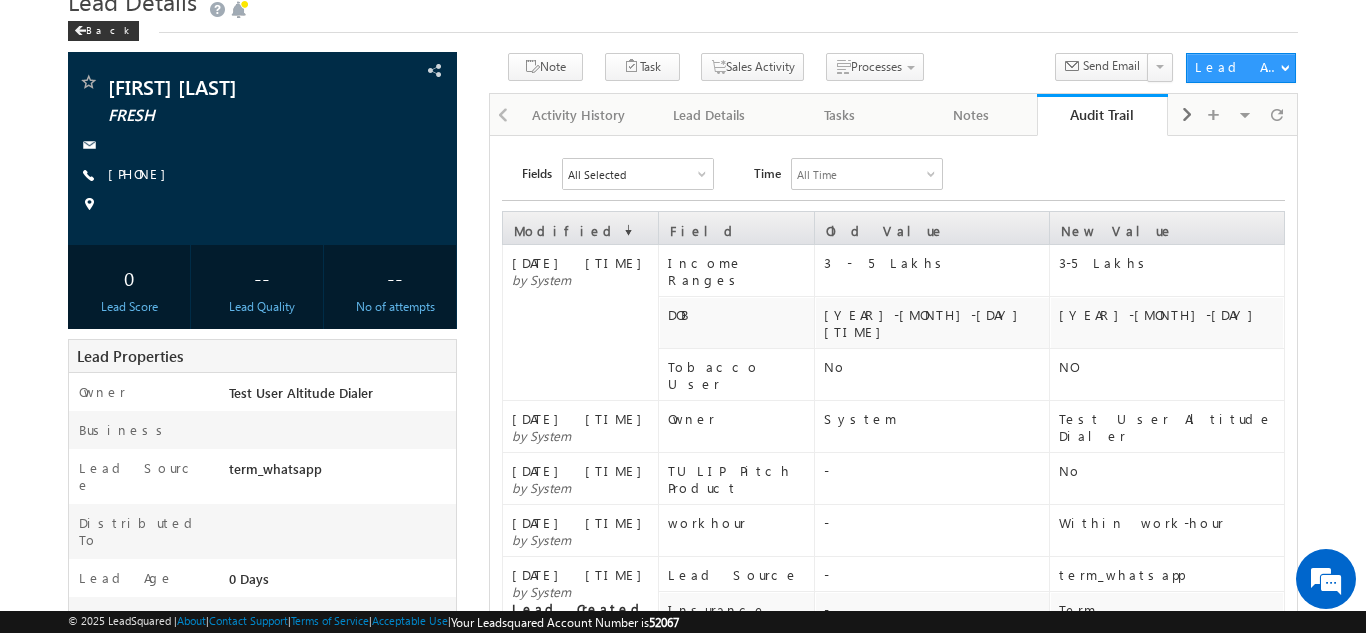 scroll, scrollTop: 0, scrollLeft: 0, axis: both 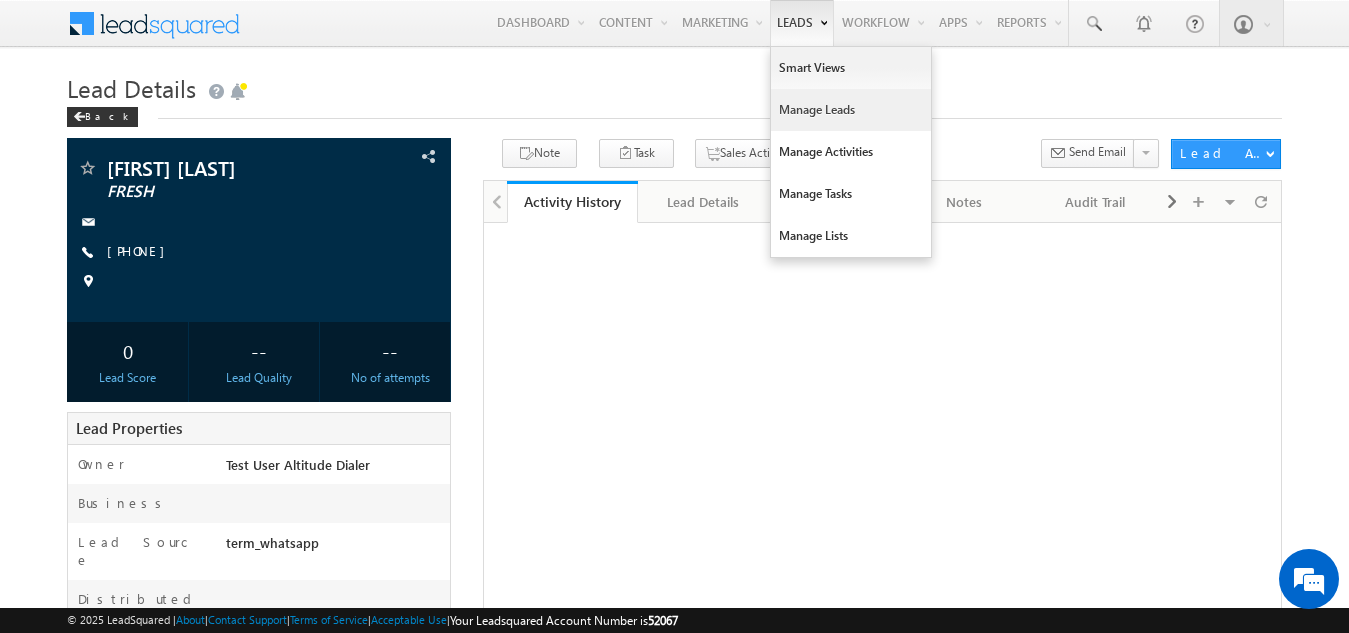 click on "Manage Leads" at bounding box center (851, 110) 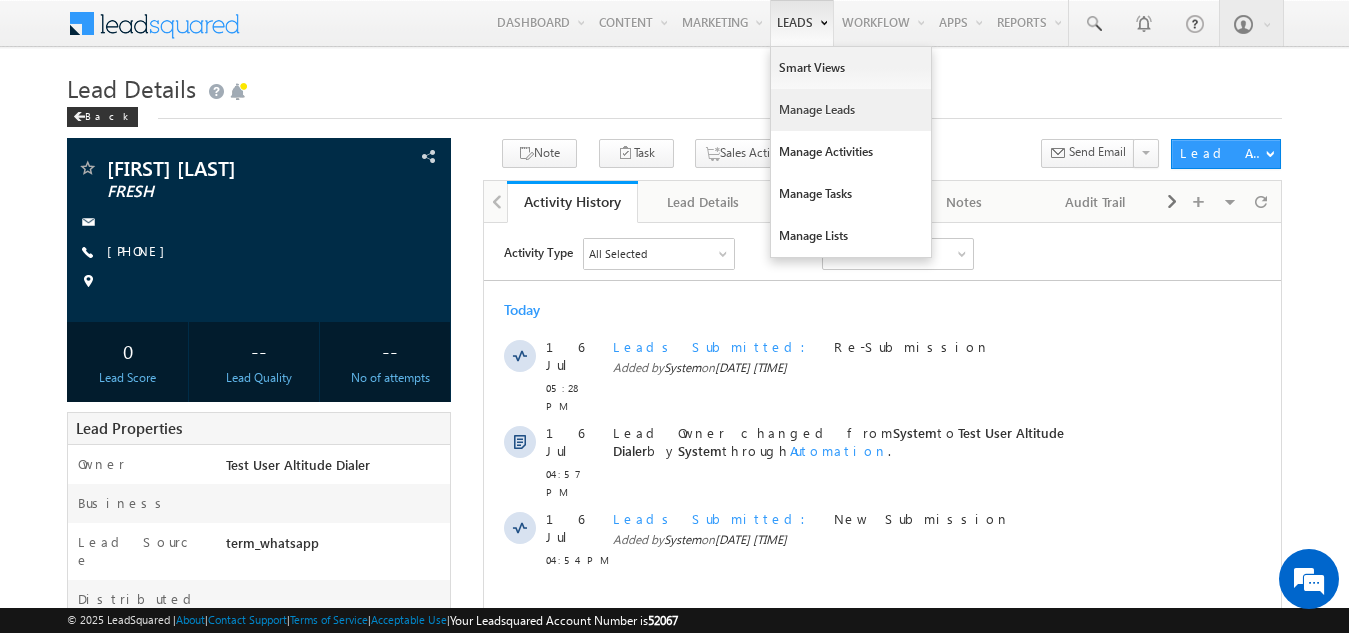 scroll, scrollTop: 0, scrollLeft: 0, axis: both 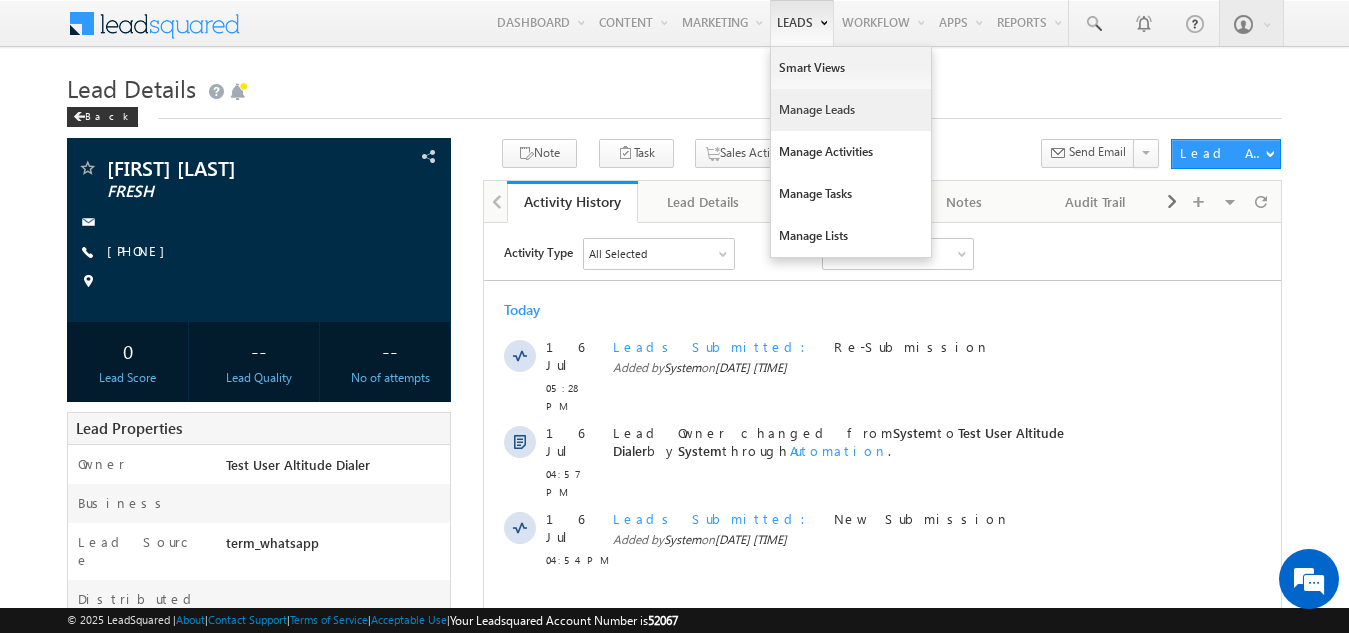 click on "Manage Leads" at bounding box center (851, 110) 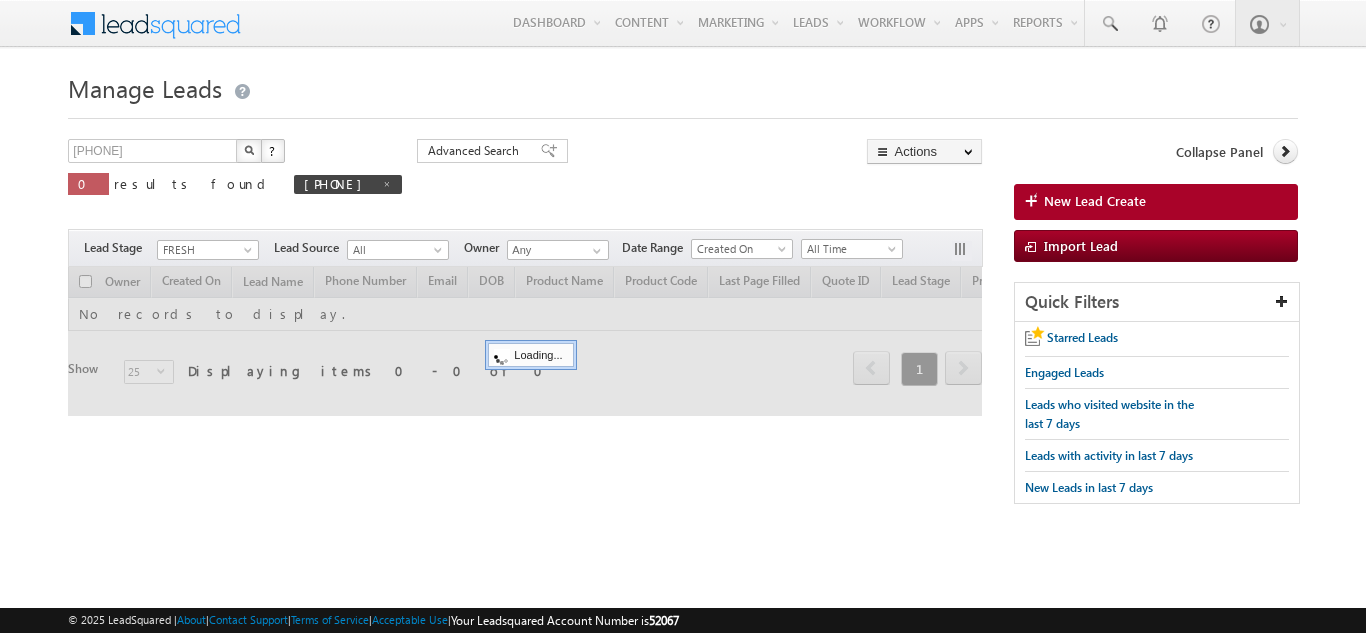 scroll, scrollTop: 0, scrollLeft: 0, axis: both 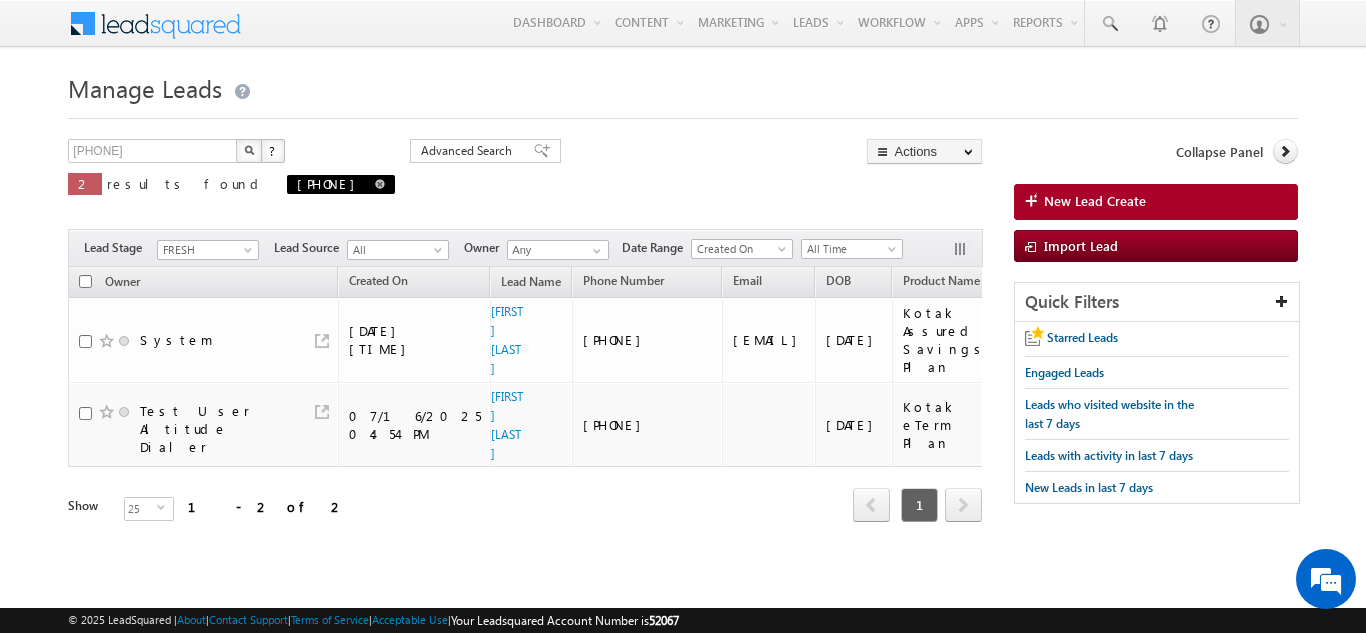 click at bounding box center [380, 184] 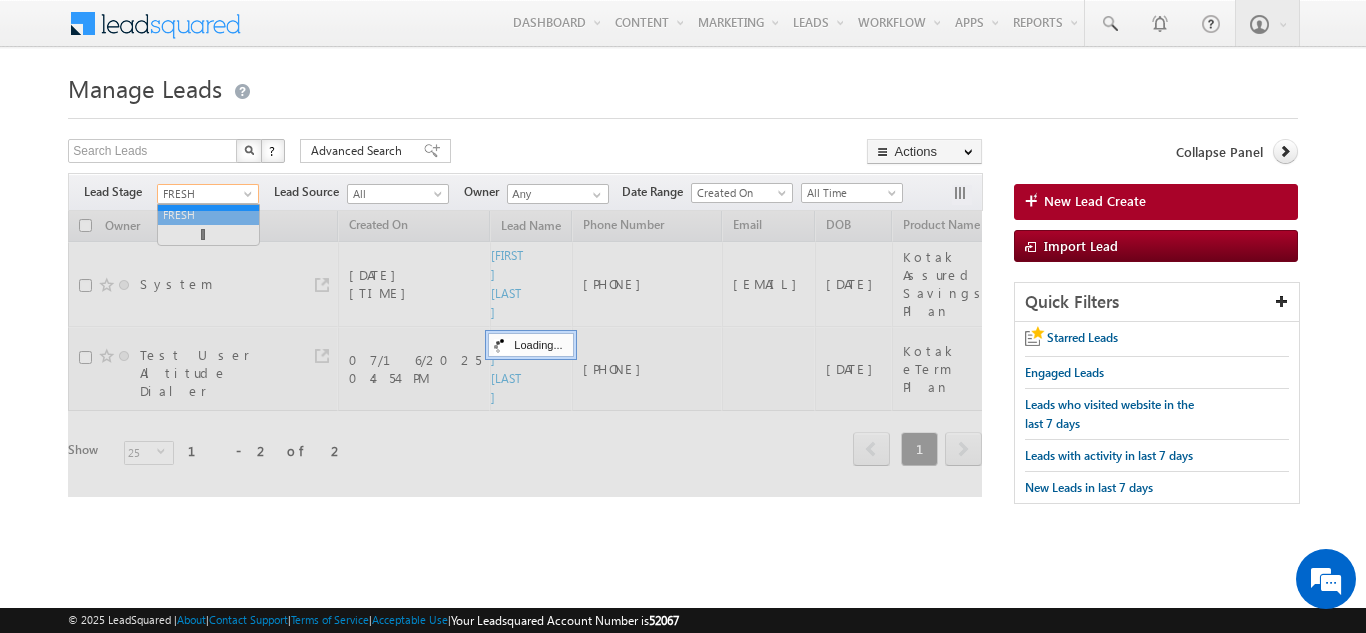 click at bounding box center (250, 198) 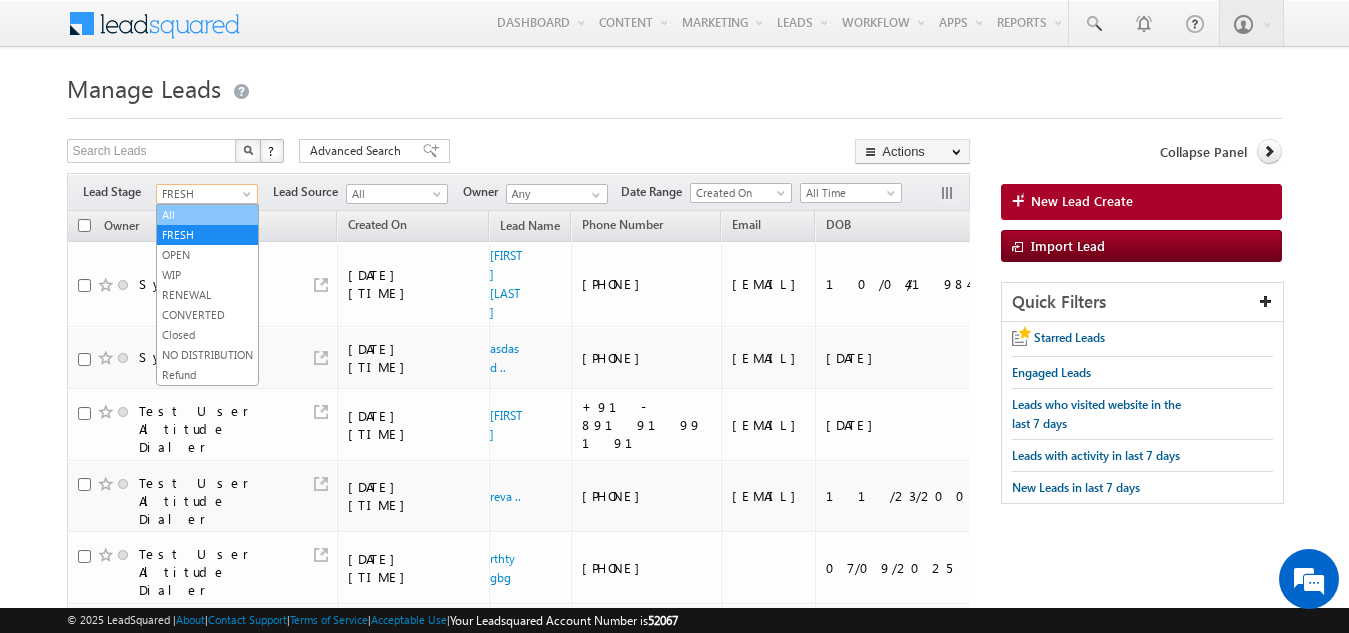 click on "All" at bounding box center [207, 215] 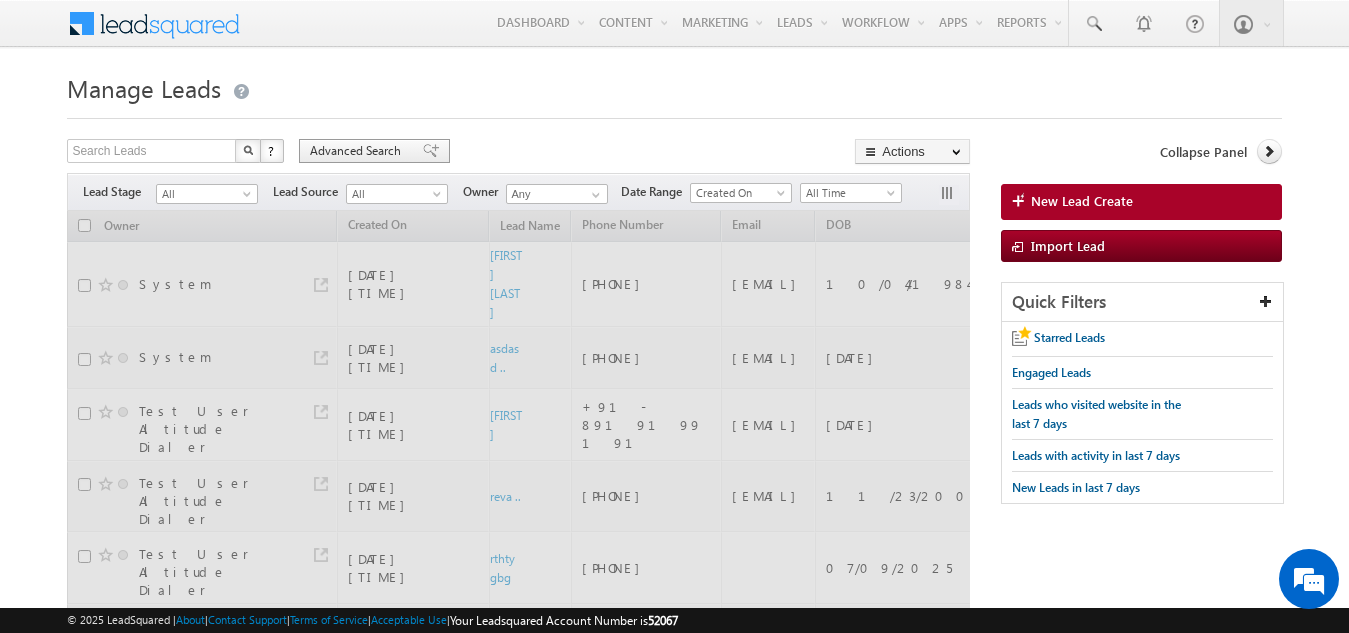 click at bounding box center [431, 151] 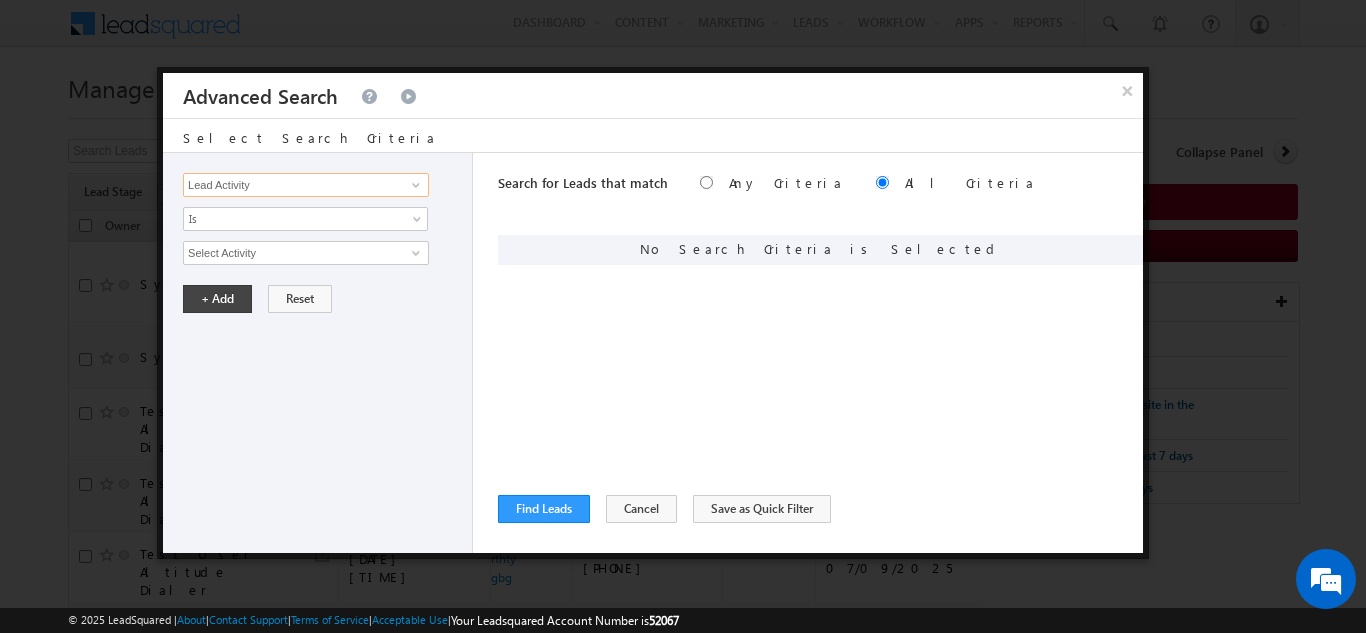 click on "Lead Activity" at bounding box center (306, 185) 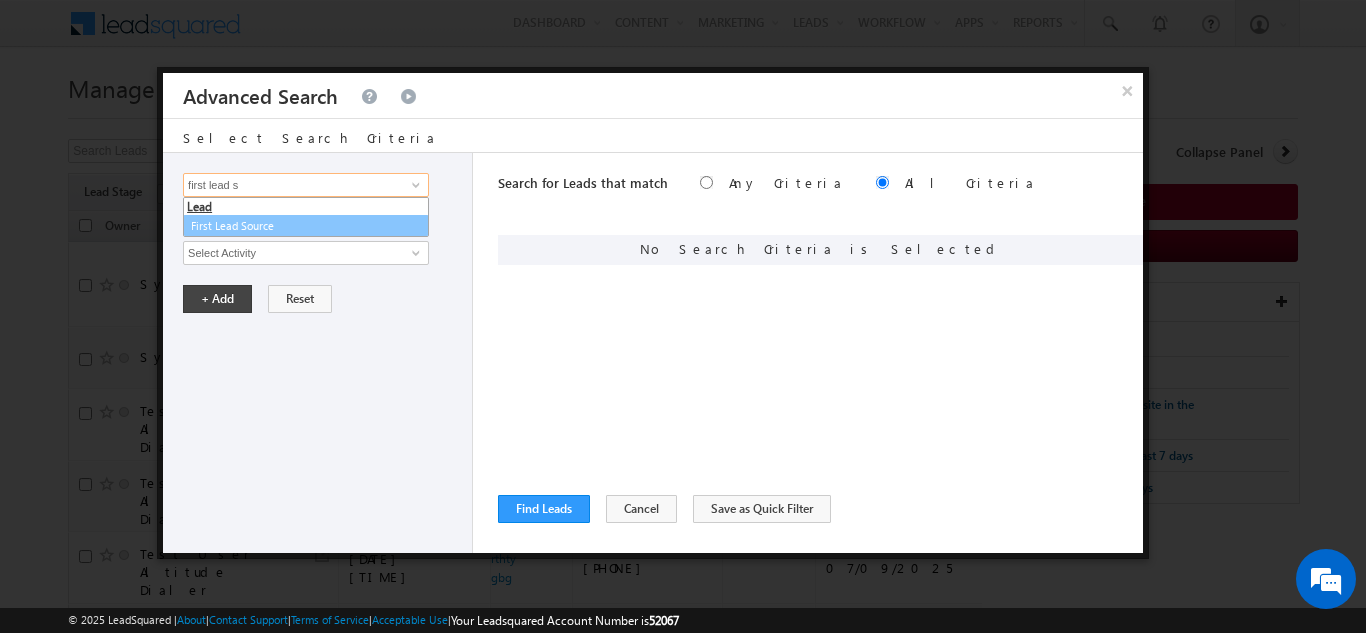click on "First Lead Source" at bounding box center (306, 226) 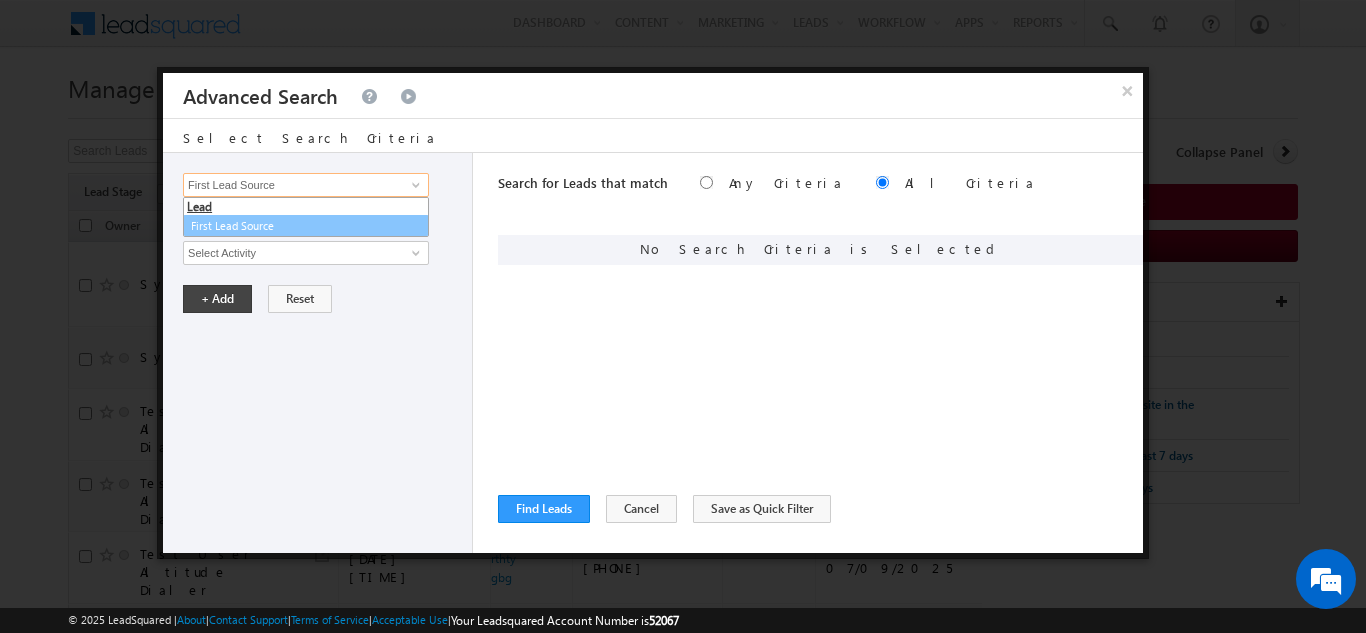 scroll, scrollTop: 0, scrollLeft: 0, axis: both 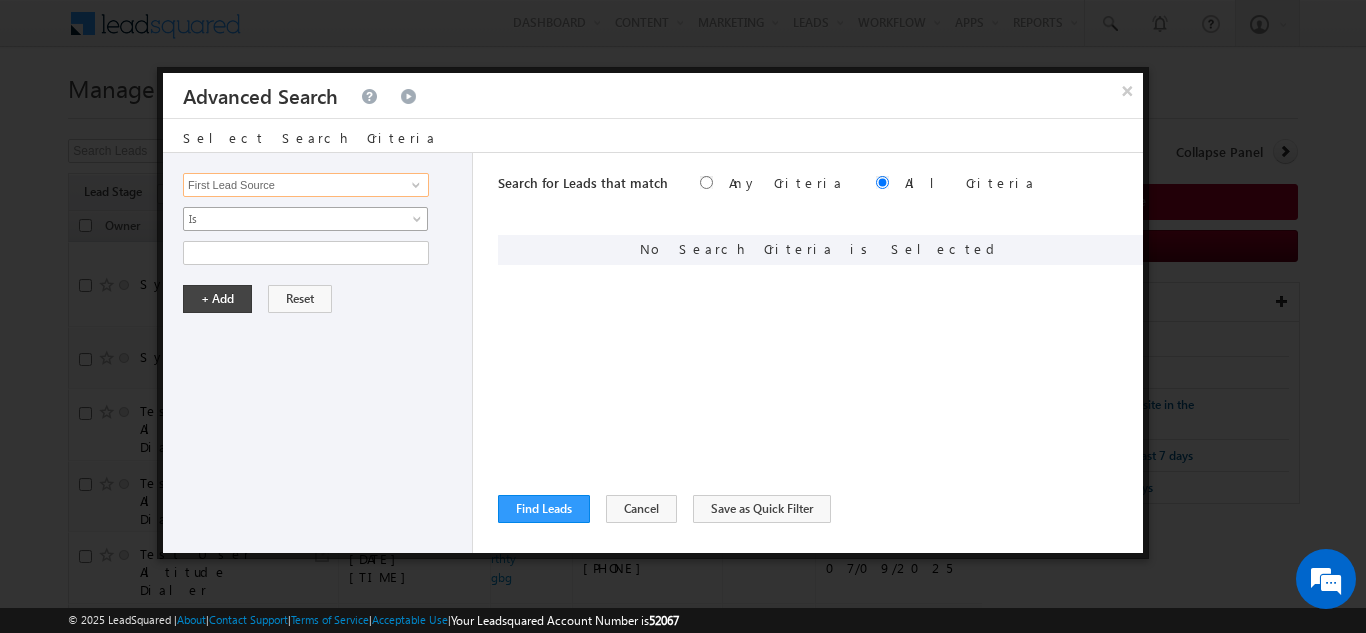 type on "First Lead Source" 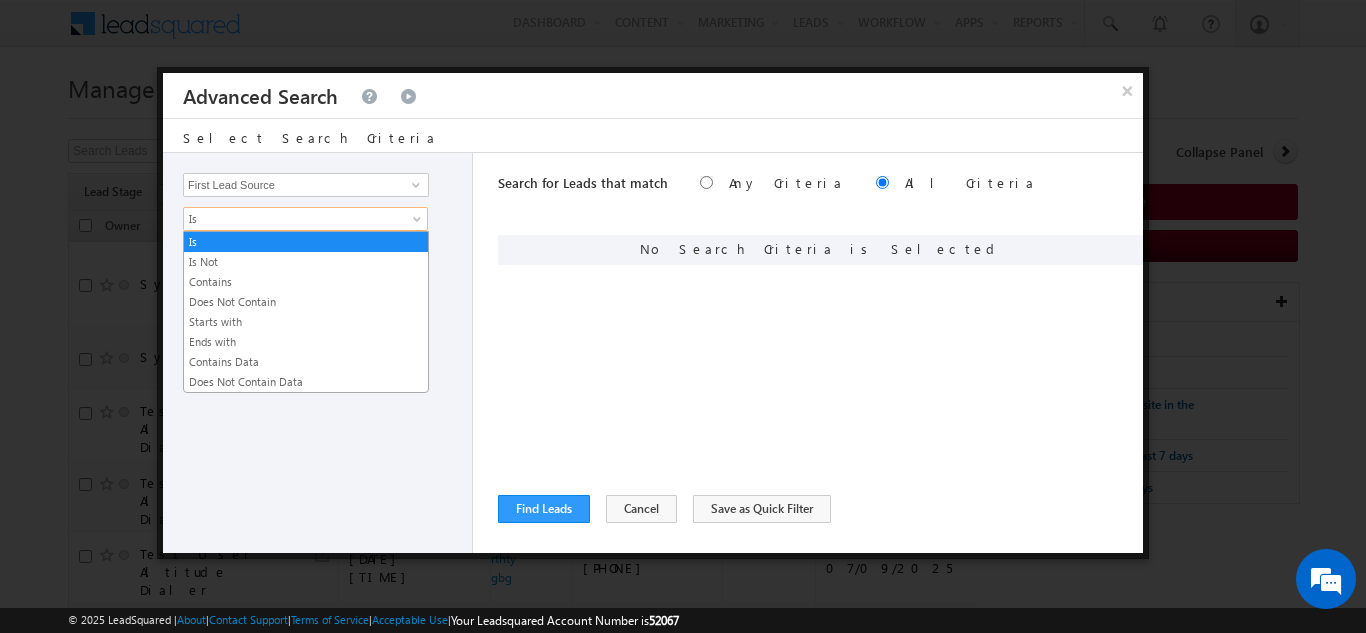 click on "Is" at bounding box center (292, 219) 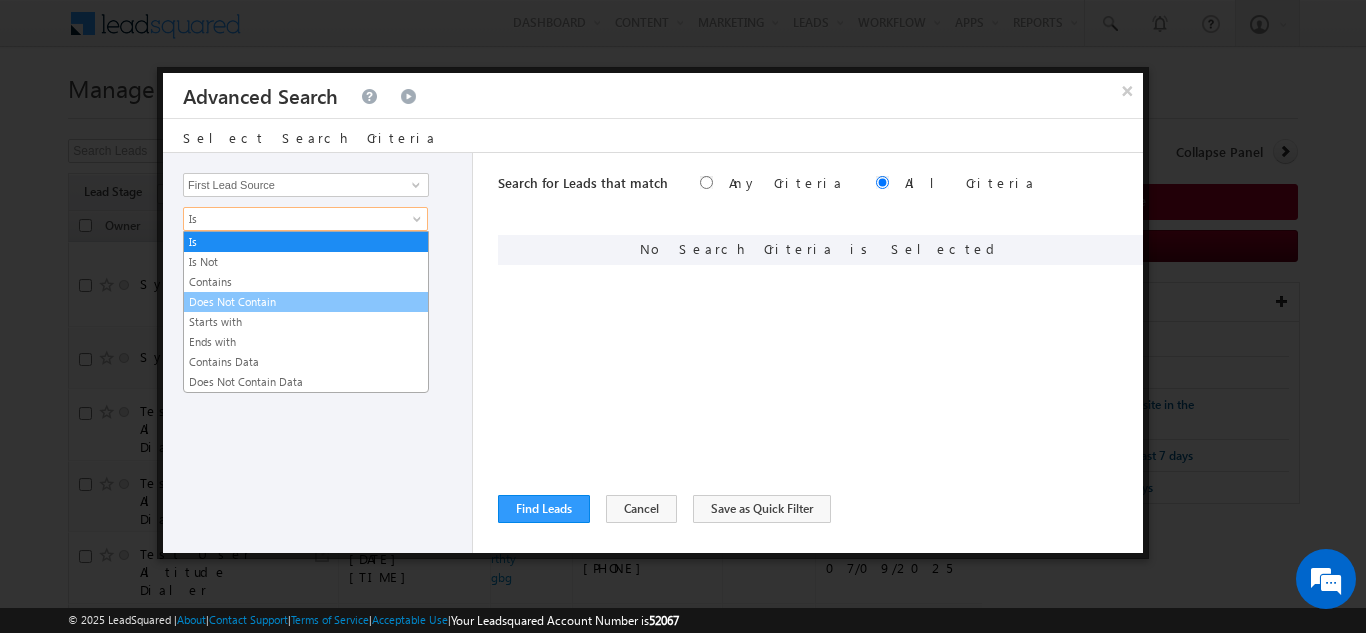 click on "Does Not Contain" at bounding box center [306, 302] 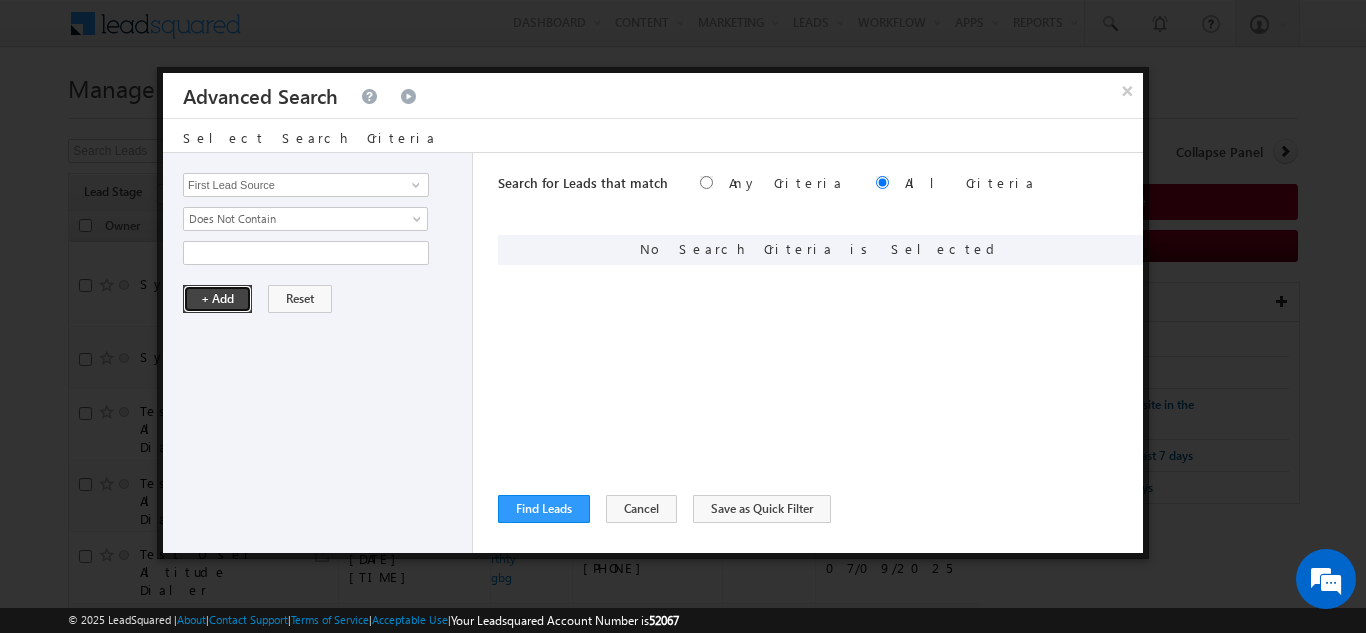 click on "+ Add" at bounding box center [217, 299] 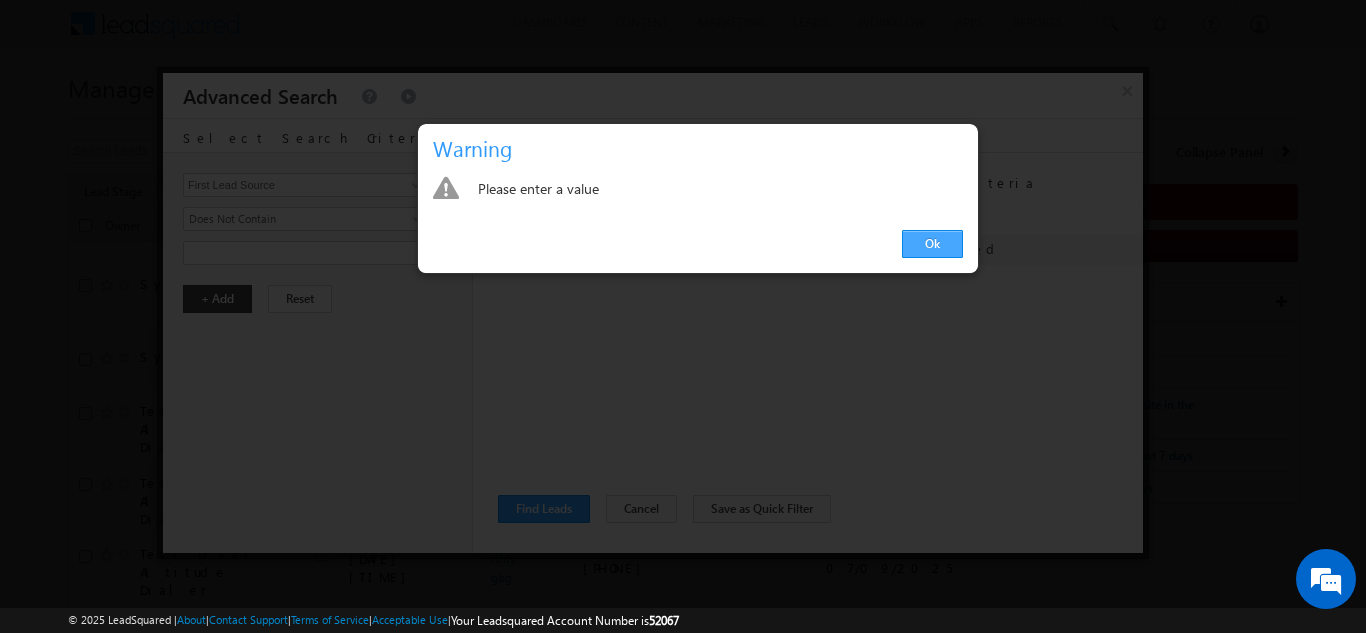 click on "Ok" at bounding box center (932, 244) 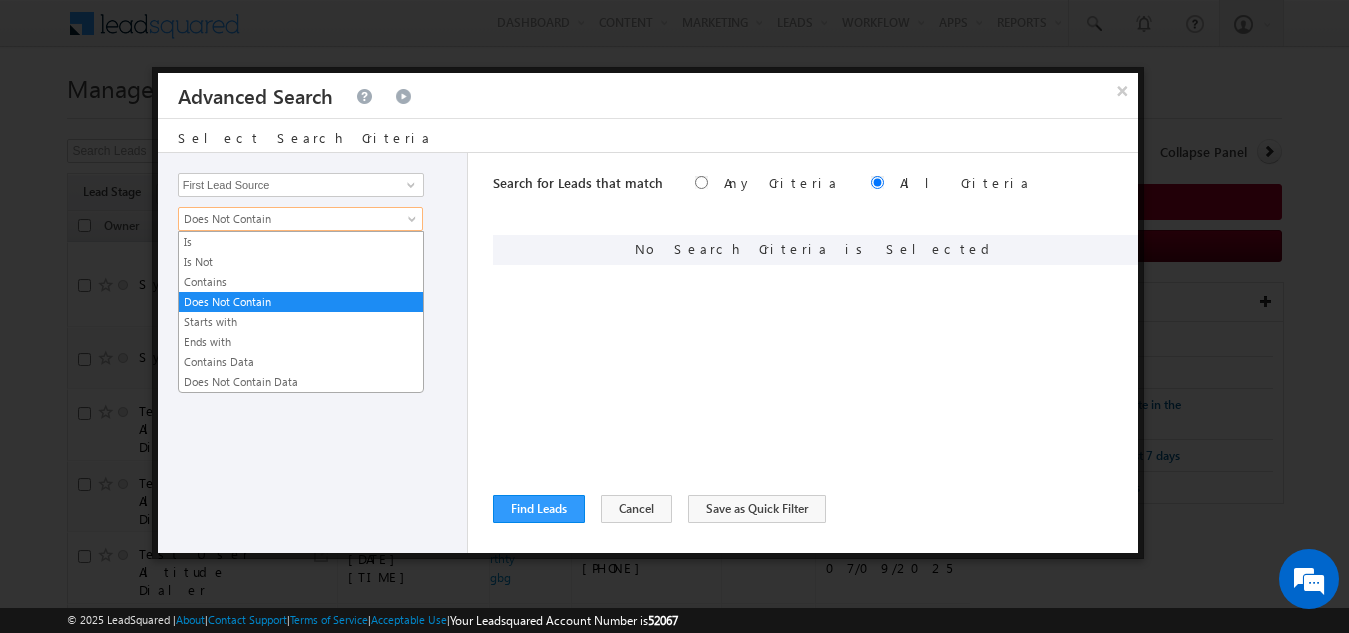 click on "Does Not Contain" at bounding box center [287, 219] 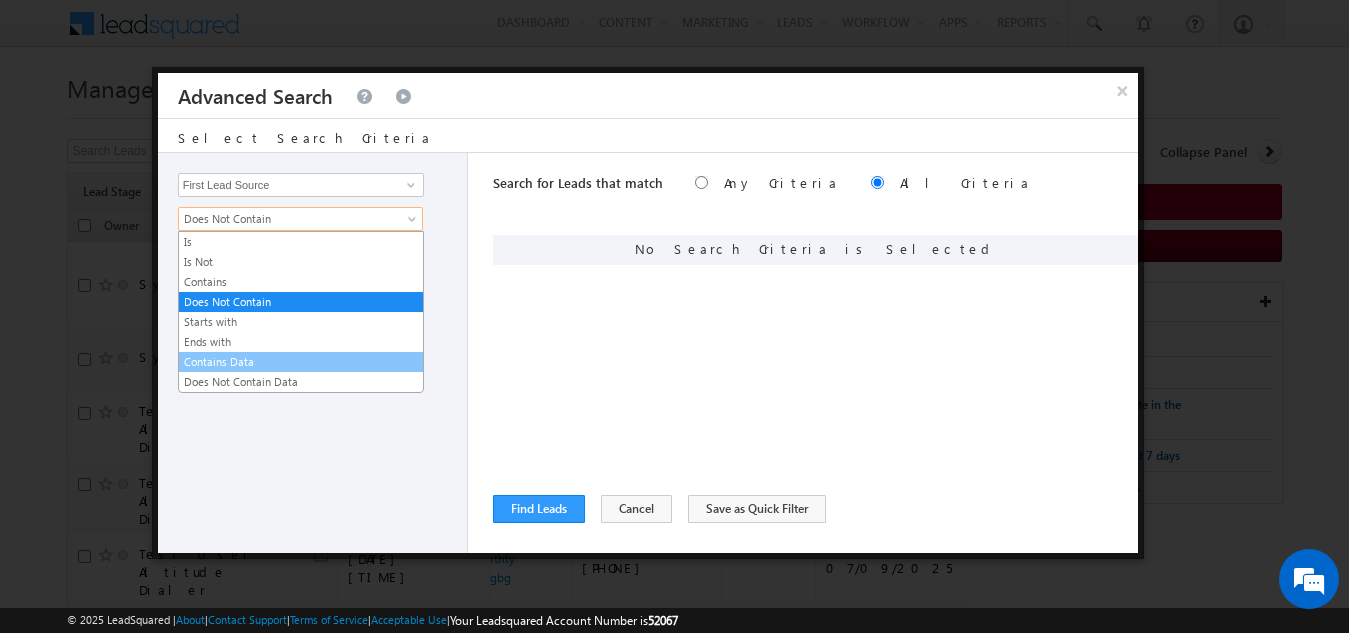 click on "Contains Data" at bounding box center (301, 362) 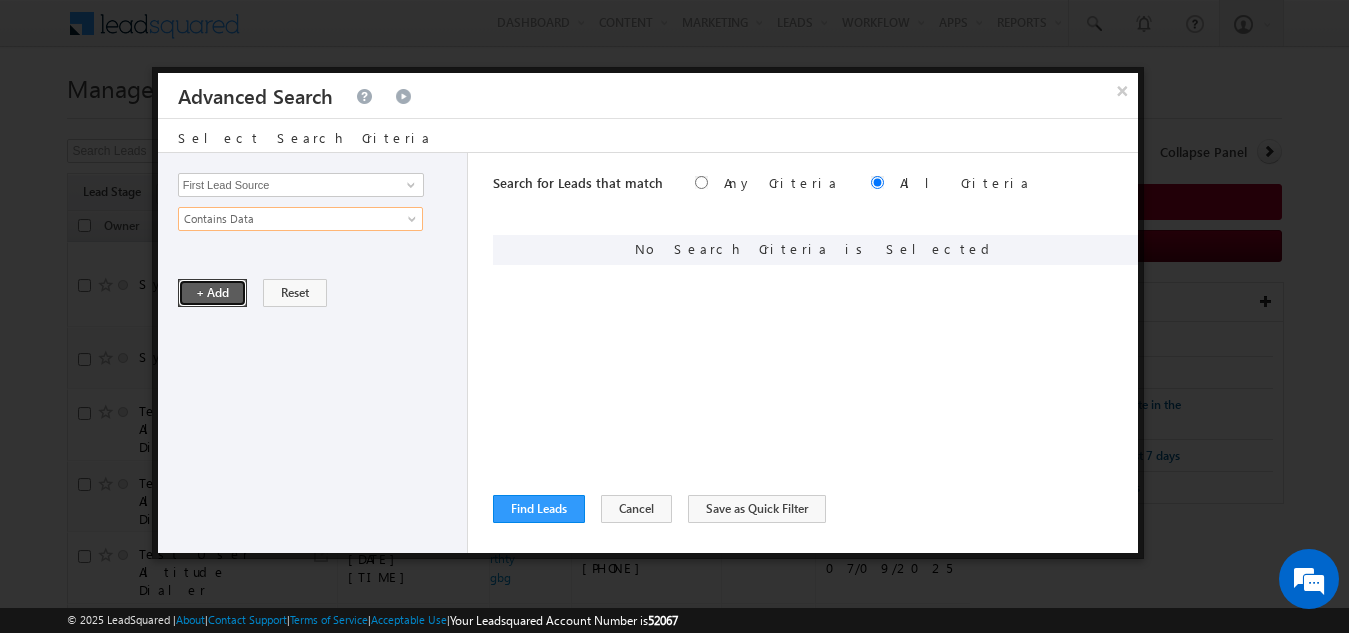 click on "+ Add" at bounding box center [212, 293] 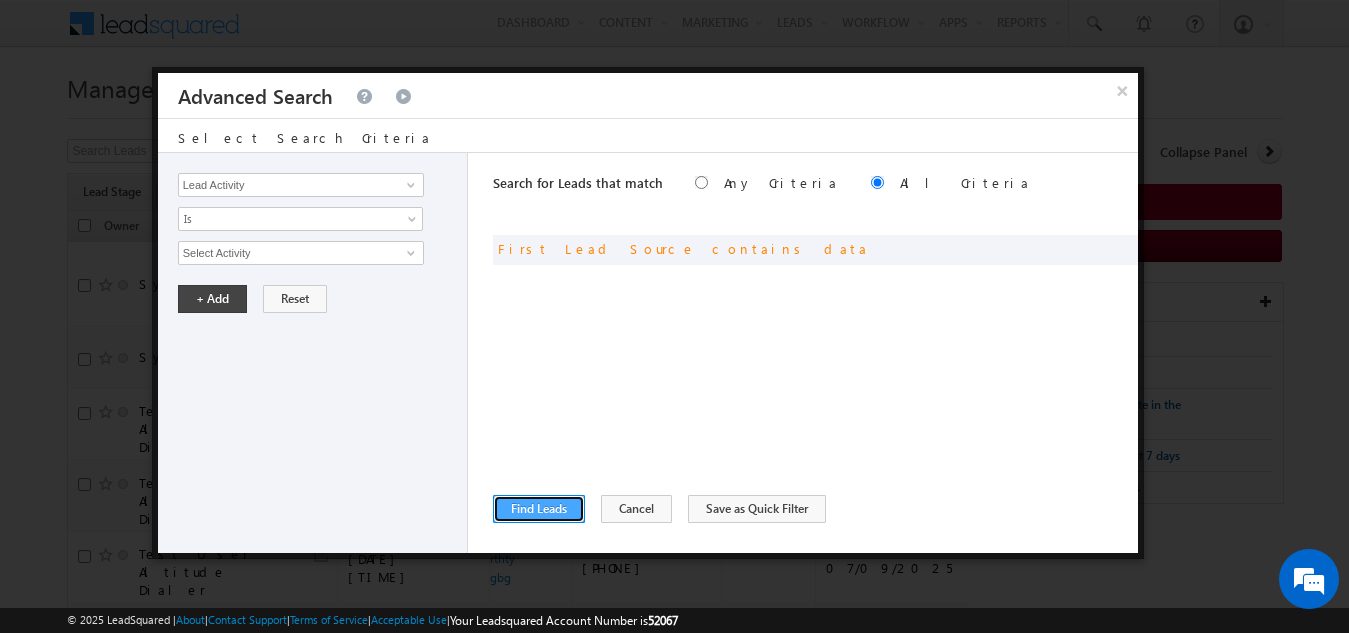 click on "Find Leads" at bounding box center (539, 509) 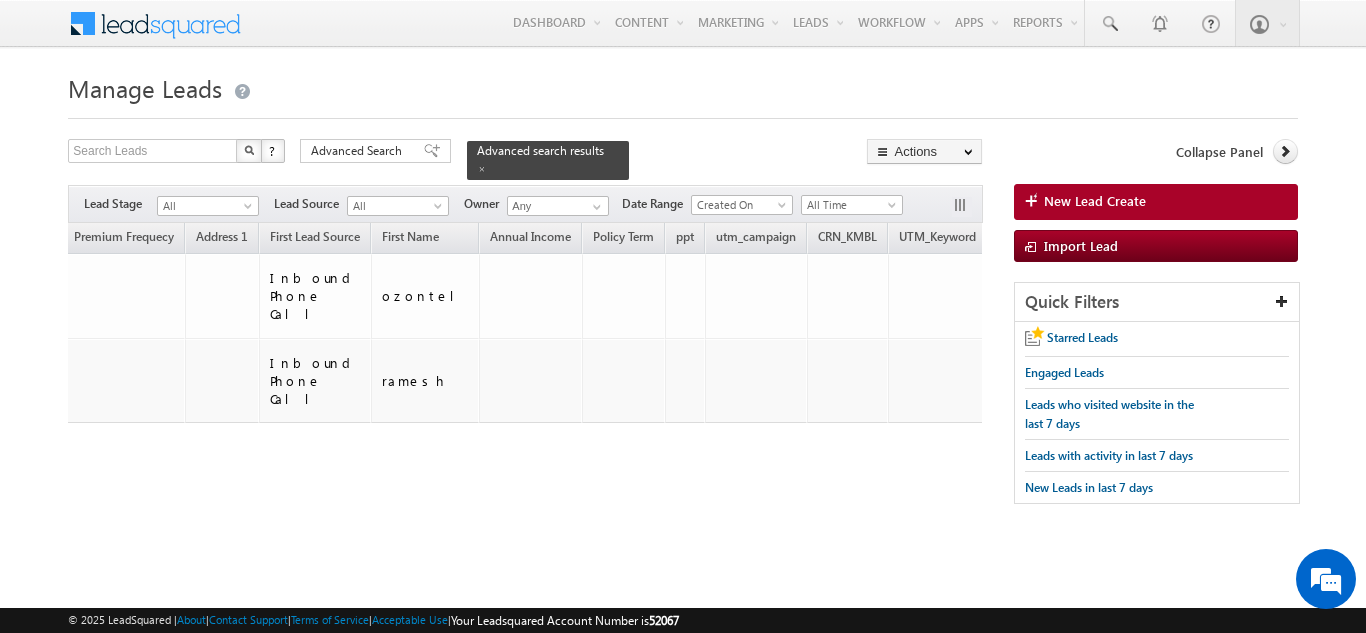 scroll, scrollTop: 0, scrollLeft: 0, axis: both 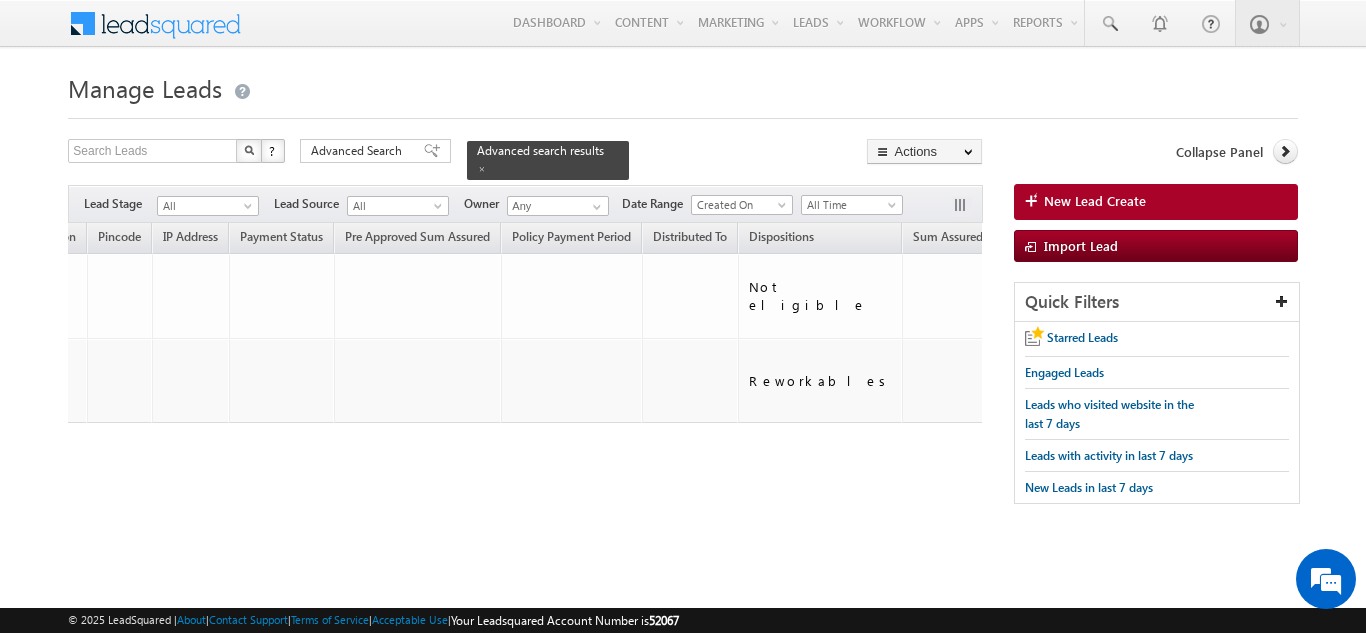 drag, startPoint x: 480, startPoint y: 488, endPoint x: 0, endPoint y: 457, distance: 481 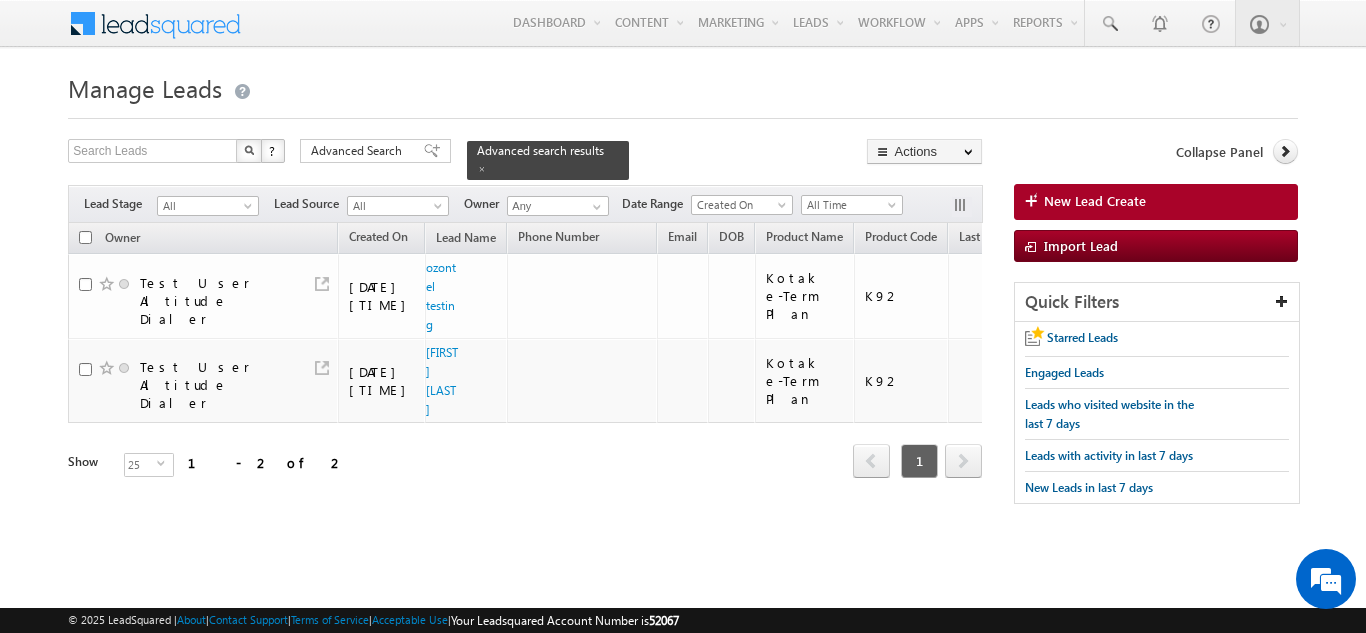 click on "Tags
×
Select at-least one lead to tag...
×
Close
Owner
Created On
DOB" at bounding box center (525, 378) 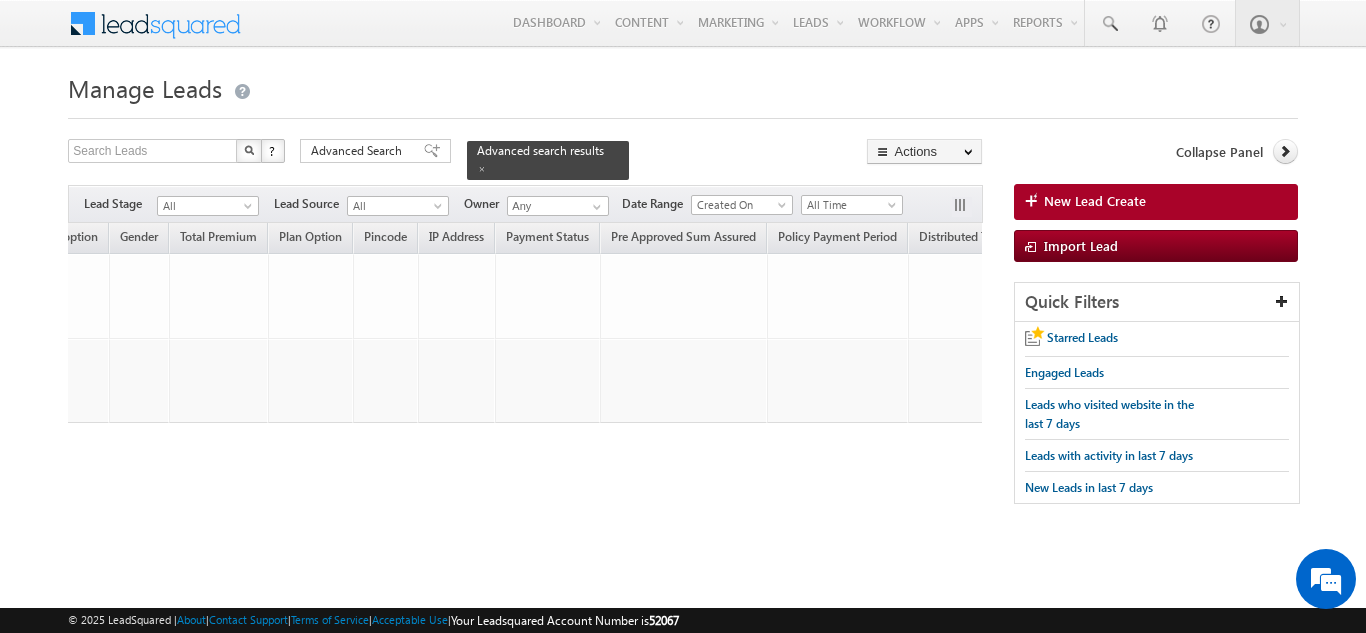 scroll, scrollTop: 0, scrollLeft: 1667, axis: horizontal 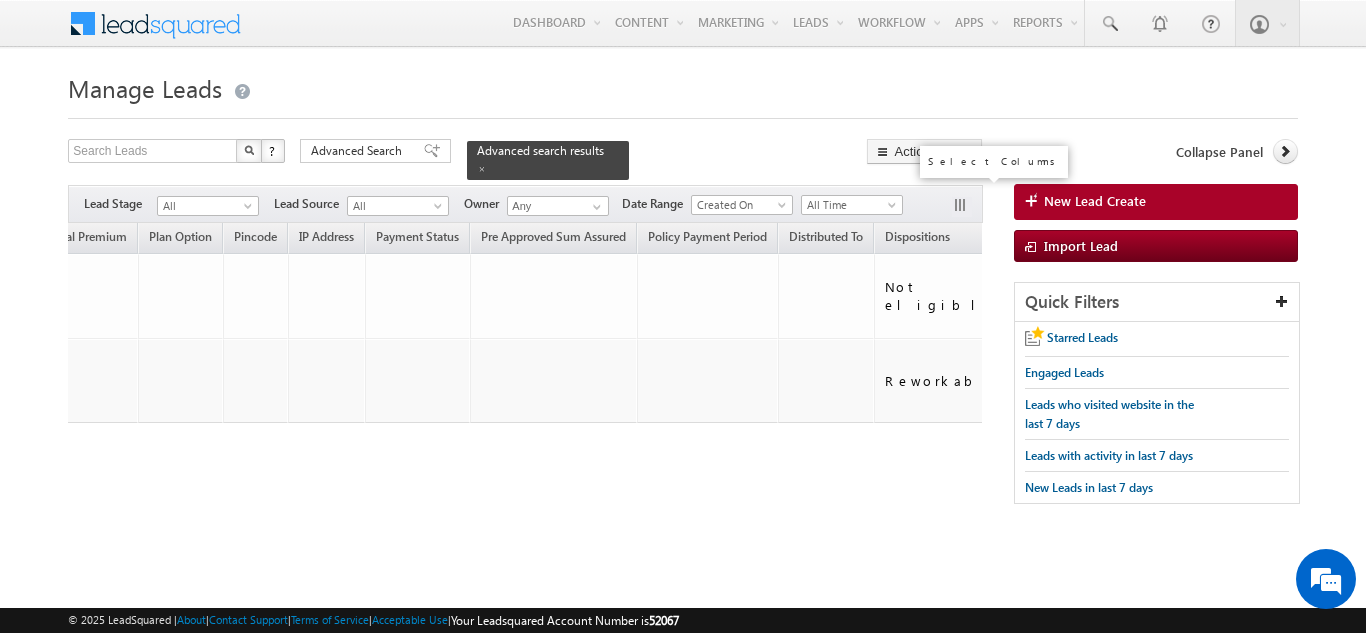 click at bounding box center [962, 207] 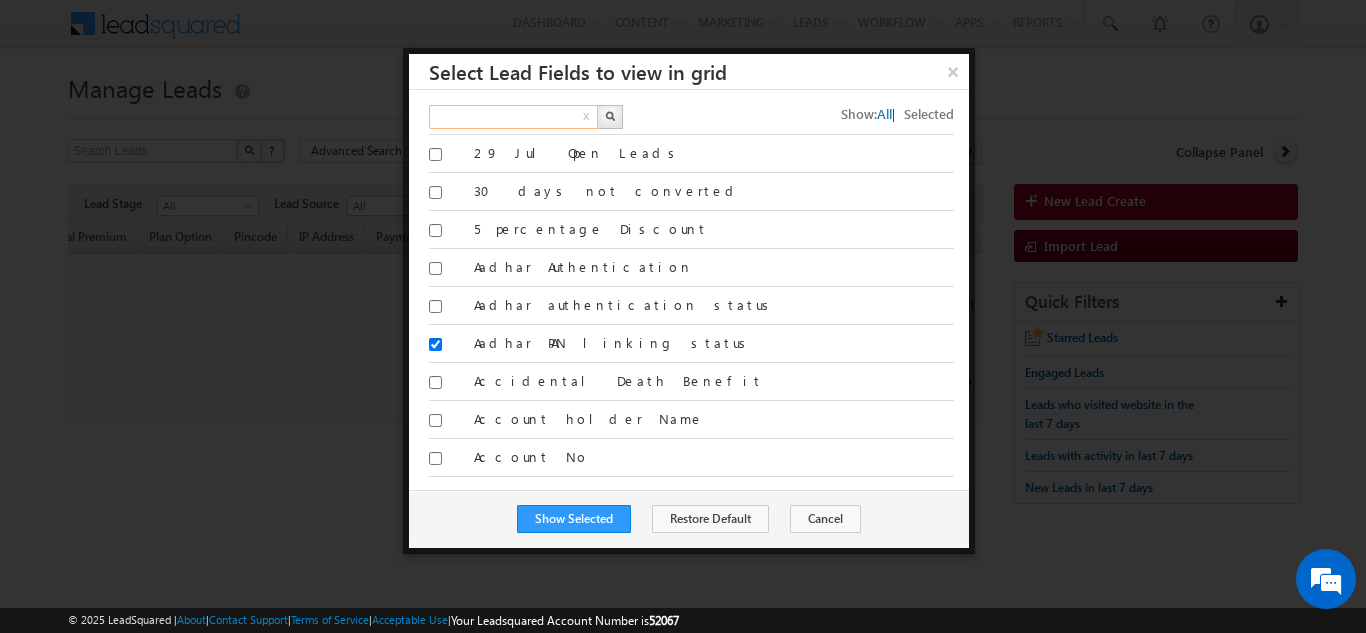 click at bounding box center (514, 117) 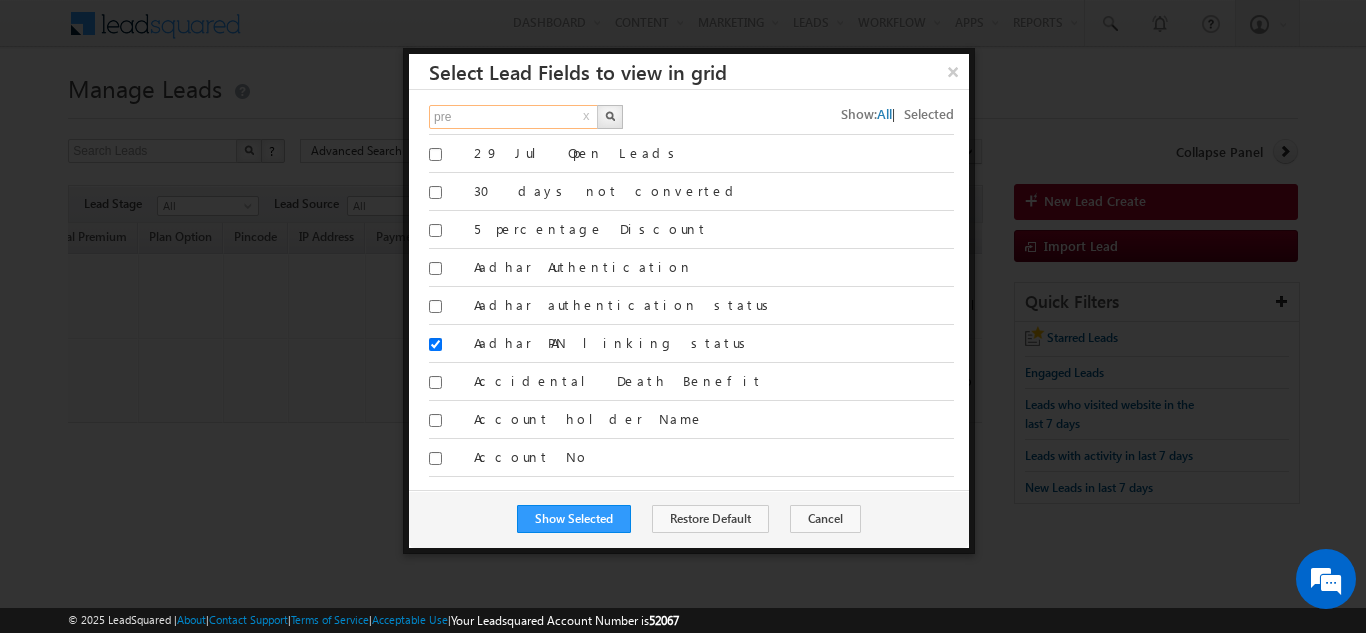 type on "pre" 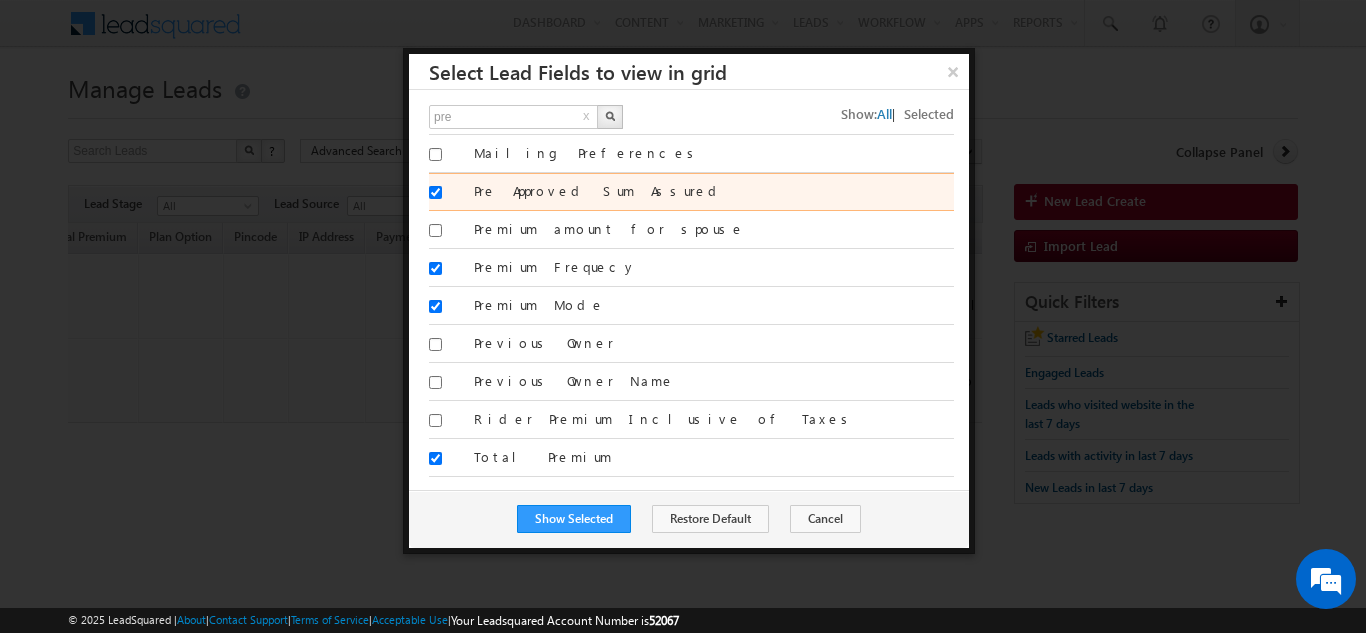 click on "Pre Approved Sum Assured" at bounding box center [714, 191] 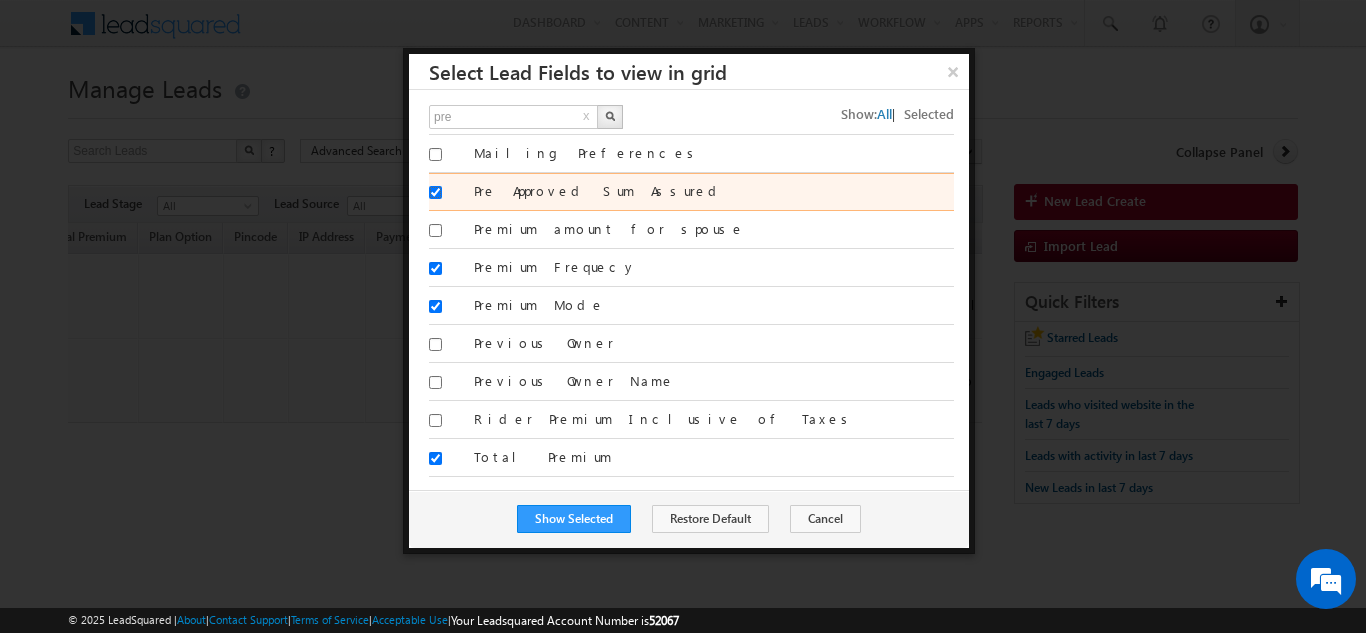 click on "Pre Approved Sum Assured" at bounding box center [435, 192] 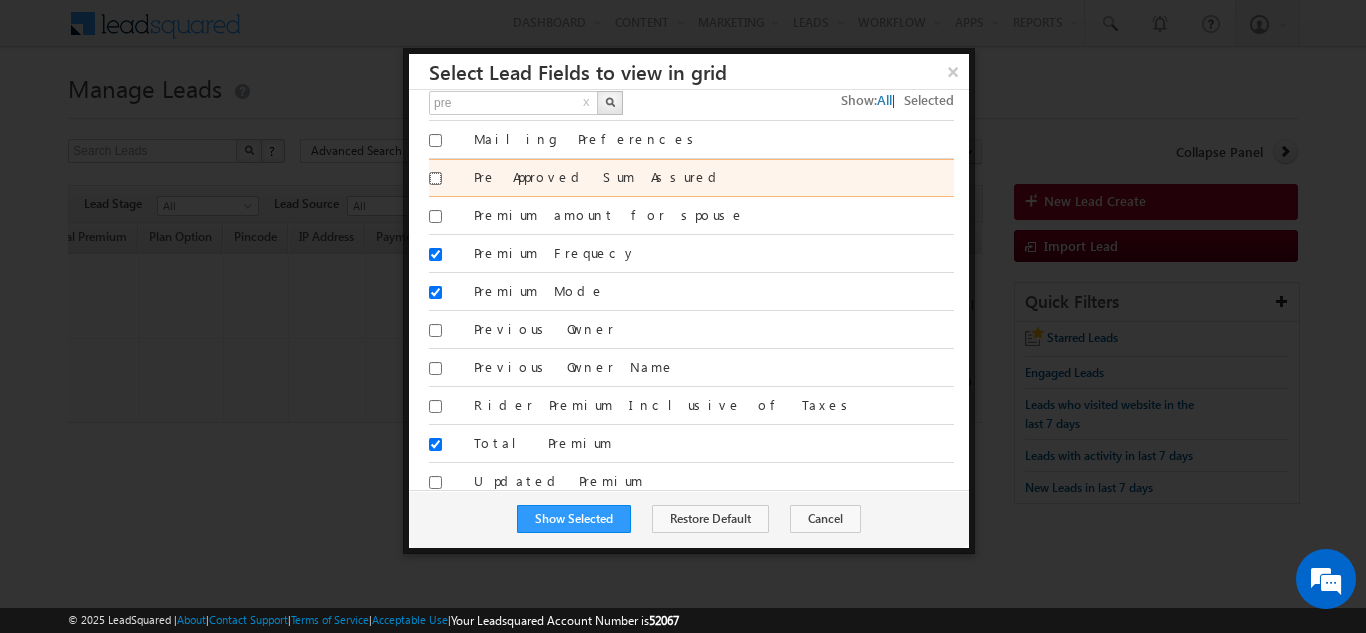 scroll, scrollTop: 0, scrollLeft: 0, axis: both 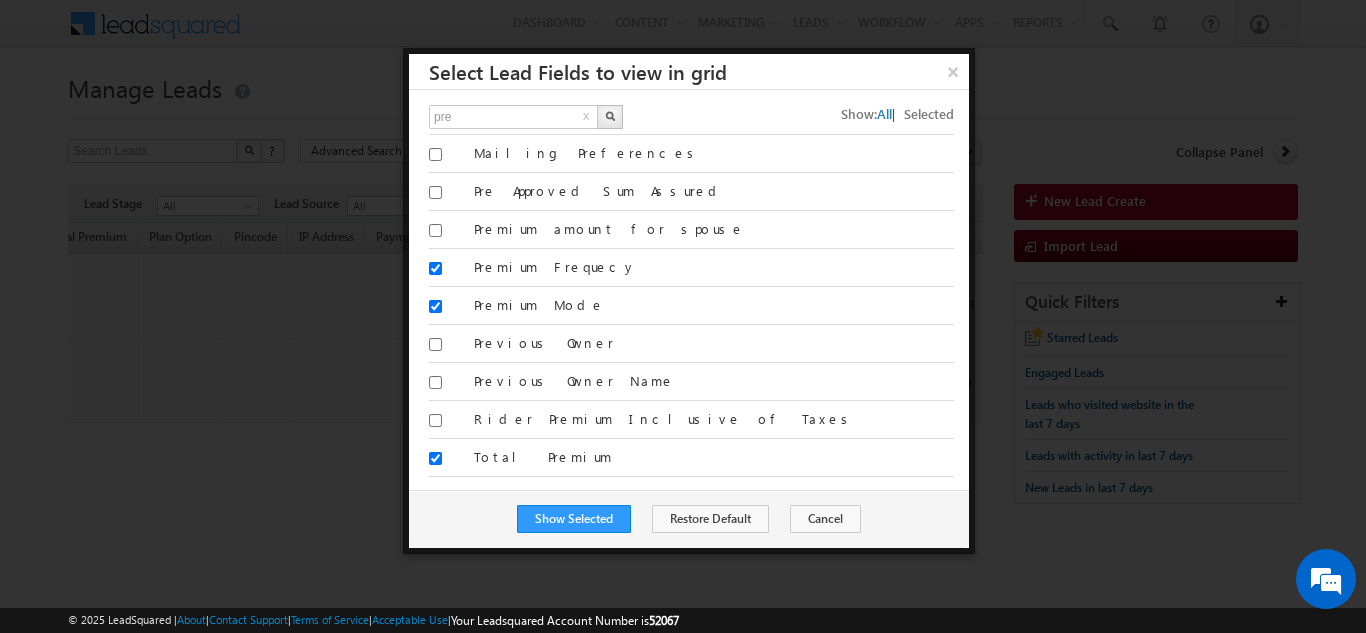 click on "Selected" at bounding box center [929, 113] 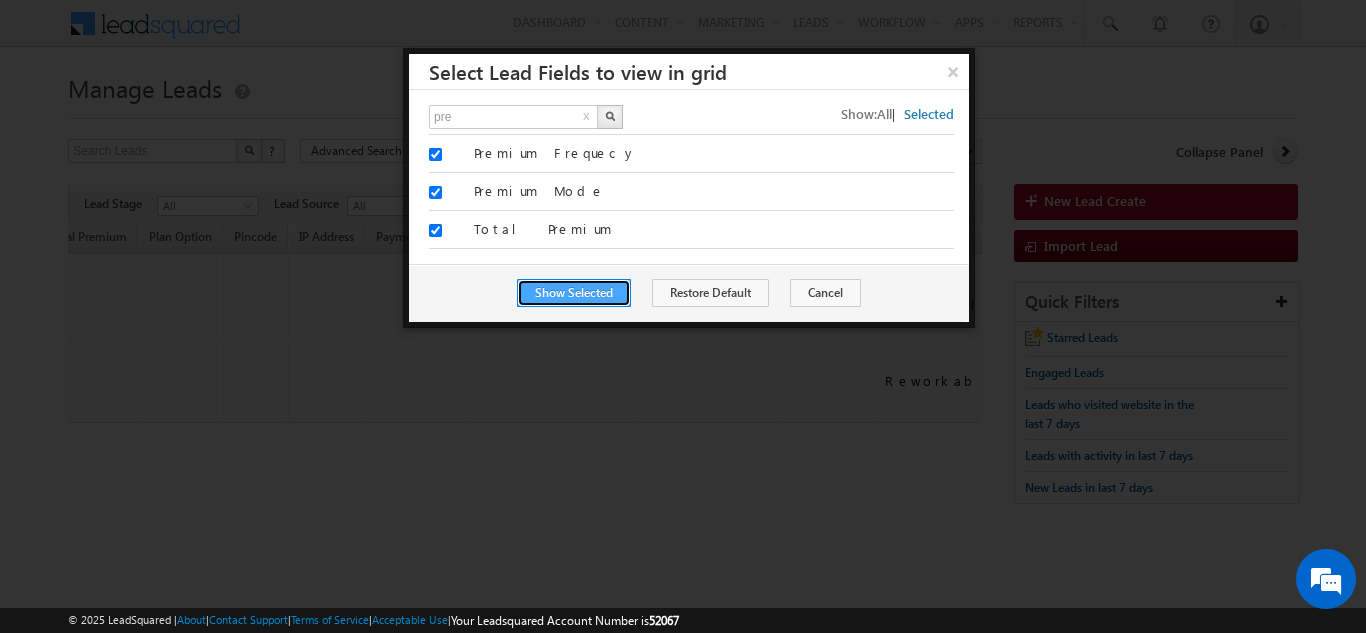 click on "Show Selected" at bounding box center [574, 293] 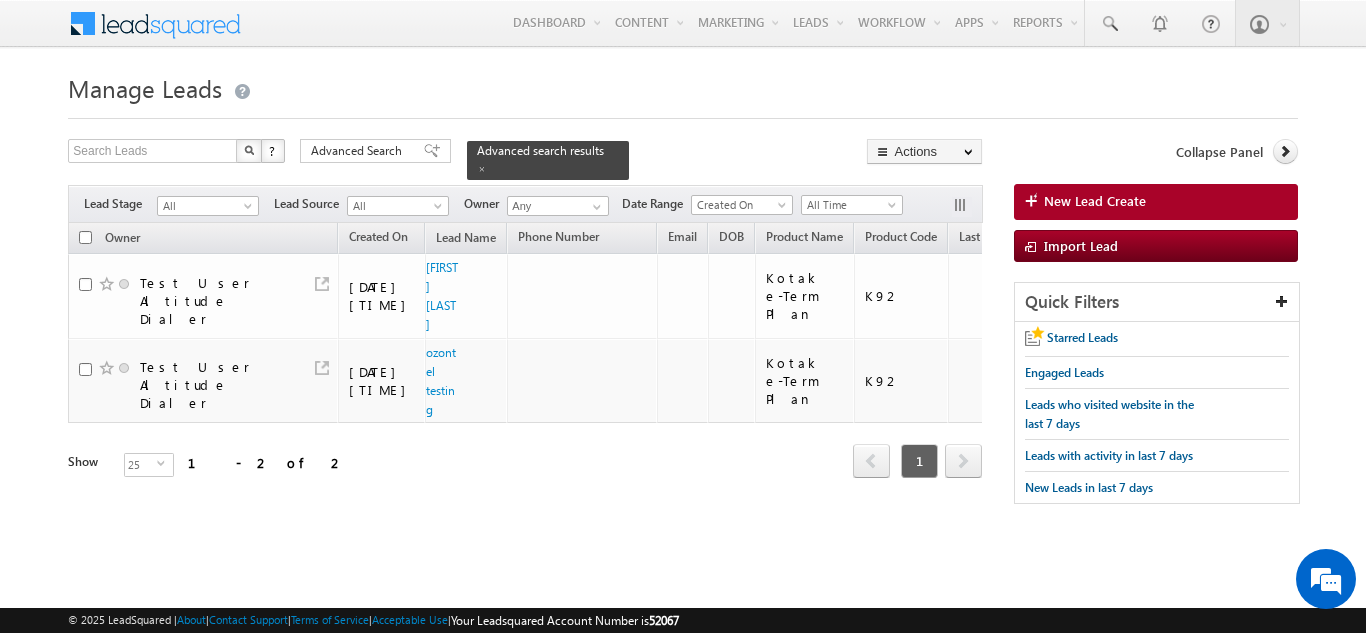 click on "Owner" at bounding box center (203, 238) 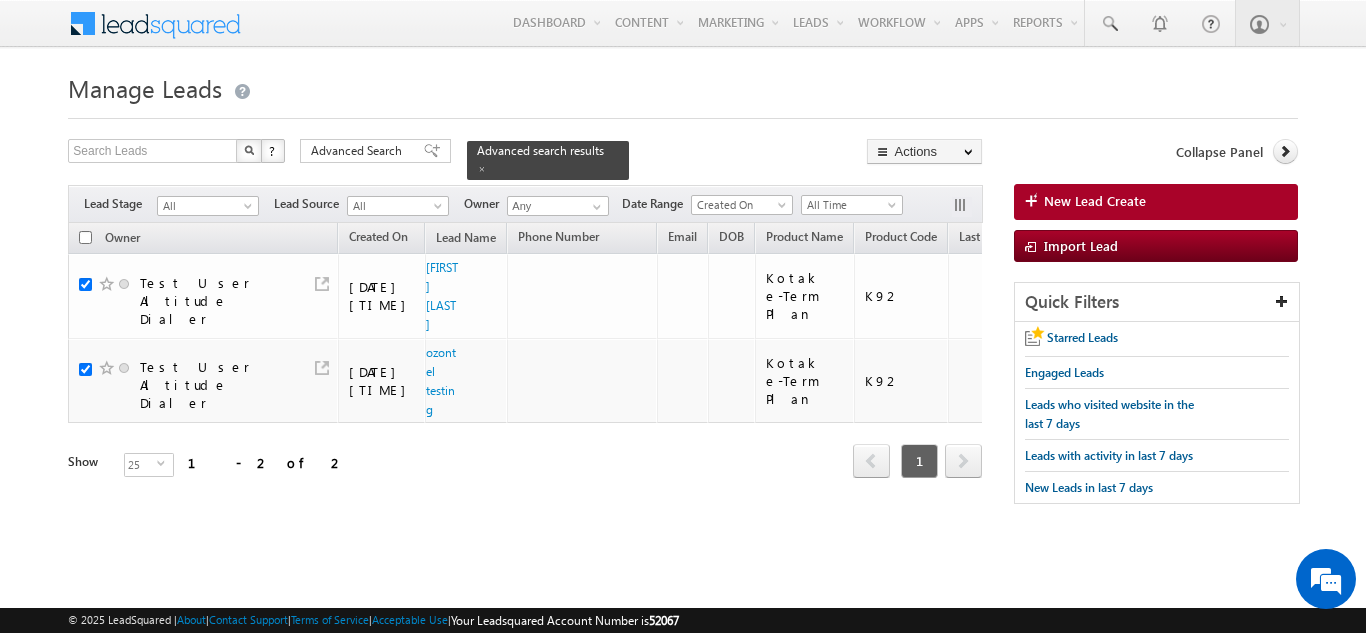 checkbox on "true" 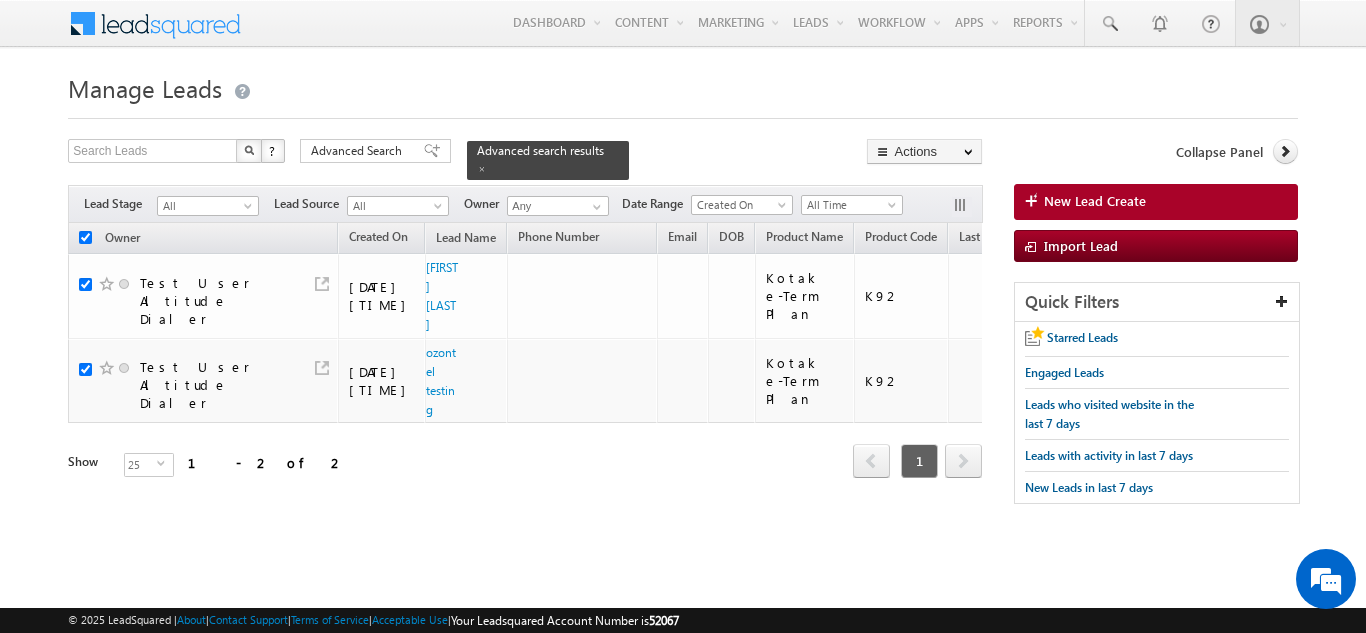checkbox on "true" 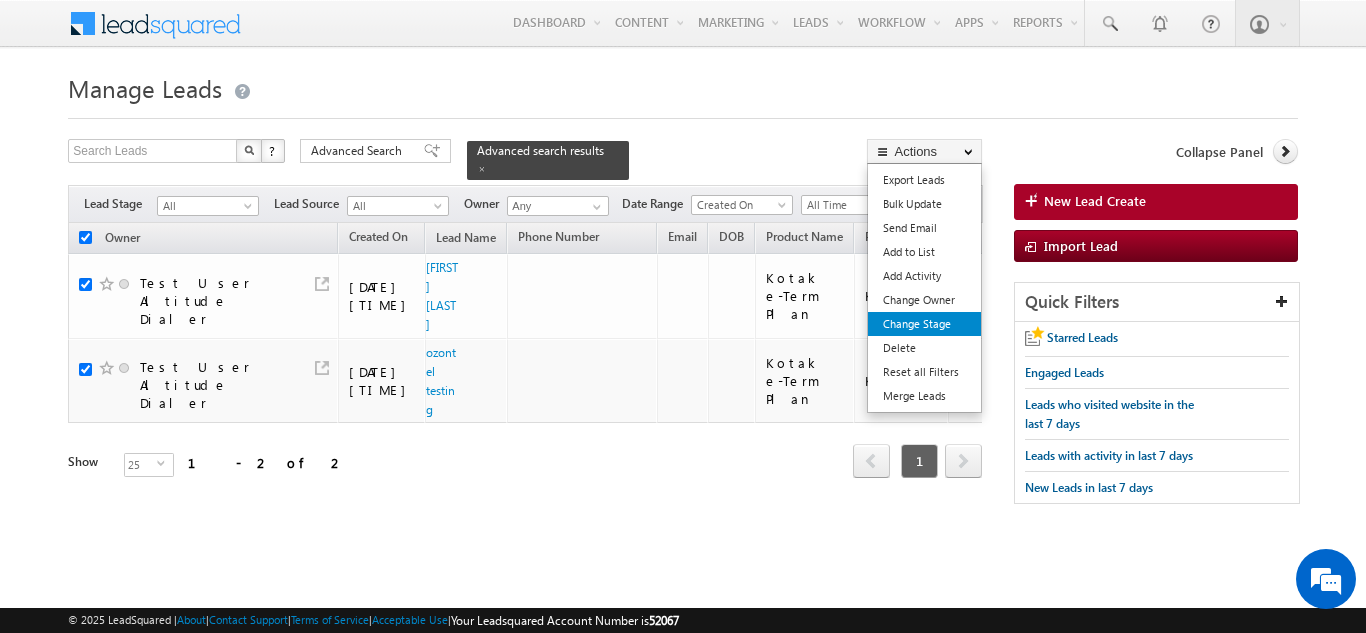 click on "Change Stage" at bounding box center [924, 324] 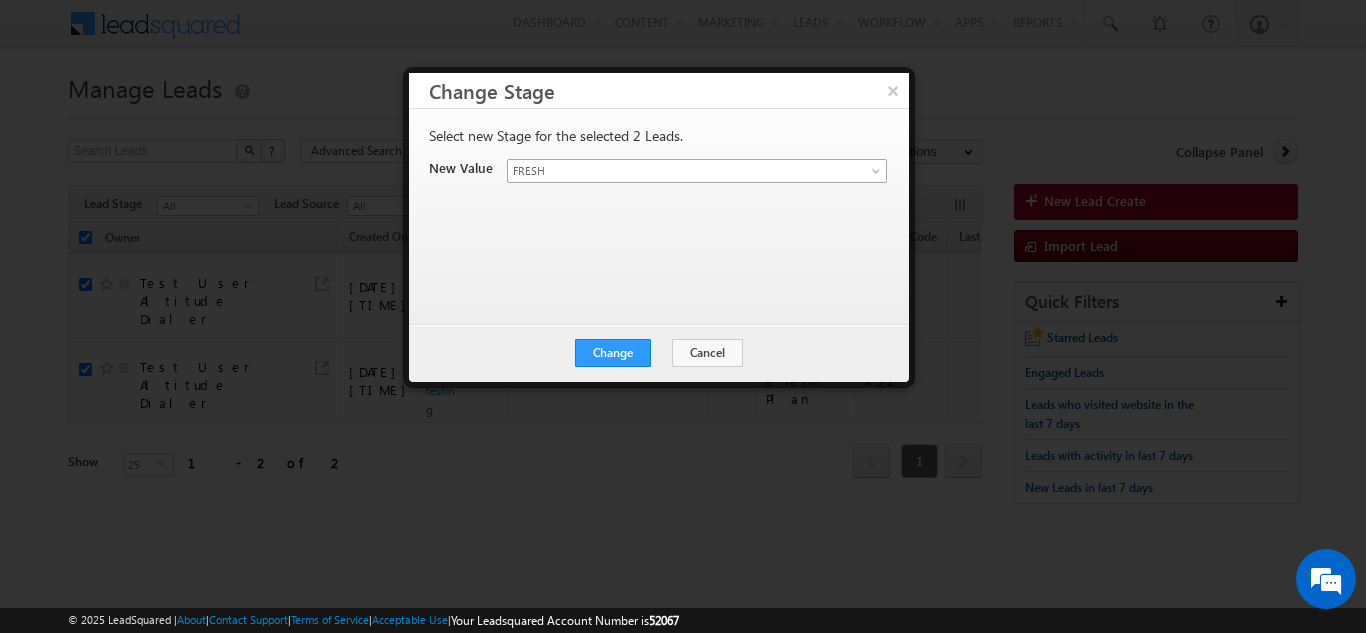 click on "FRESH" at bounding box center (673, 171) 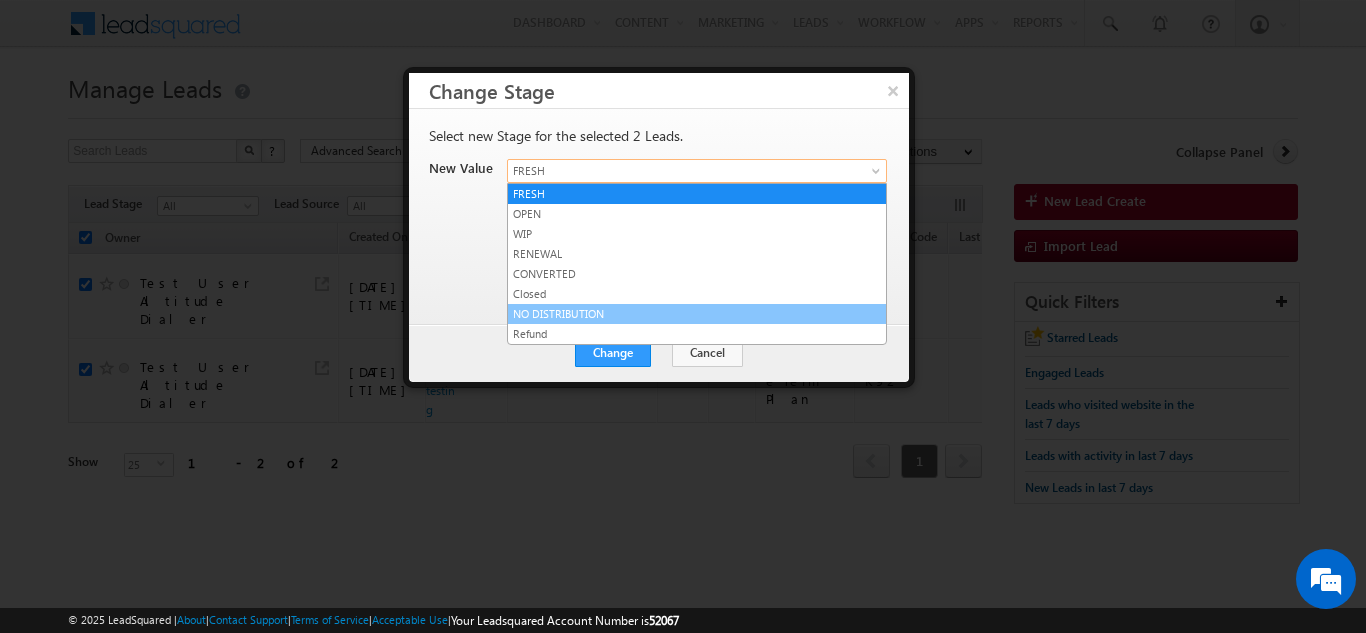 click on "Closed" at bounding box center [697, 294] 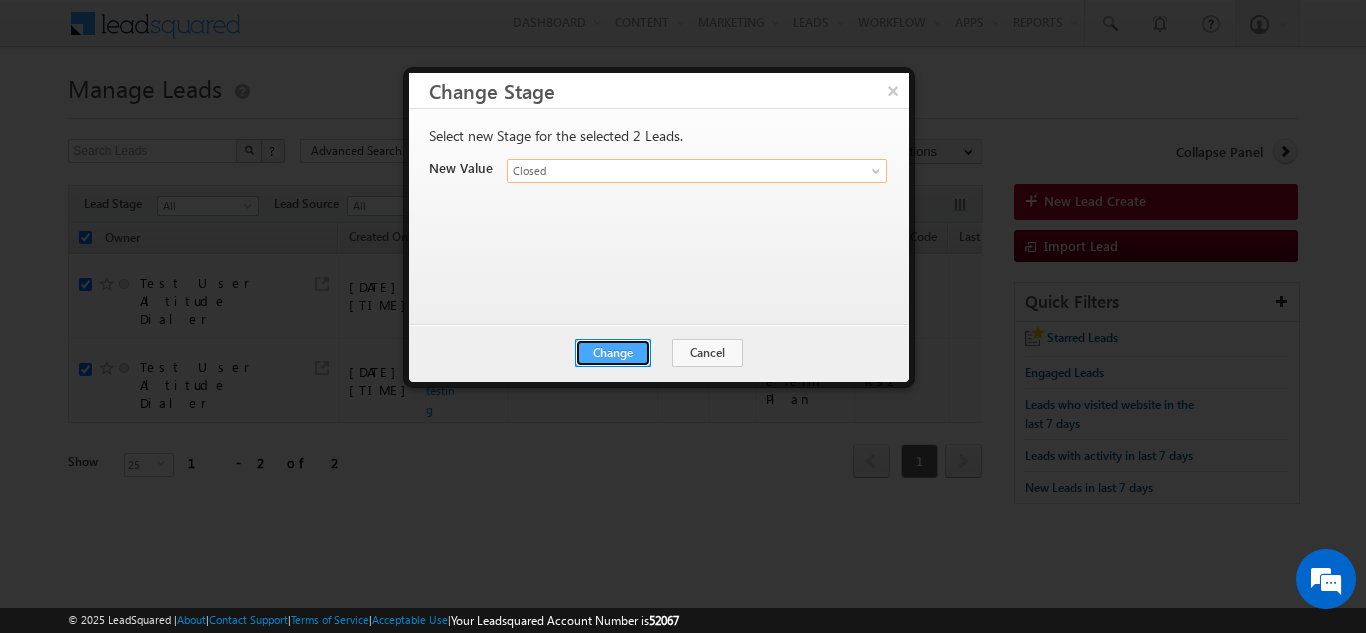 click on "Change" at bounding box center (613, 353) 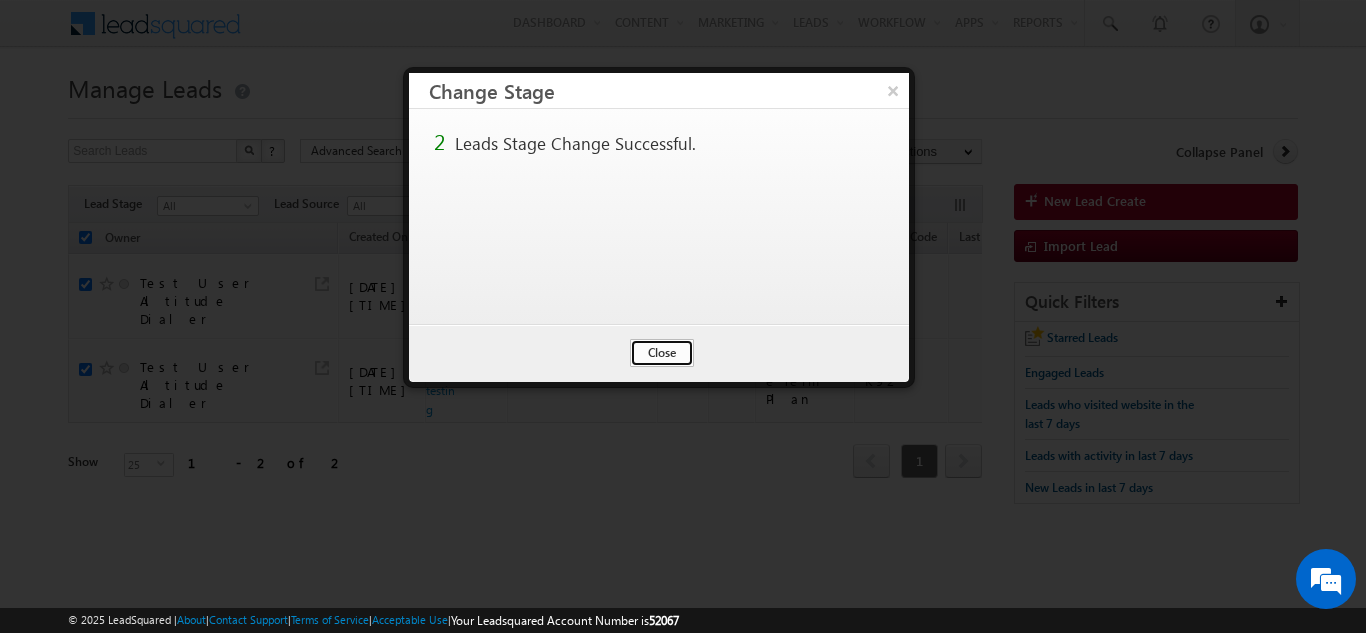 click on "Close" at bounding box center (662, 353) 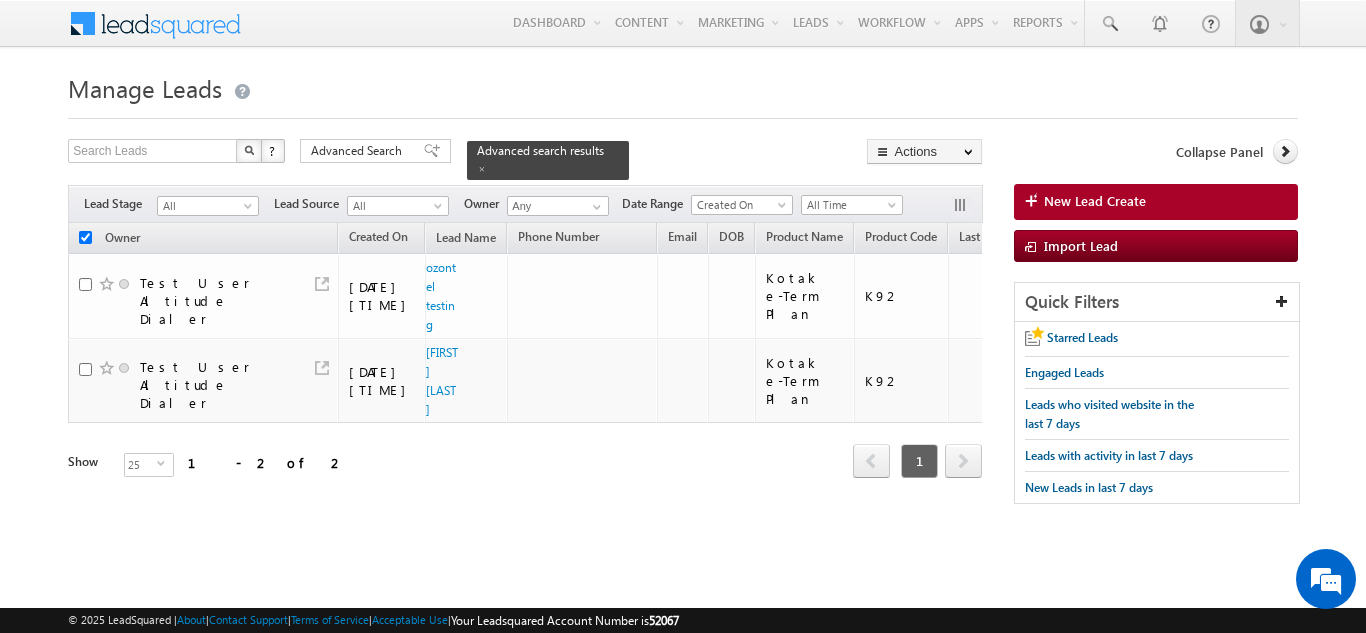 checkbox on "false" 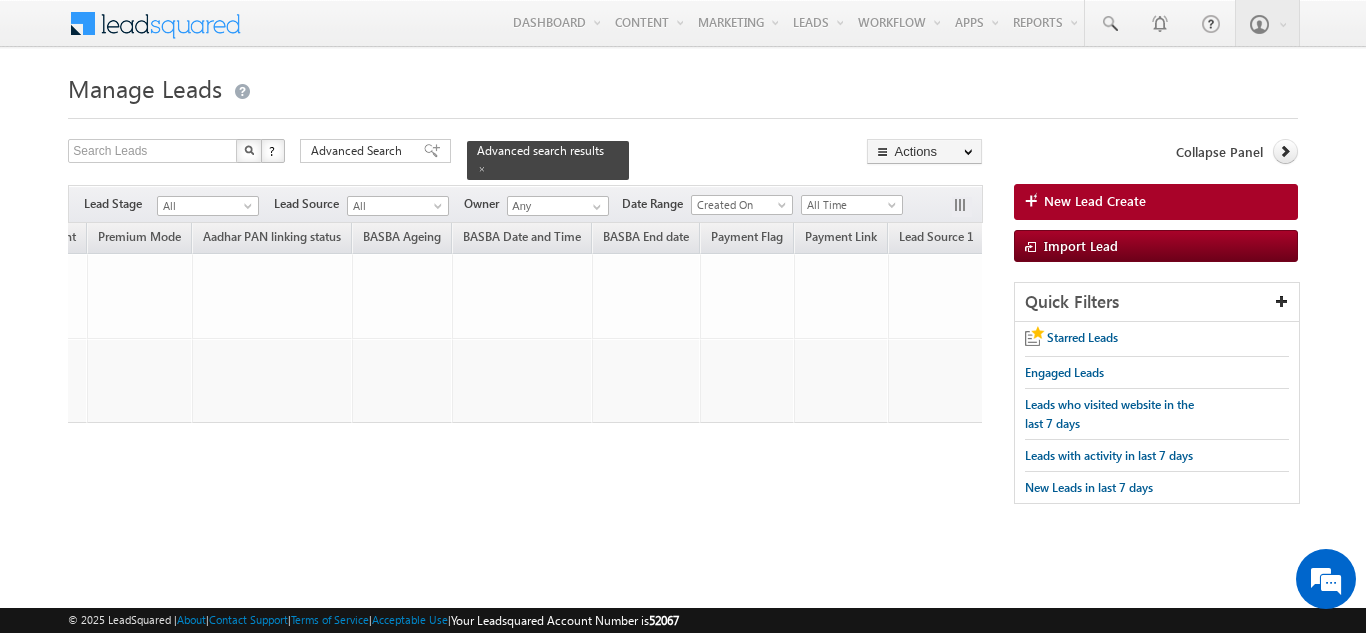 scroll, scrollTop: 0, scrollLeft: 0, axis: both 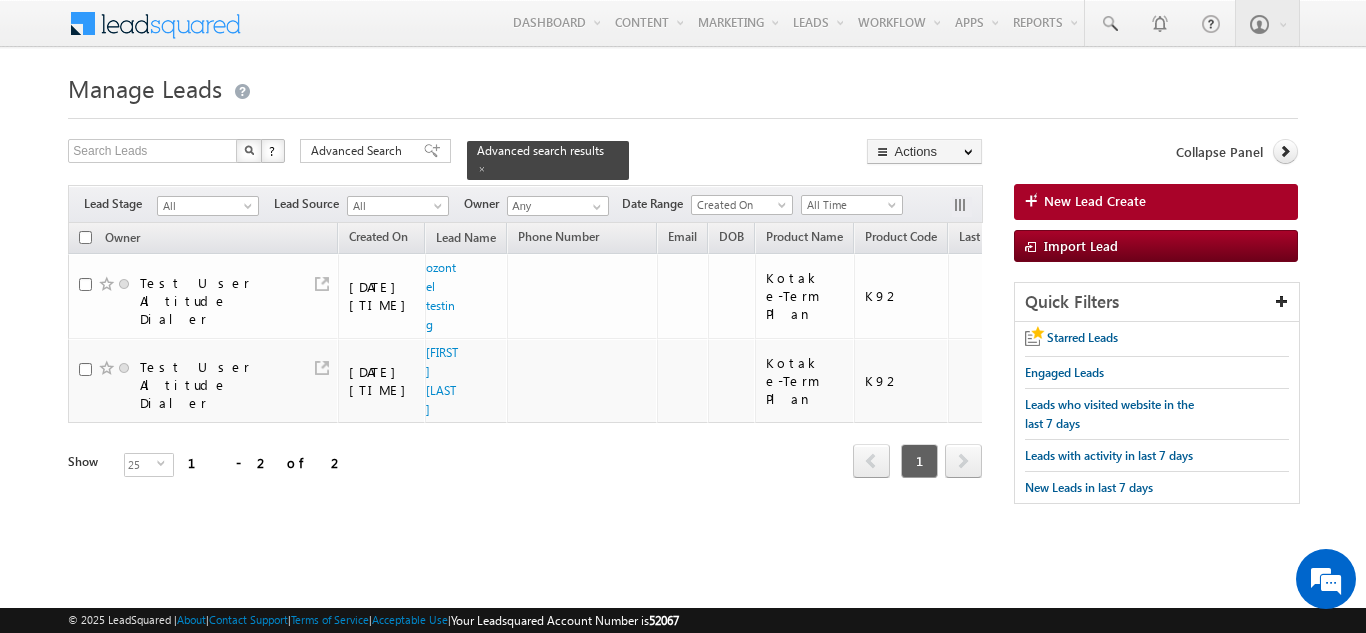 drag, startPoint x: 223, startPoint y: 507, endPoint x: 246, endPoint y: 503, distance: 23.345236 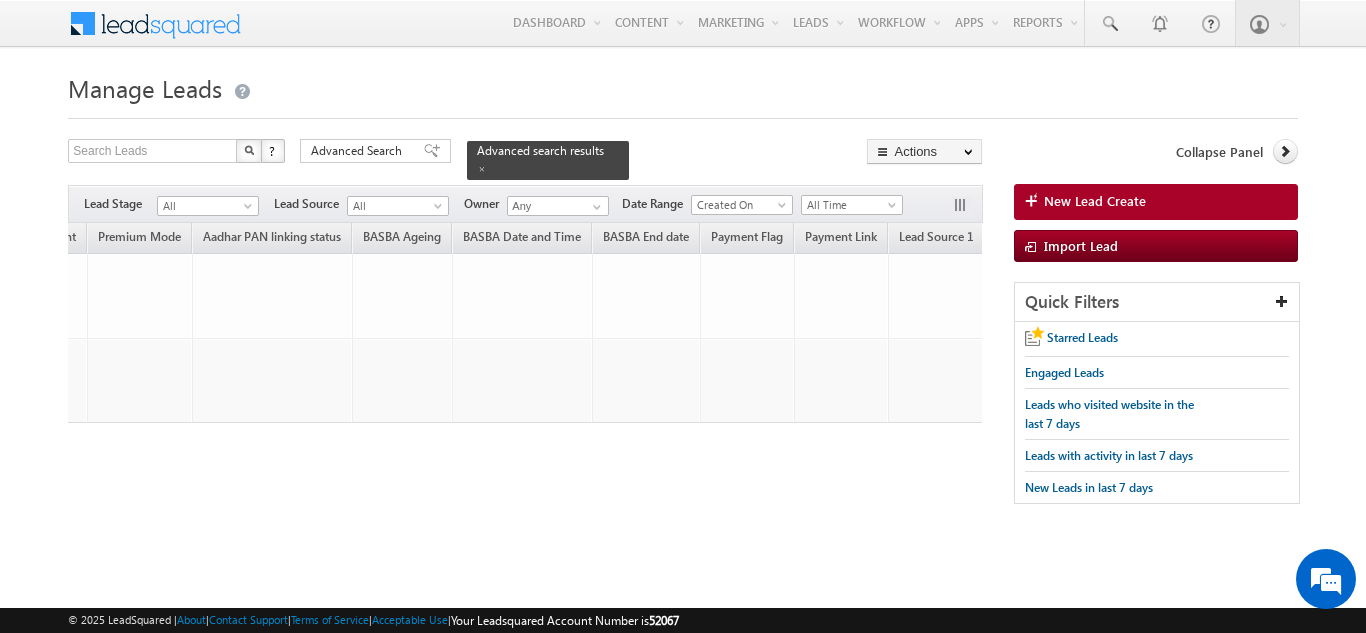 scroll, scrollTop: 0, scrollLeft: 0, axis: both 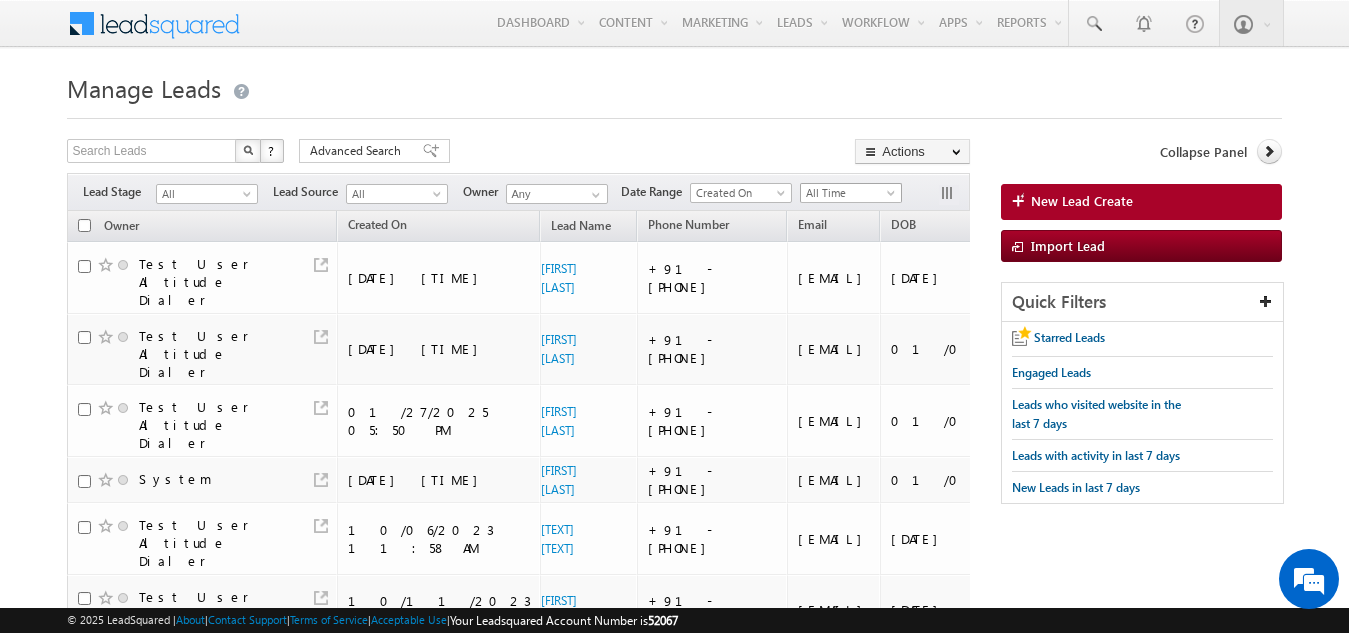 click on "All Time" at bounding box center (848, 193) 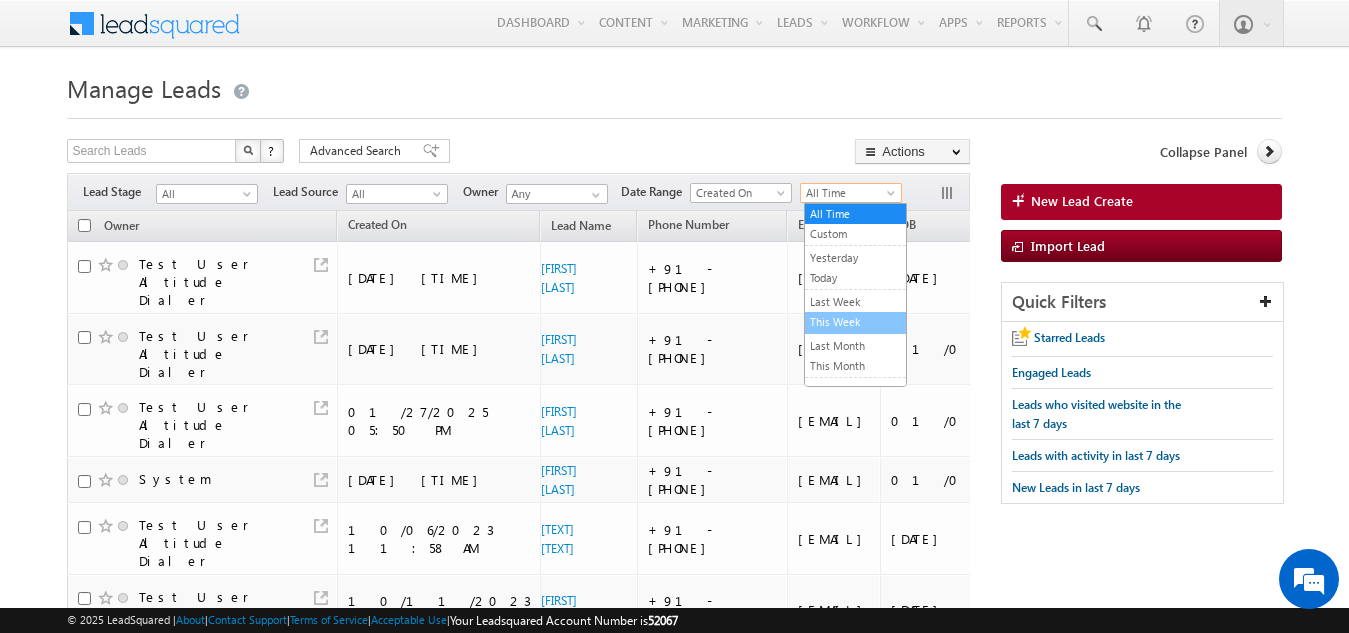 click on "This Week" at bounding box center [855, 322] 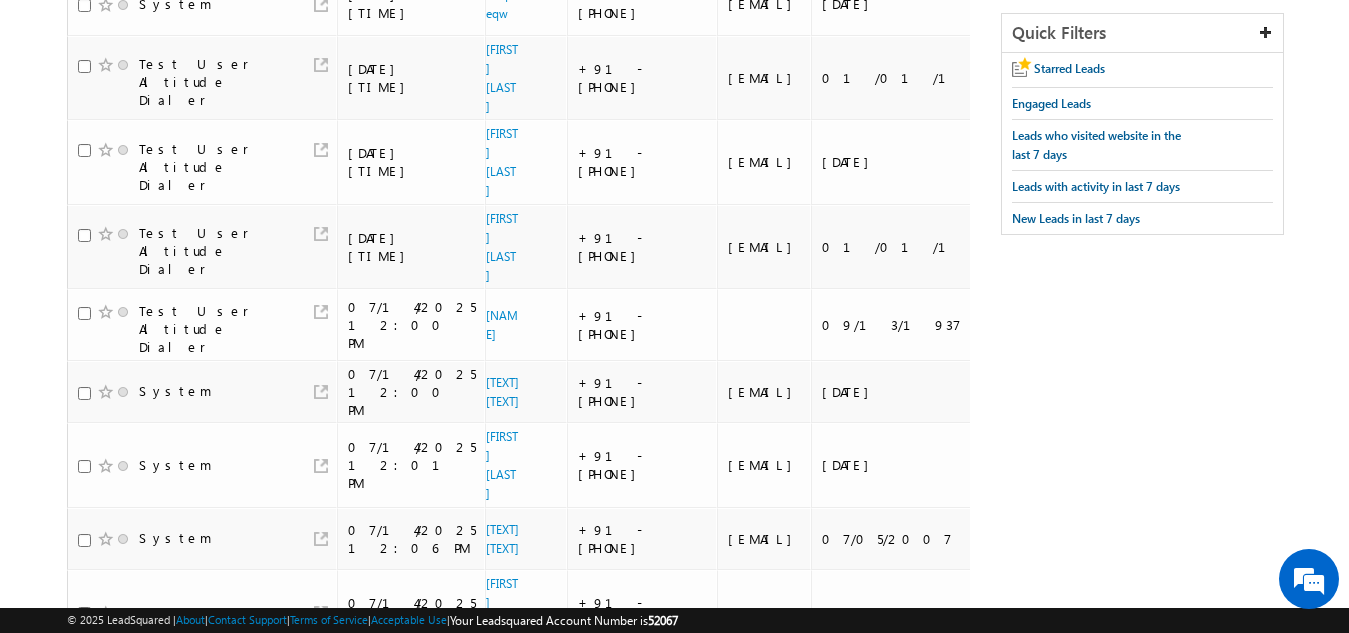 scroll, scrollTop: 0, scrollLeft: 0, axis: both 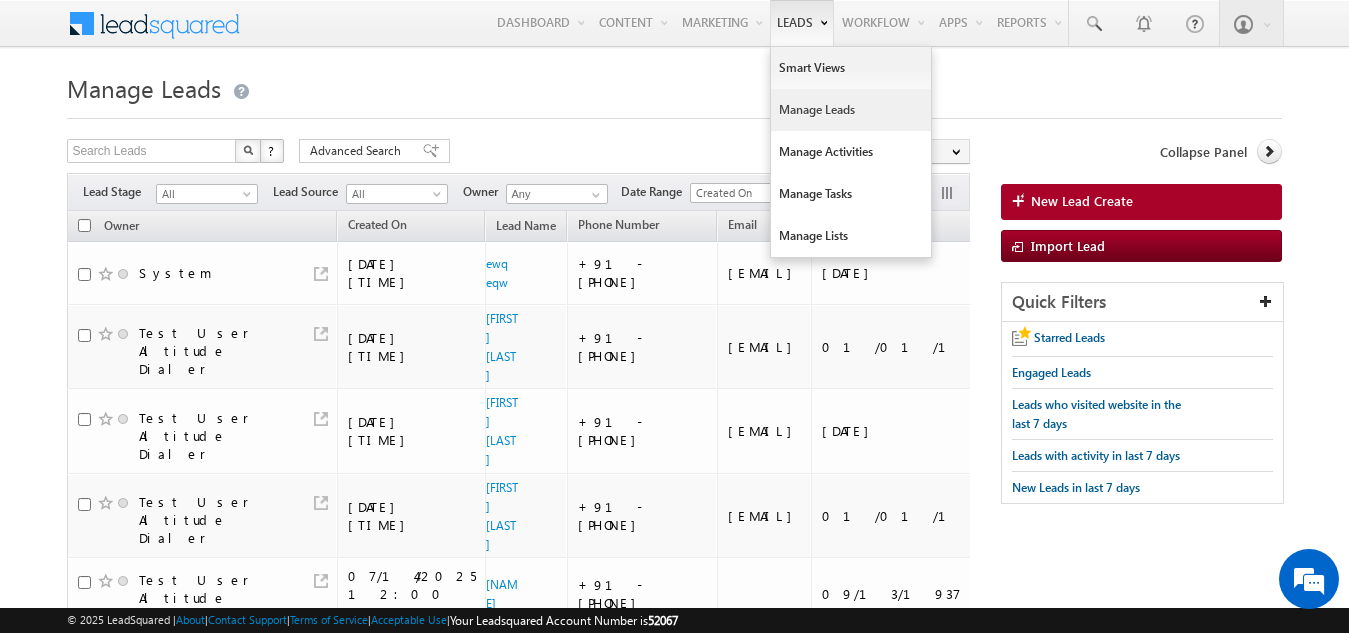 click on "Manage Leads" at bounding box center [851, 110] 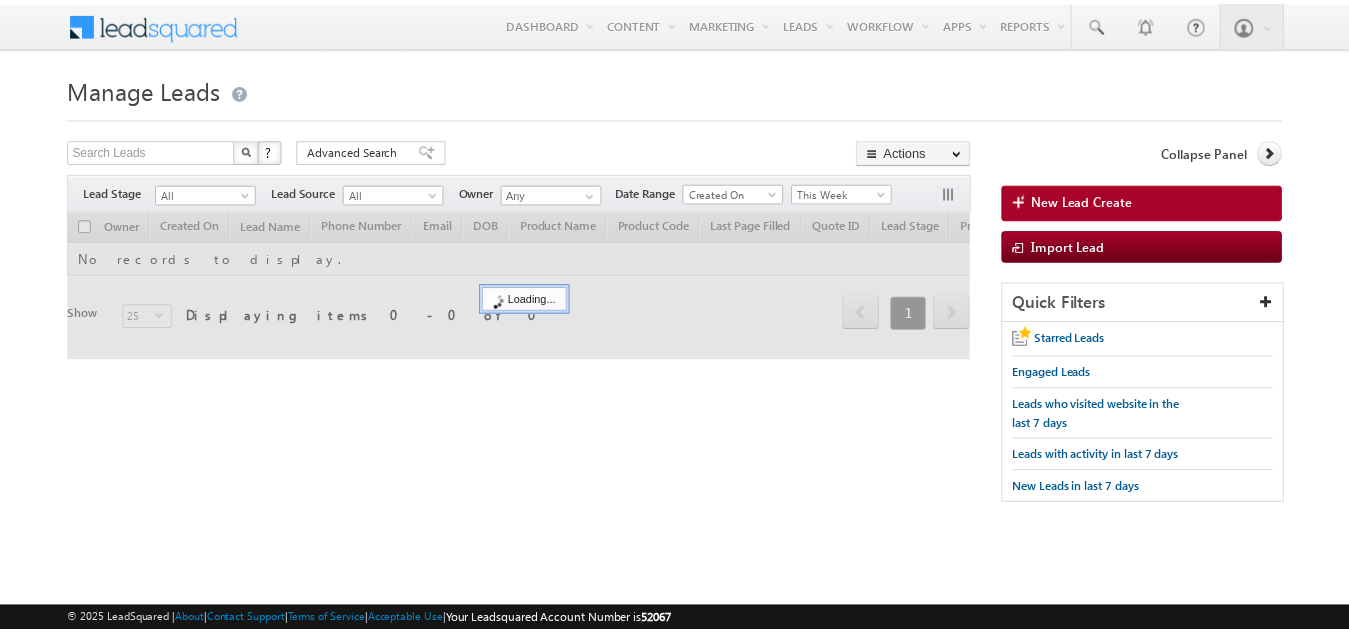 scroll, scrollTop: 0, scrollLeft: 0, axis: both 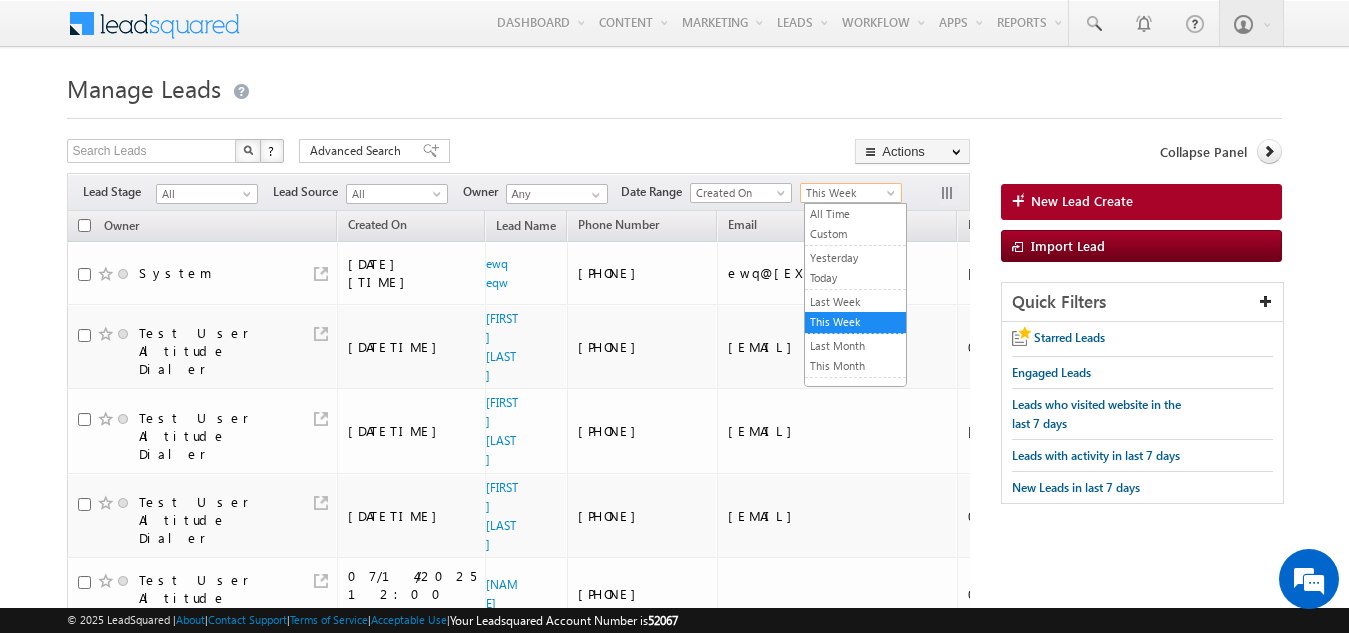 click on "This Week" at bounding box center (848, 193) 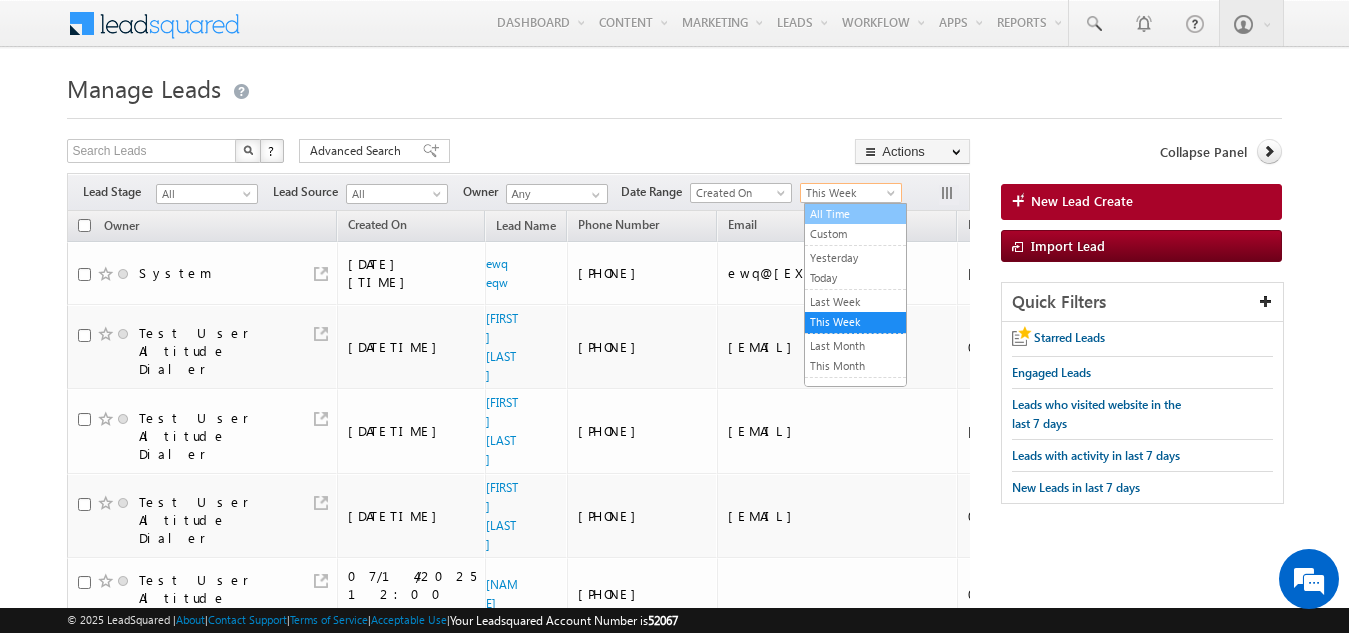 click on "All Time" at bounding box center (855, 214) 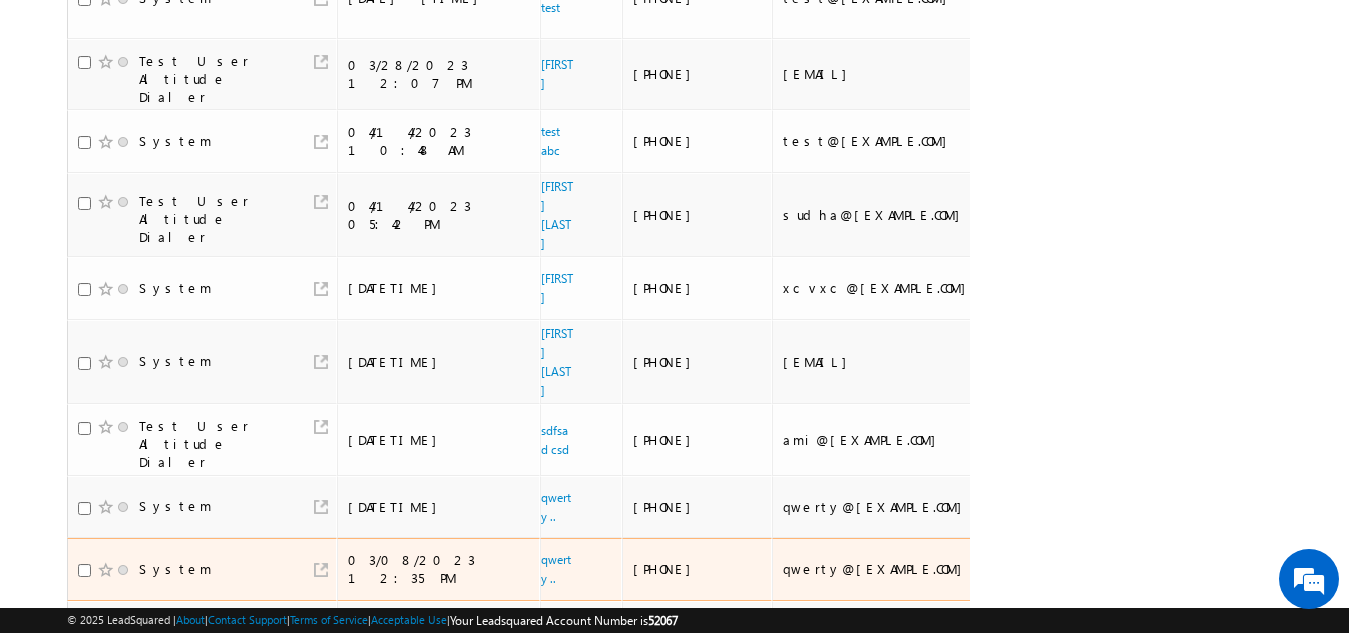 scroll, scrollTop: 1461, scrollLeft: 0, axis: vertical 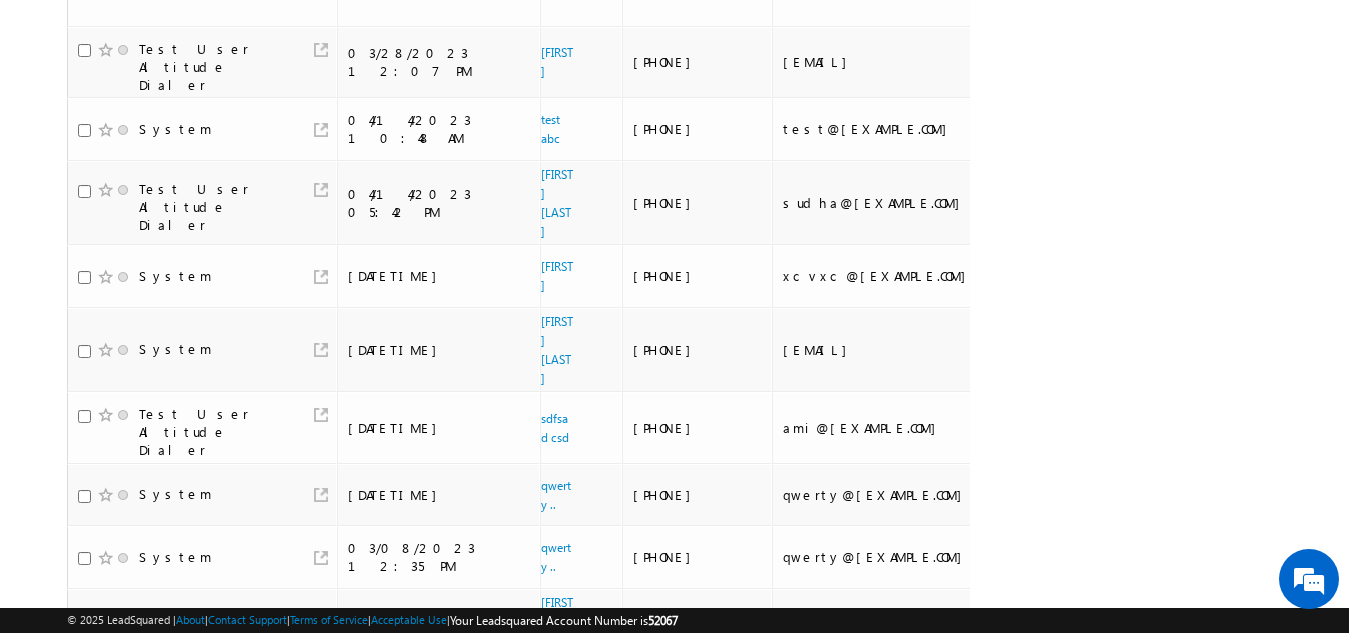 click on "2" at bounding box center [548, 796] 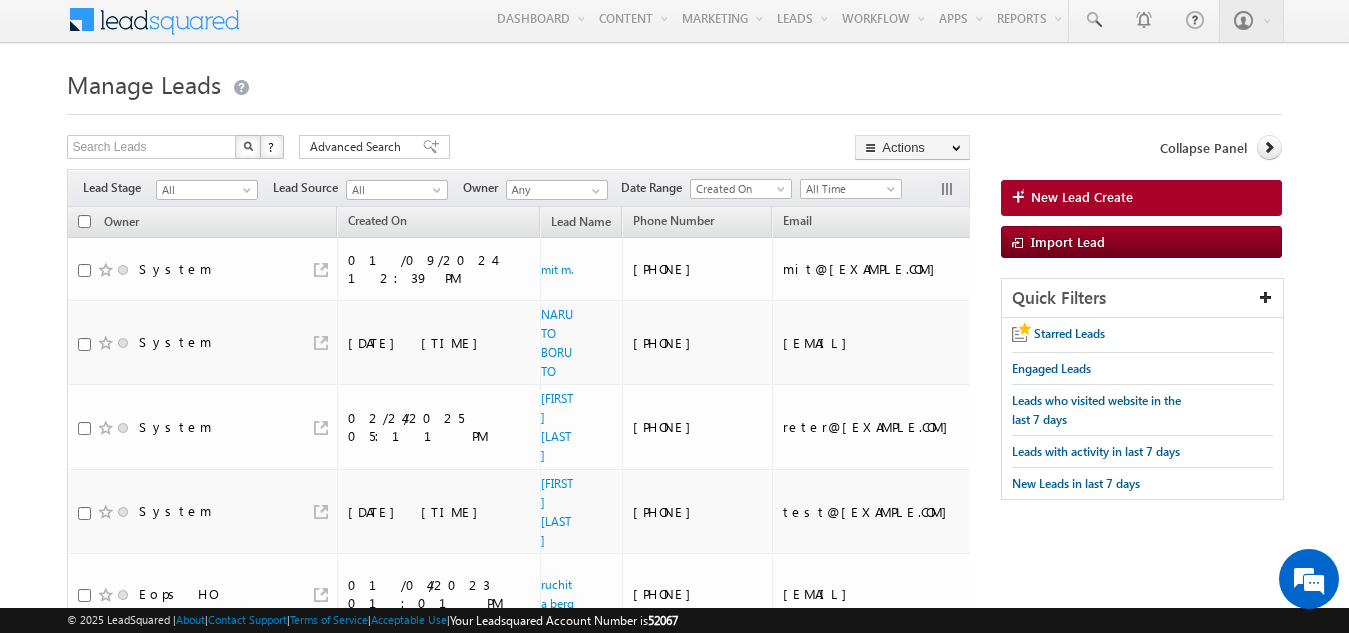 scroll, scrollTop: 0, scrollLeft: 0, axis: both 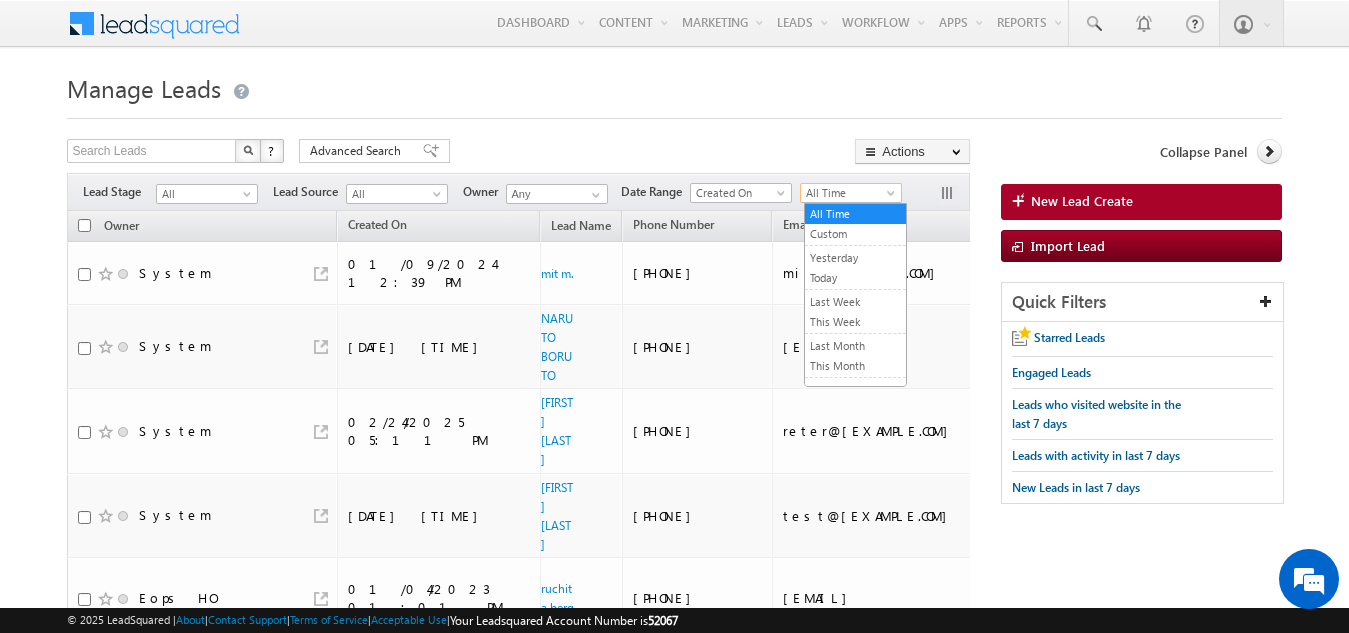 click on "All Time" at bounding box center [848, 193] 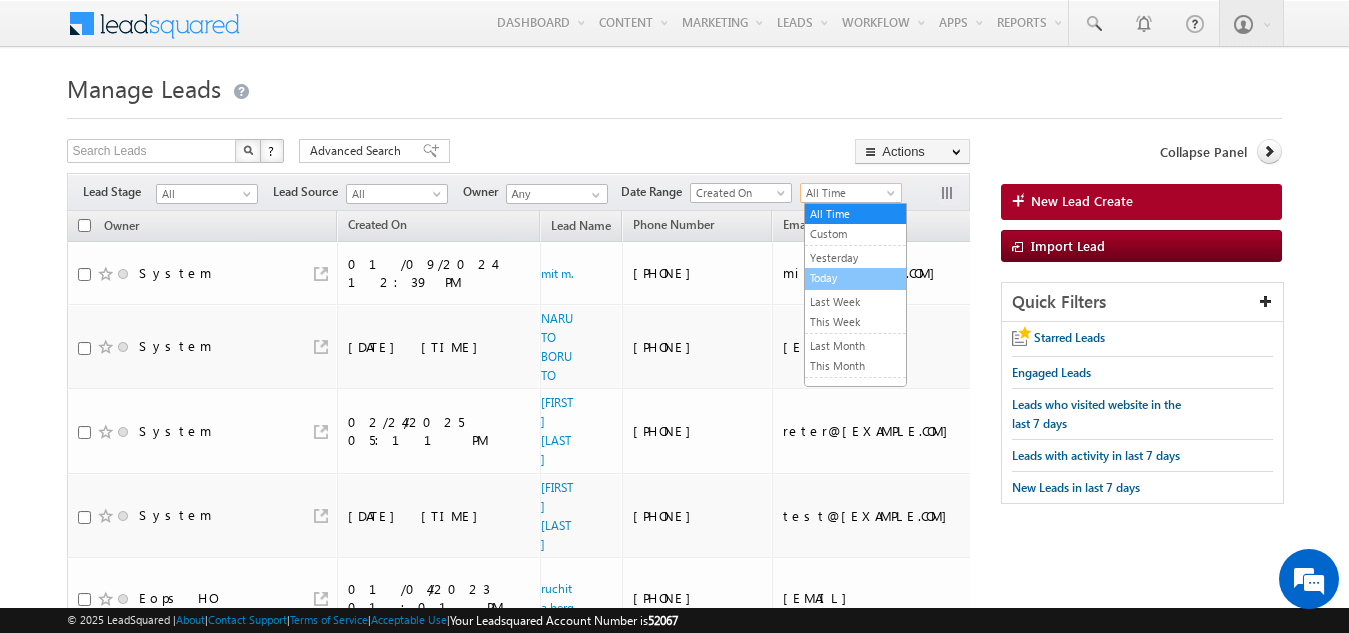 click on "Today" at bounding box center [855, 278] 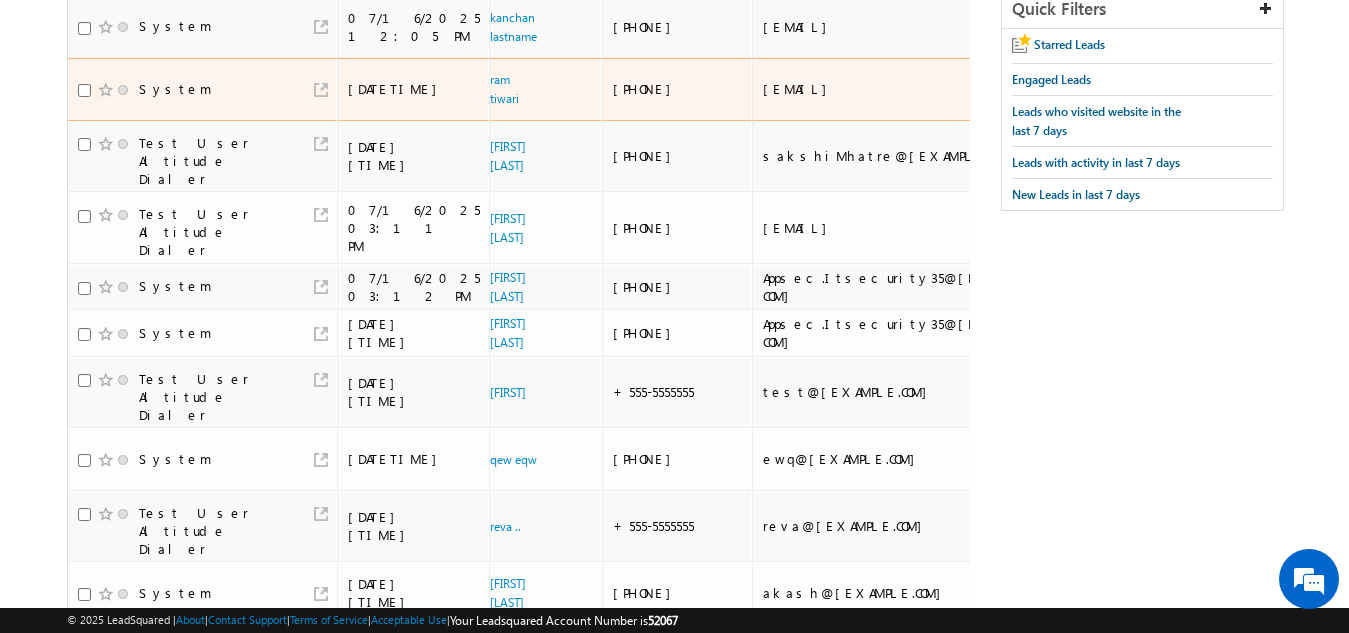 scroll, scrollTop: 600, scrollLeft: 0, axis: vertical 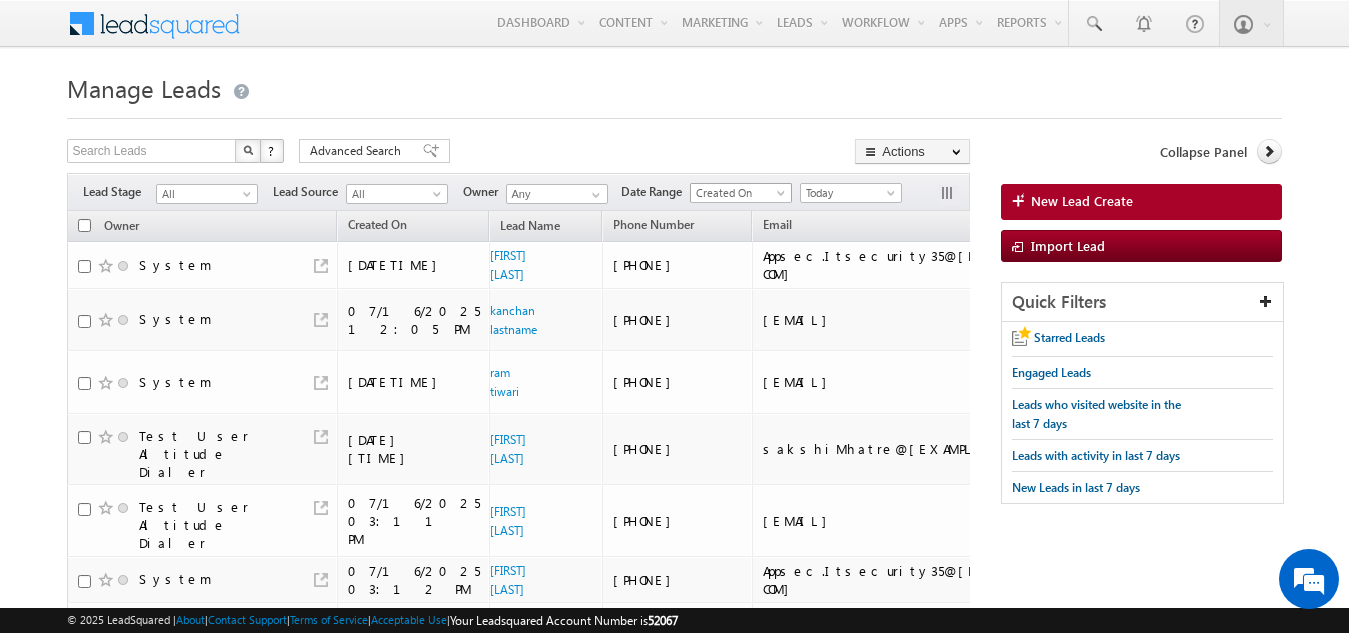 click on "Created On" at bounding box center [738, 193] 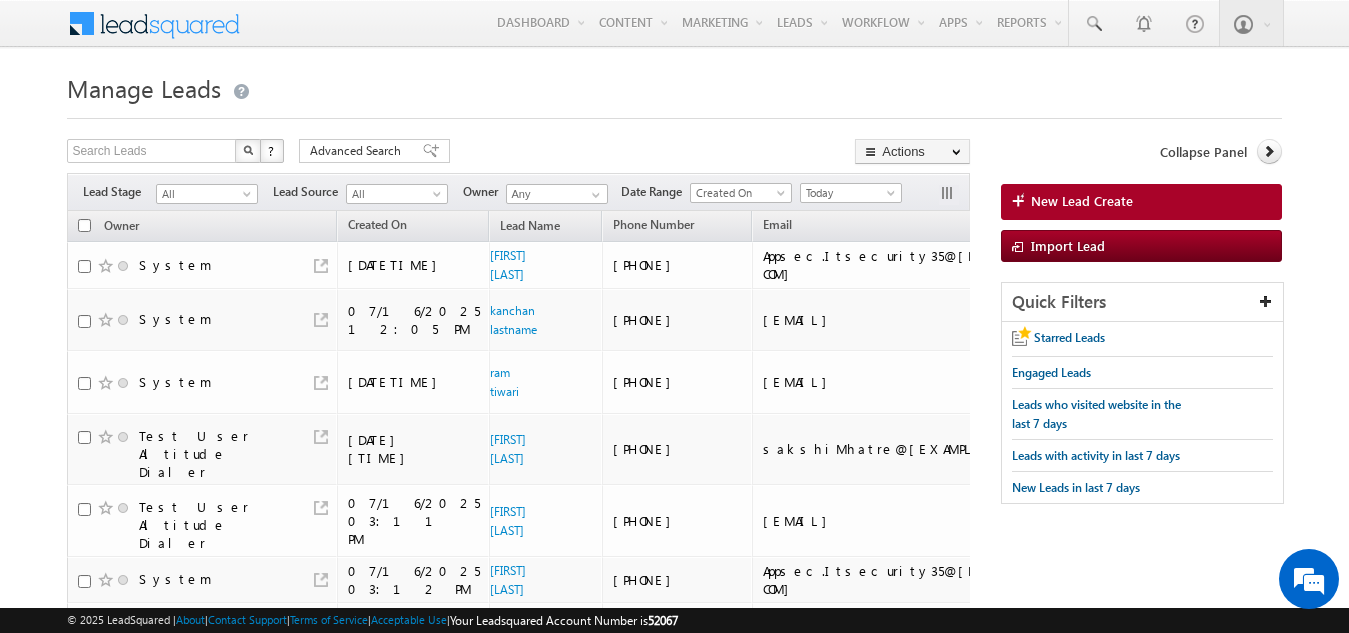 click on "Created On" at bounding box center [738, 193] 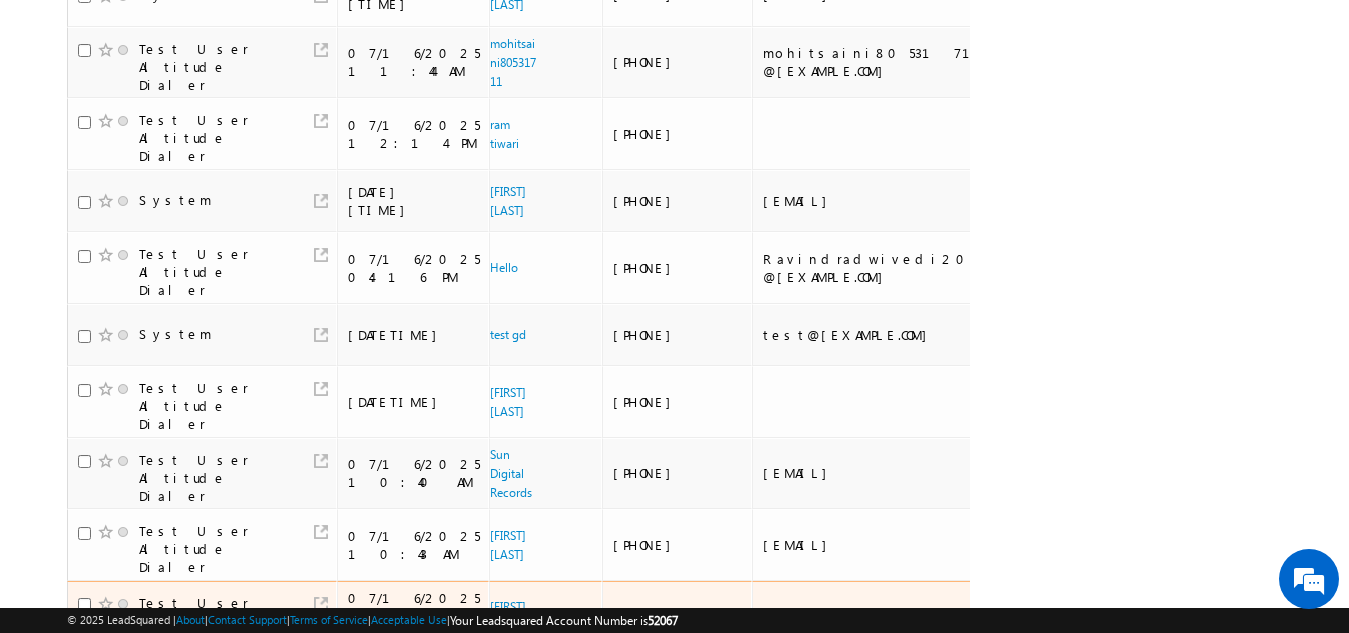scroll, scrollTop: 1164, scrollLeft: 0, axis: vertical 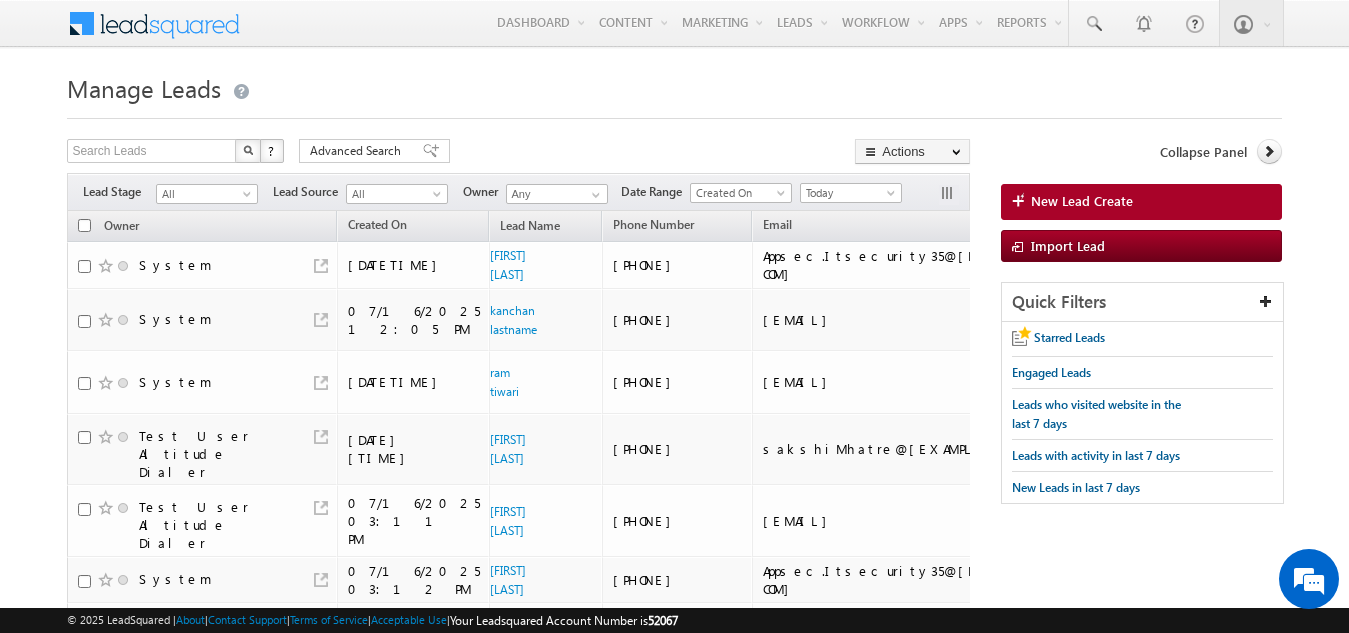 click on "Lead Stage" at bounding box center (149, 160) 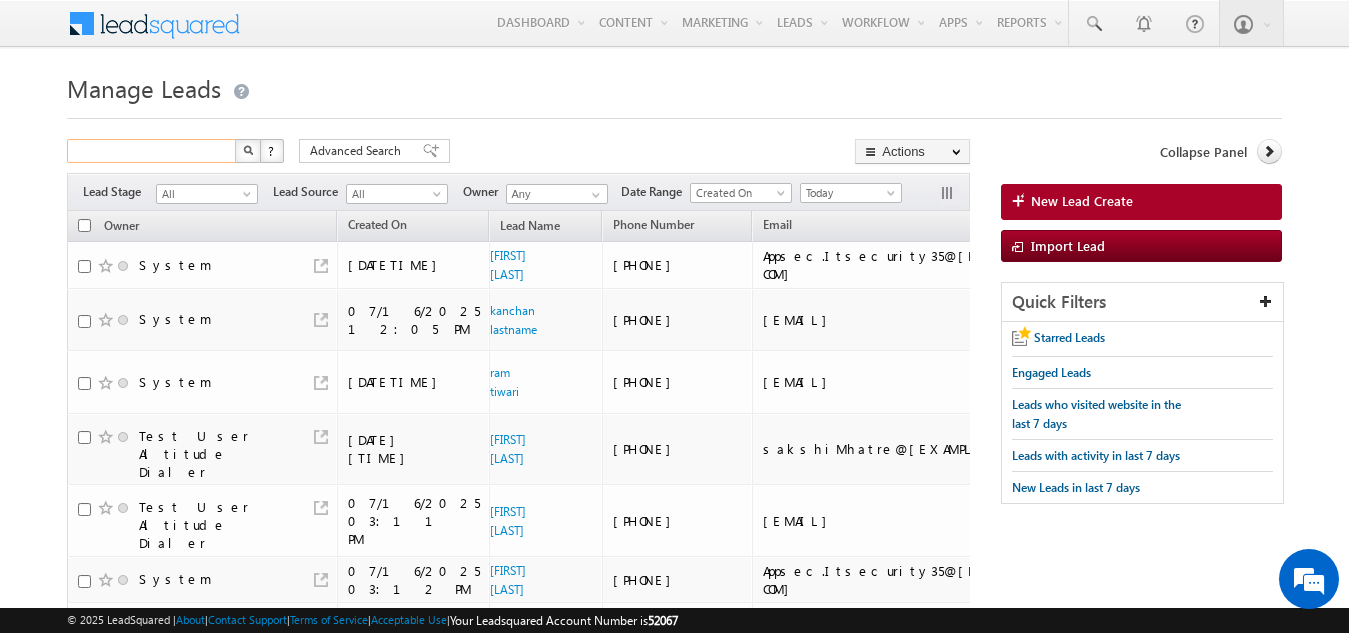 click at bounding box center (152, 151) 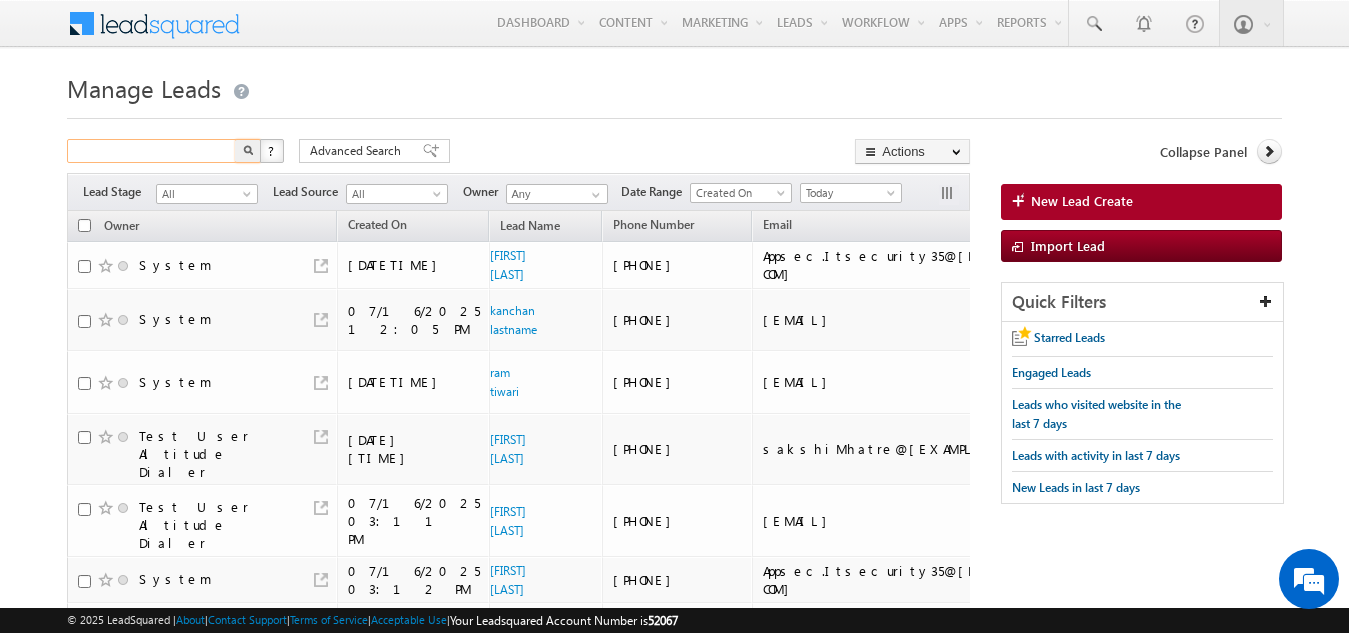 paste on "[PHONE]" 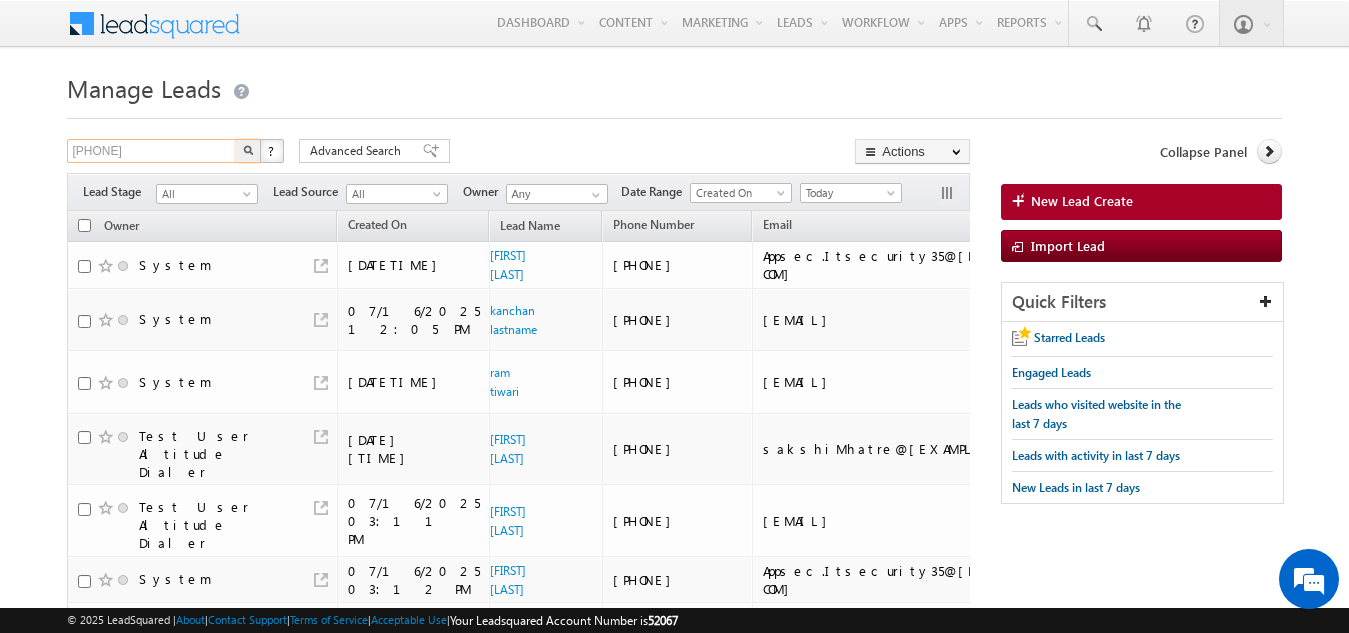 type on "[PHONE]" 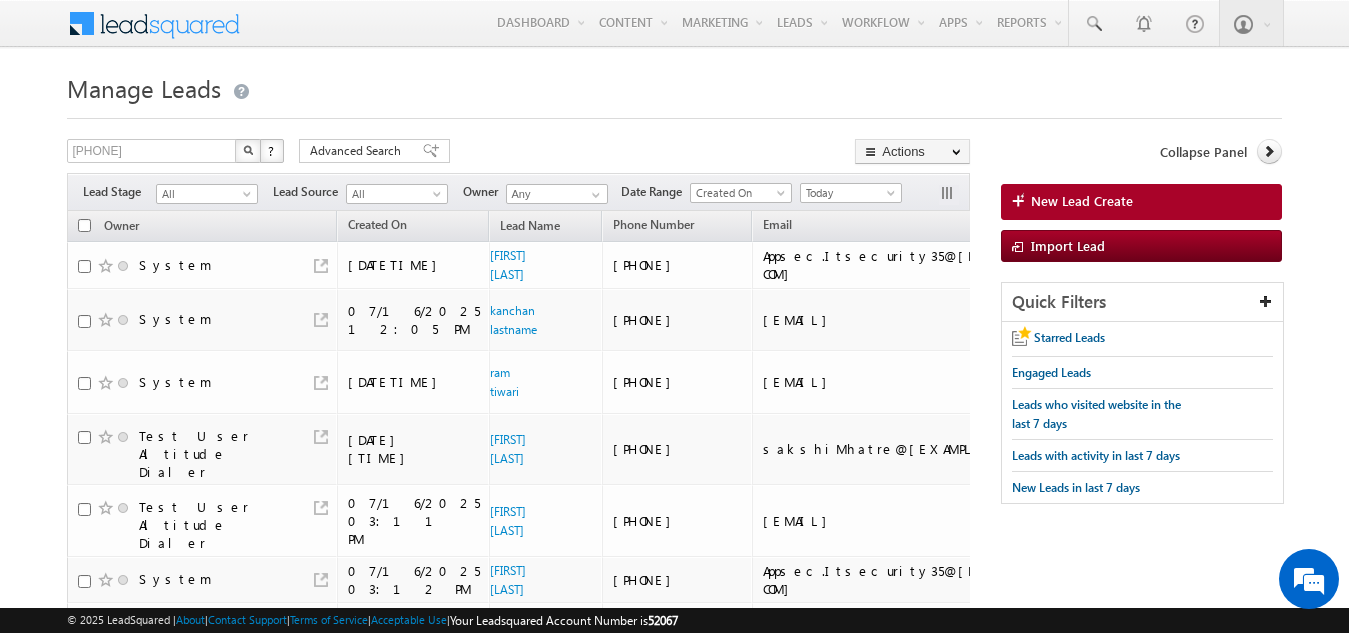 click at bounding box center (248, 150) 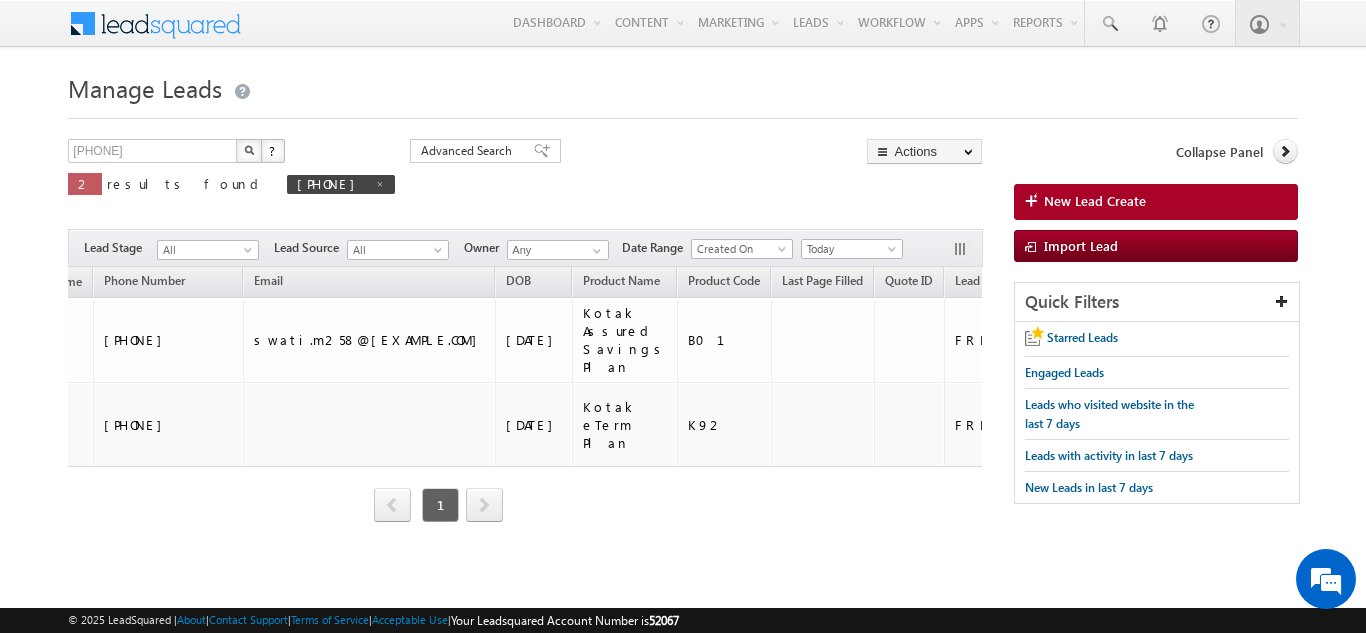 scroll, scrollTop: 0, scrollLeft: 537, axis: horizontal 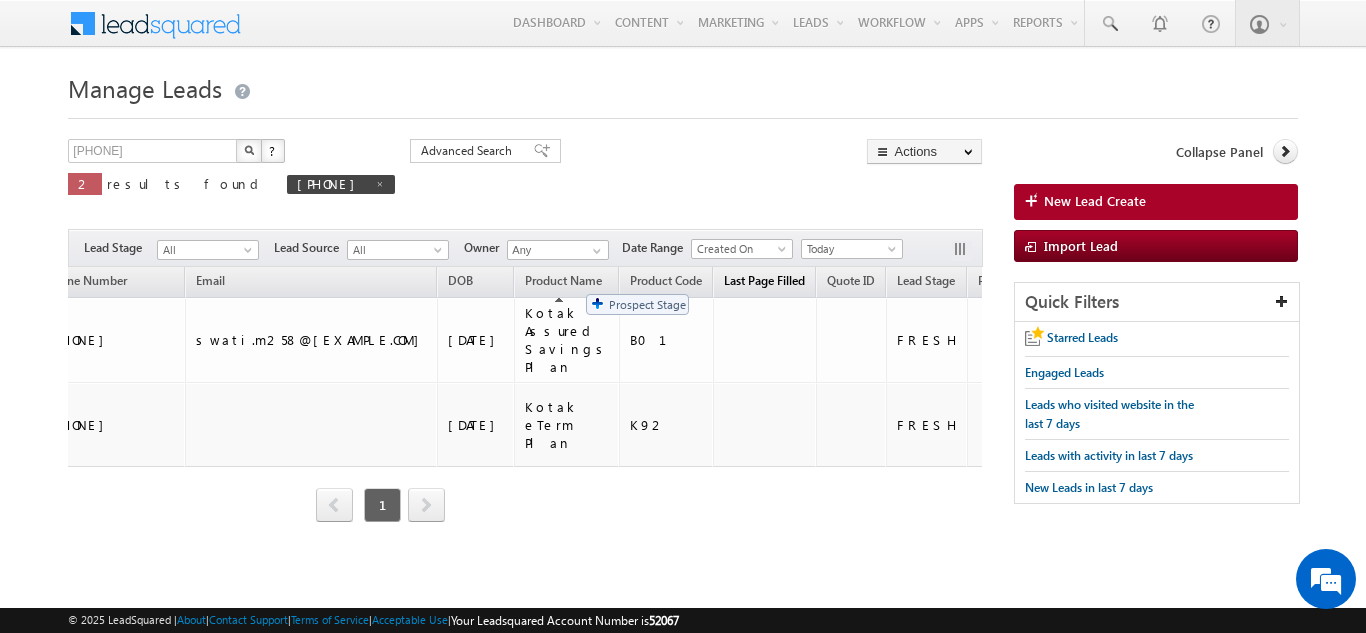 drag, startPoint x: 762, startPoint y: 283, endPoint x: 576, endPoint y: 284, distance: 186.00269 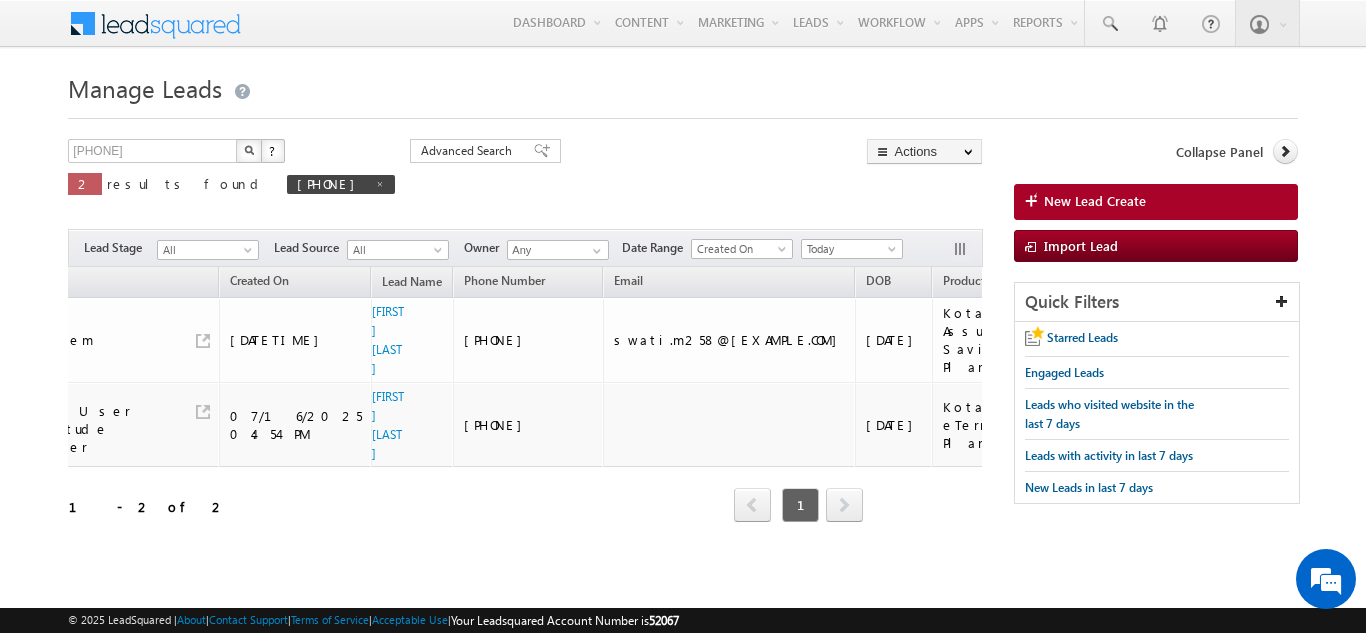 scroll, scrollTop: 0, scrollLeft: 0, axis: both 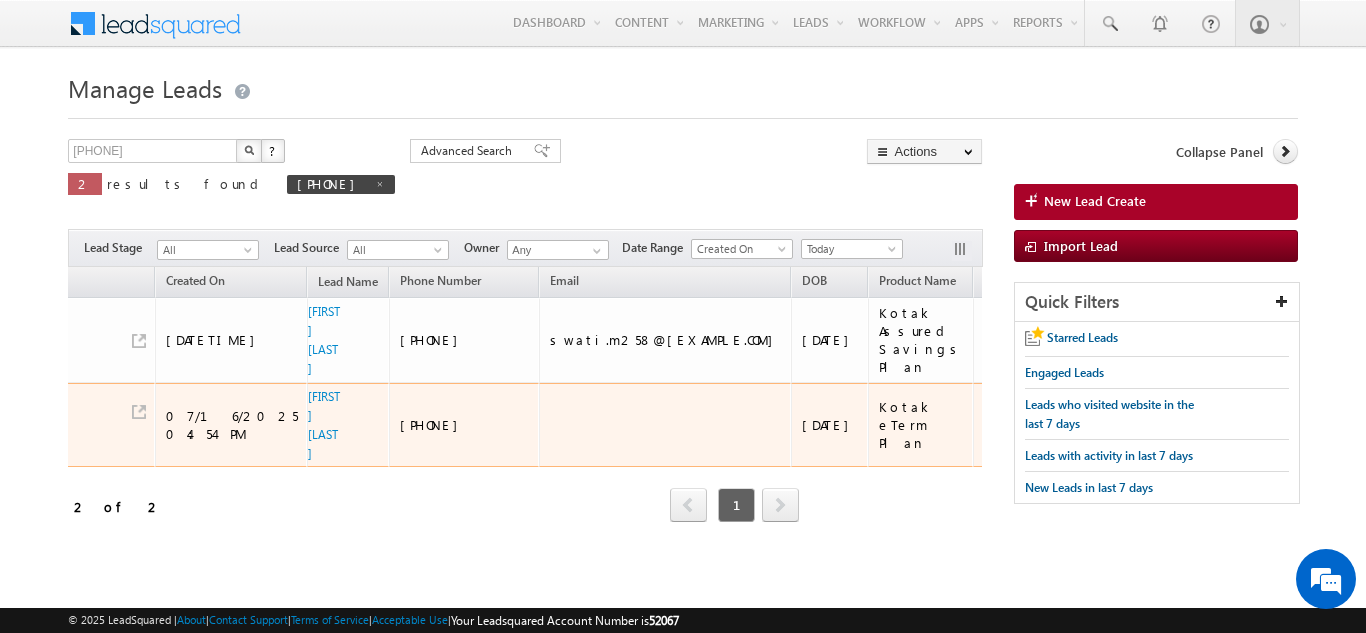 drag, startPoint x: 432, startPoint y: 389, endPoint x: 366, endPoint y: 381, distance: 66.48308 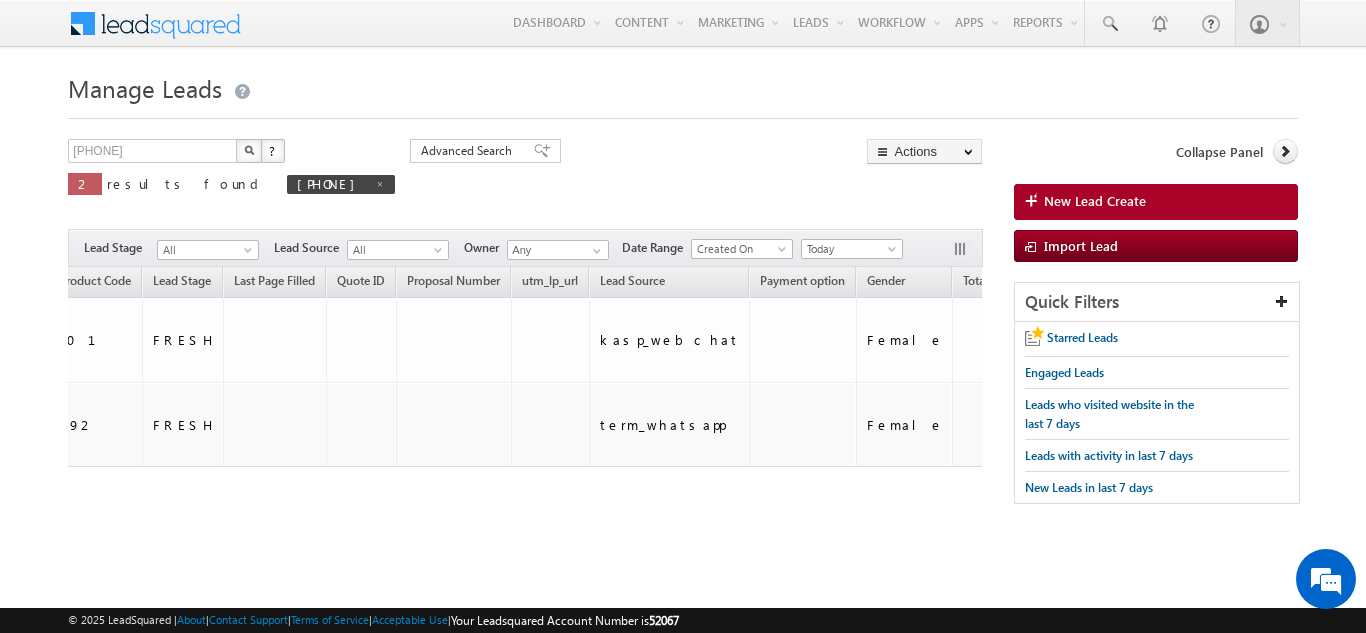 scroll, scrollTop: 0, scrollLeft: 312, axis: horizontal 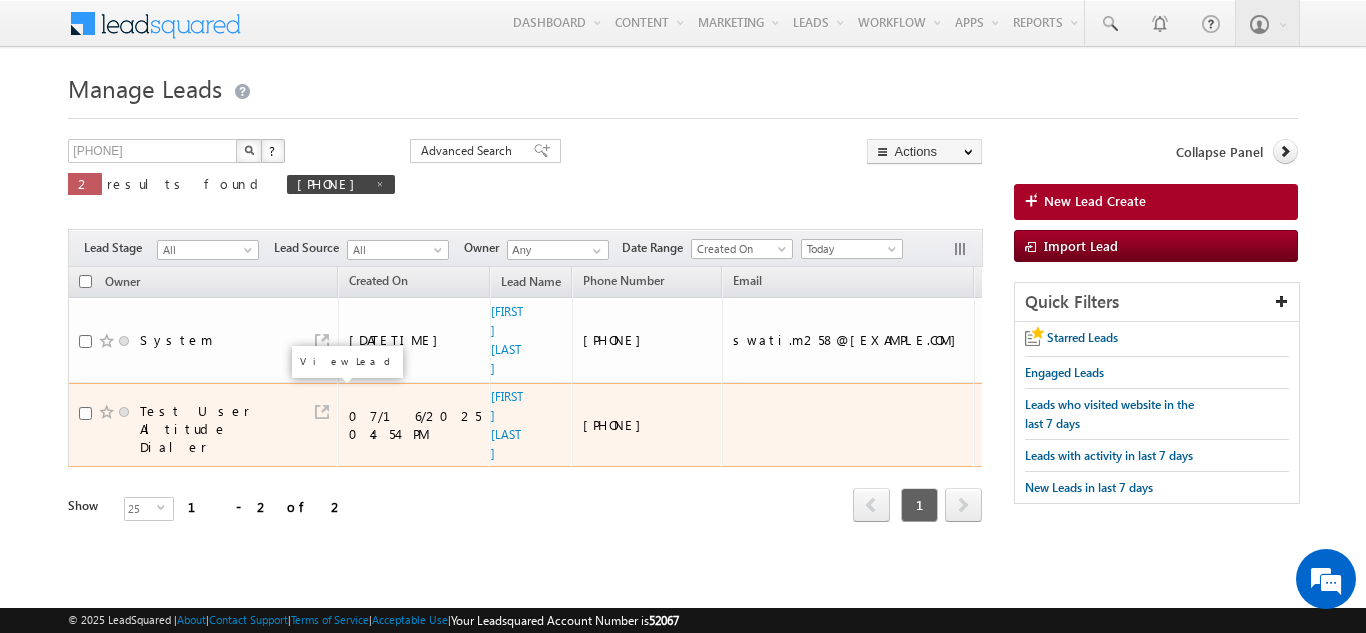 click at bounding box center [322, 412] 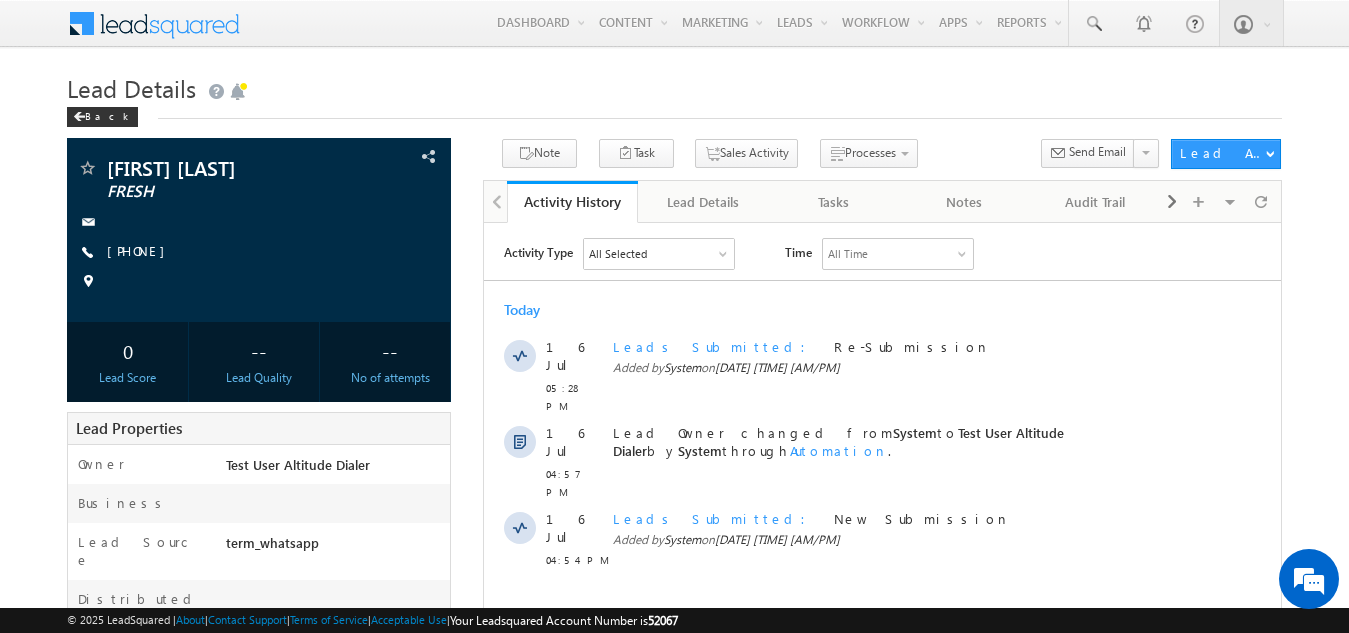 scroll, scrollTop: 0, scrollLeft: 0, axis: both 